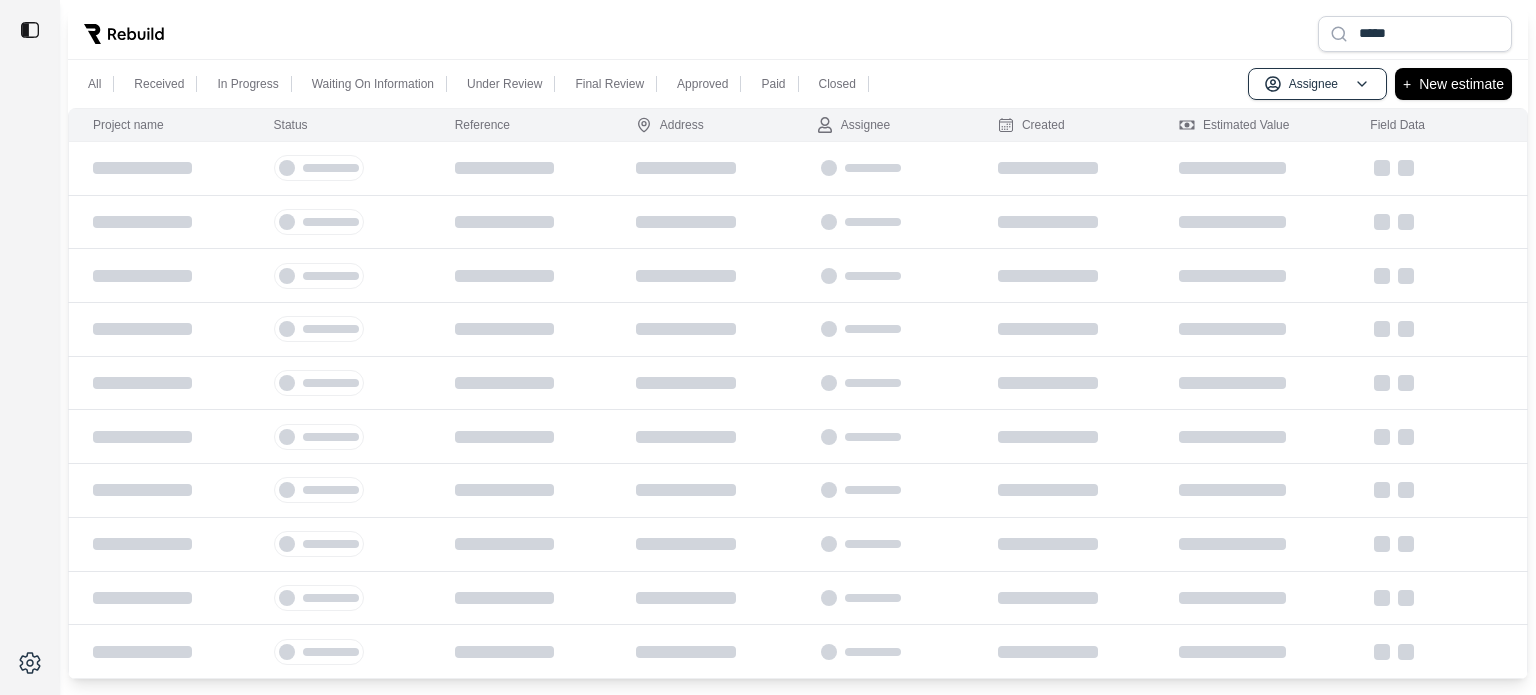 scroll, scrollTop: 0, scrollLeft: 0, axis: both 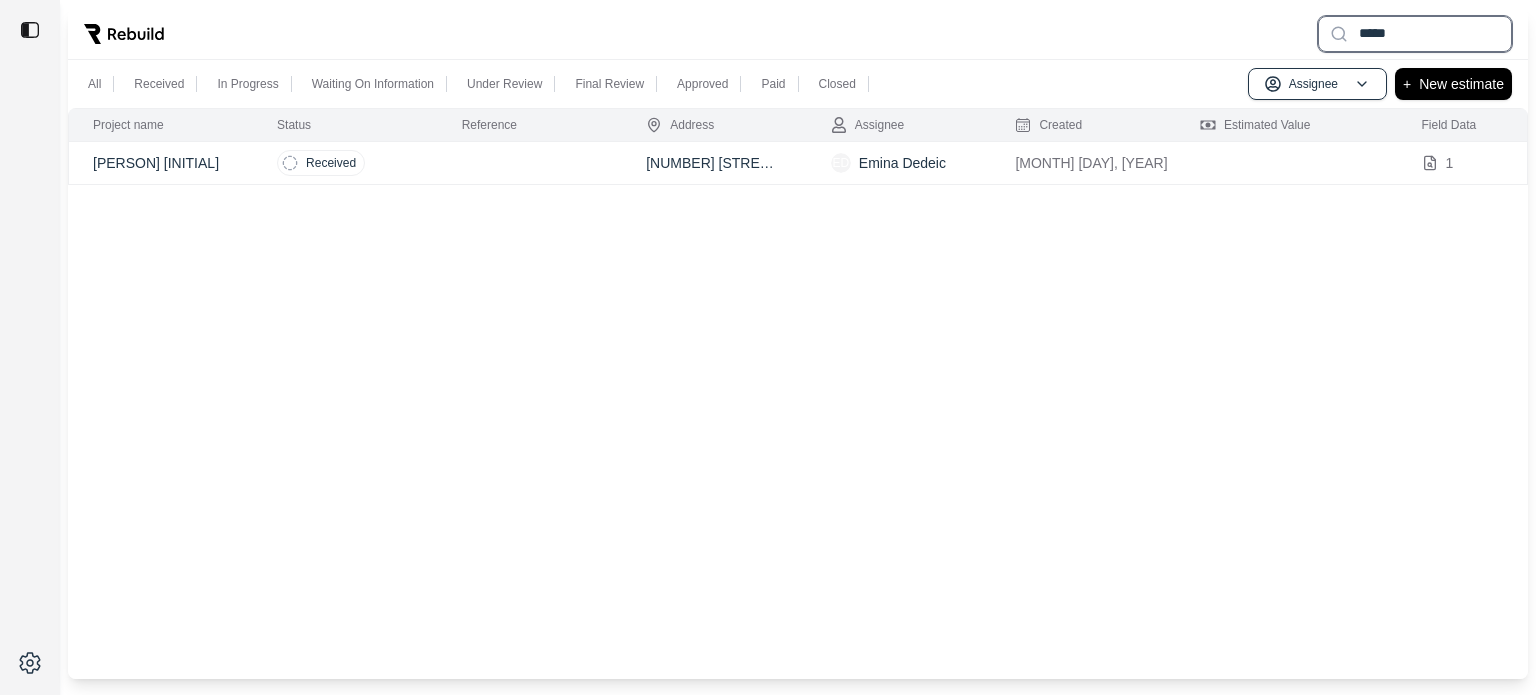drag, startPoint x: 1392, startPoint y: 31, endPoint x: 1224, endPoint y: 48, distance: 168.85793 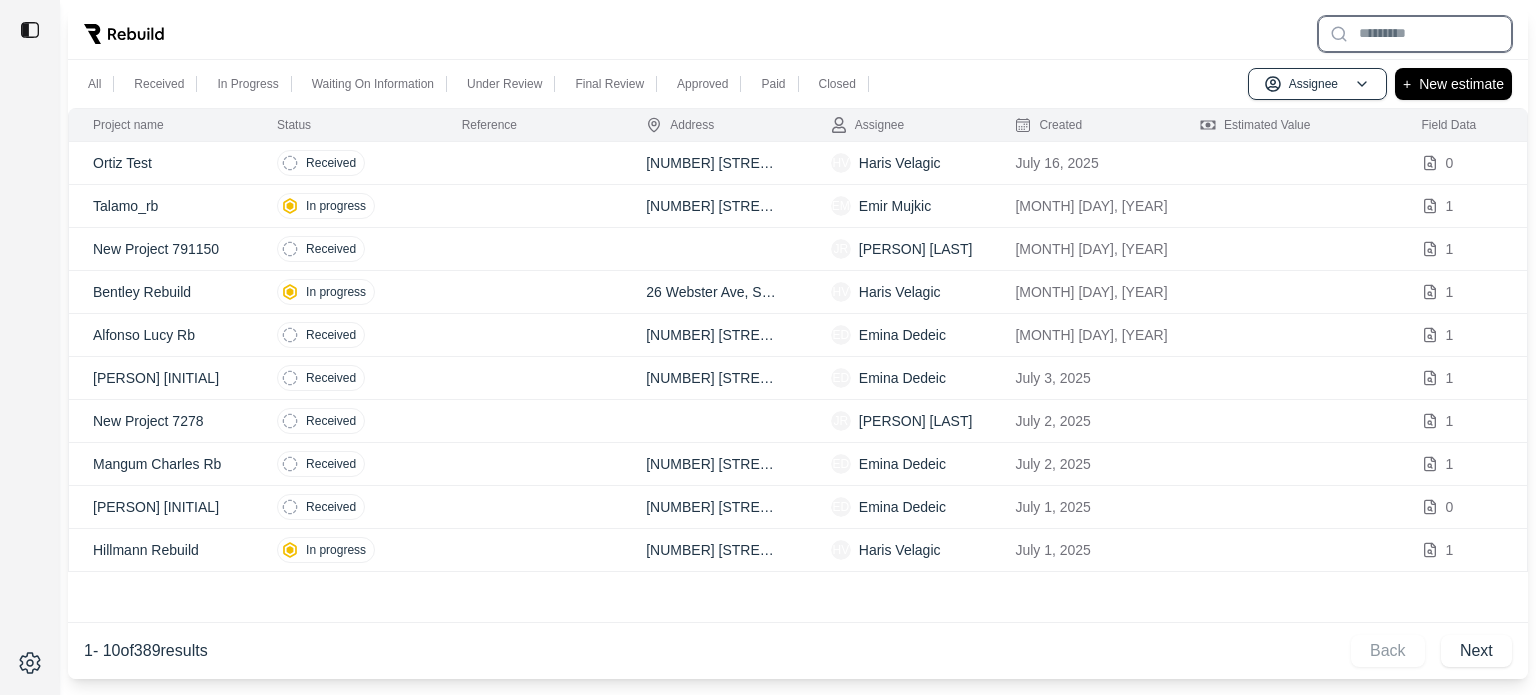 type 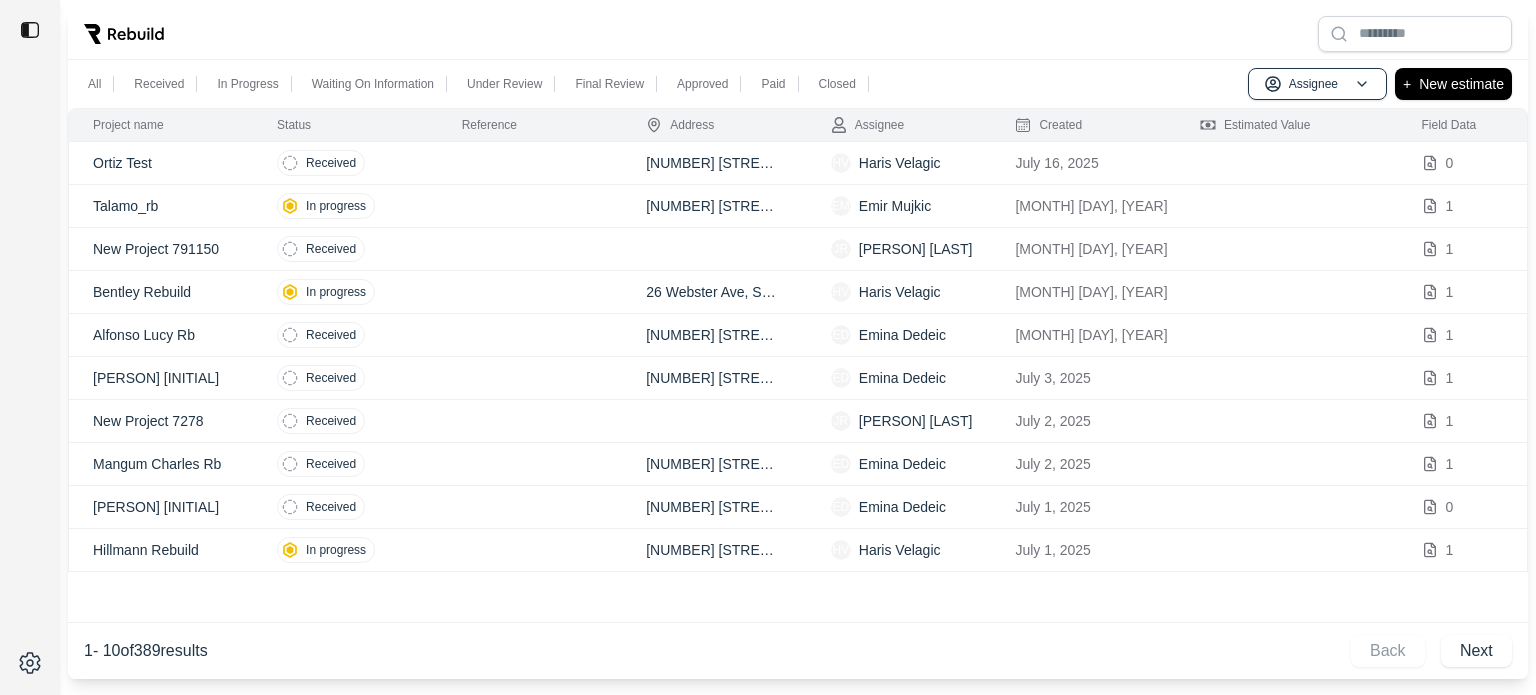 click at bounding box center [798, 34] 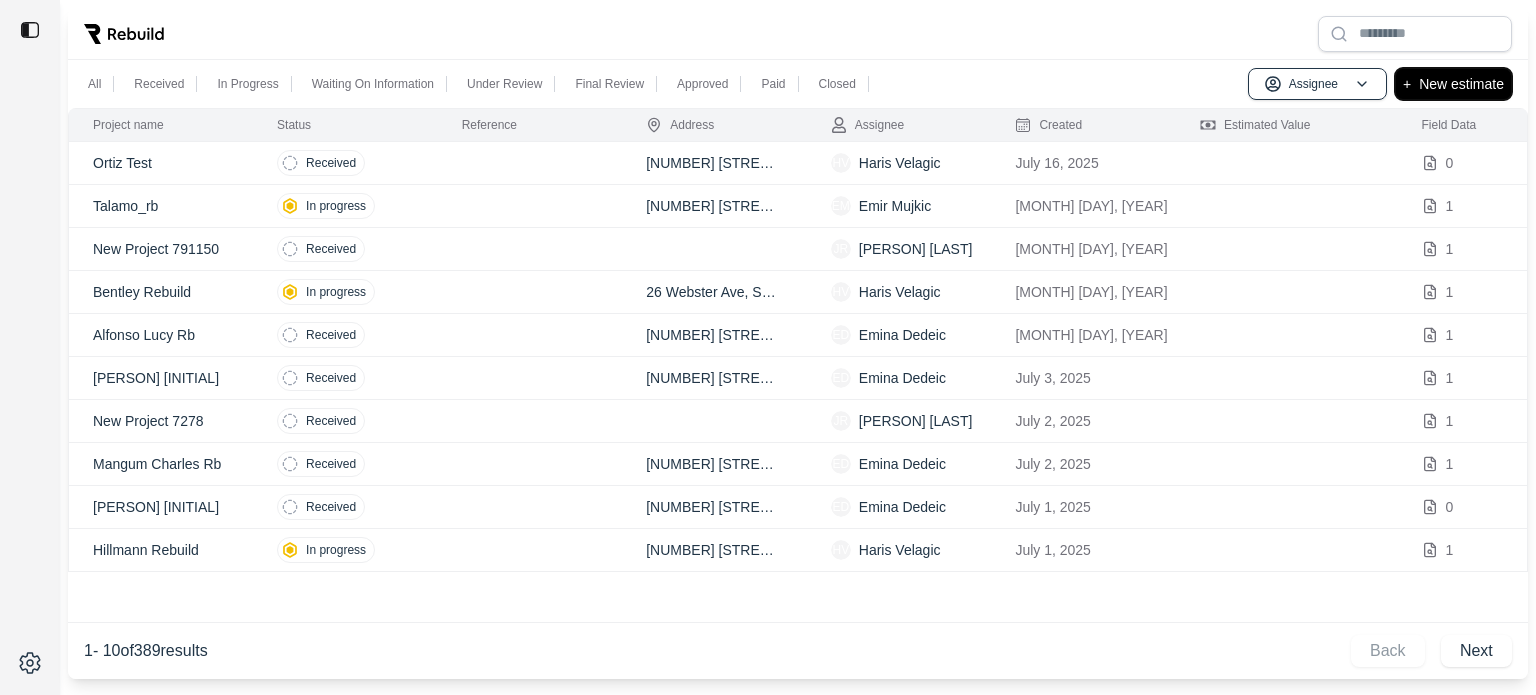 click on "New estimate" at bounding box center [1461, 84] 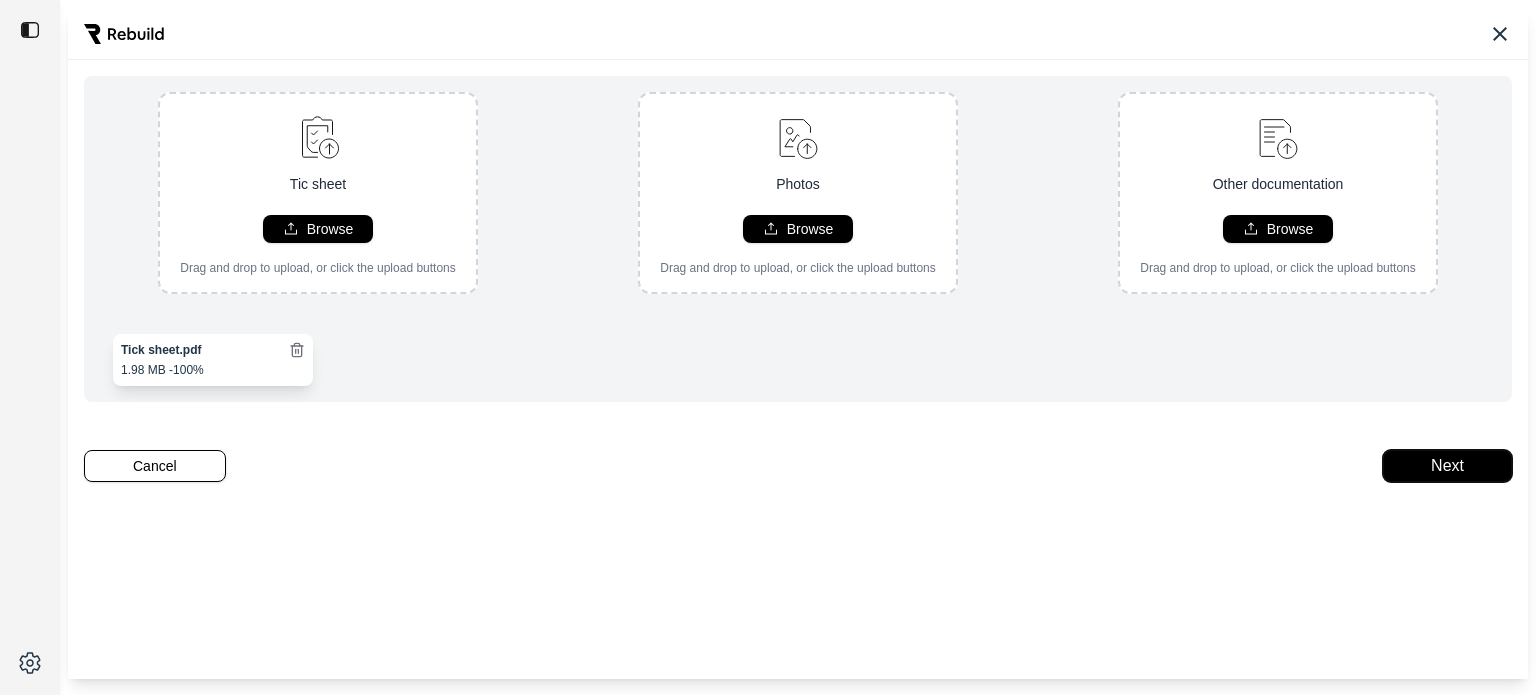 click on "Next" at bounding box center [1447, 466] 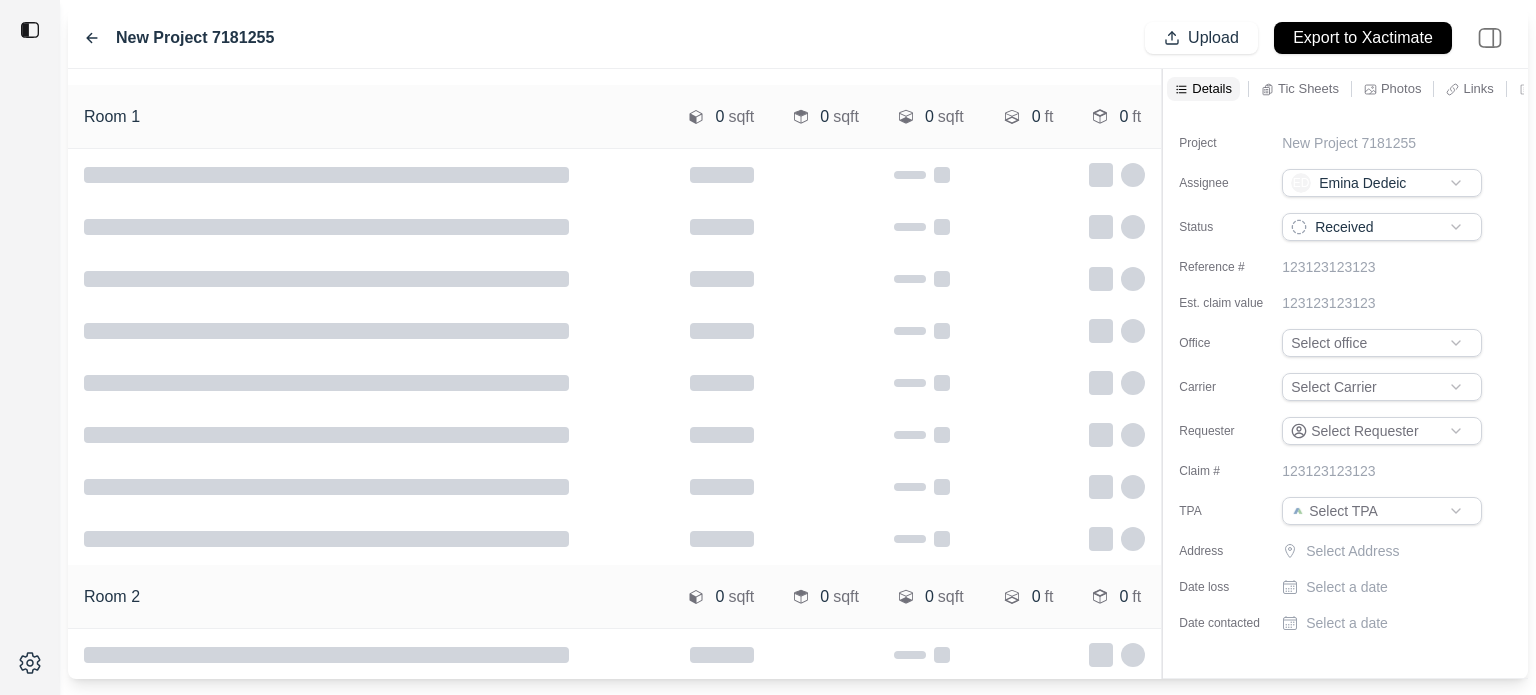 click on "New Project 7181255" at bounding box center [1349, 143] 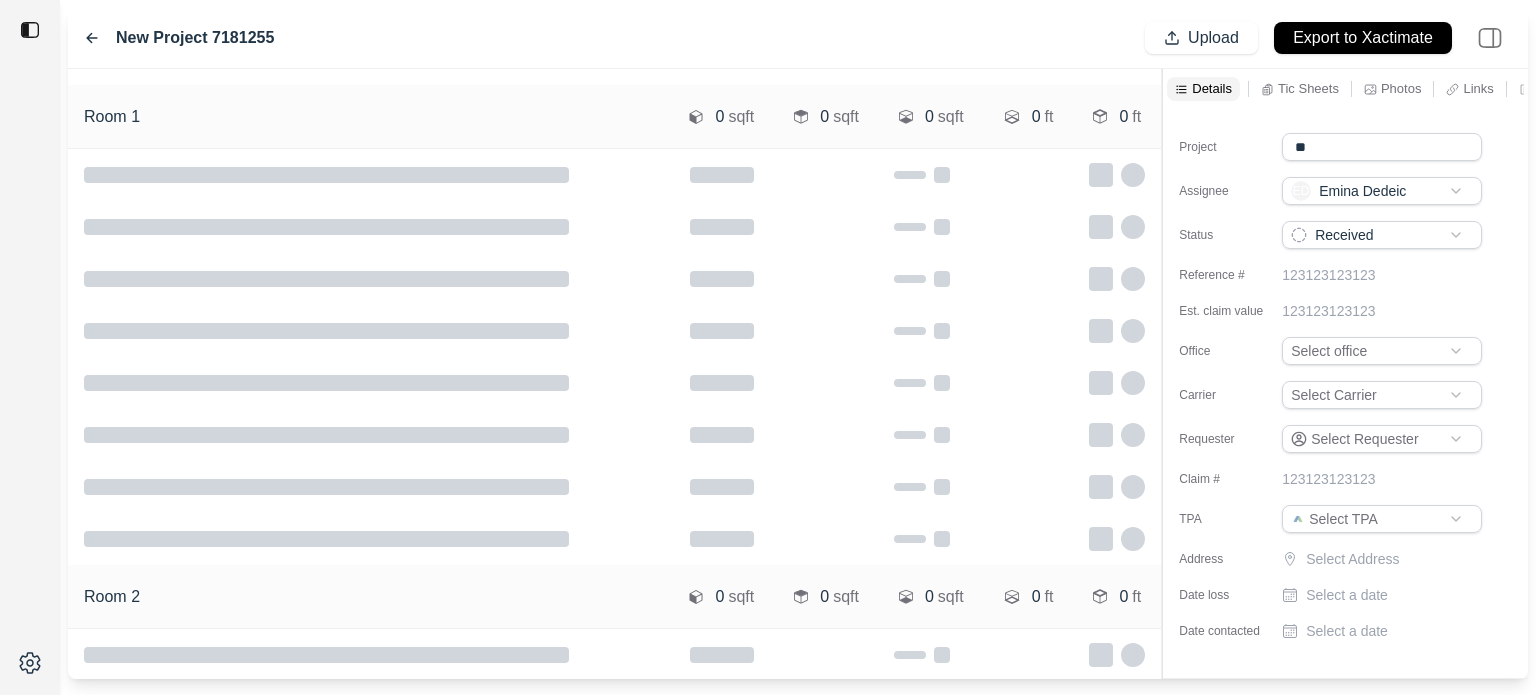 type on "*" 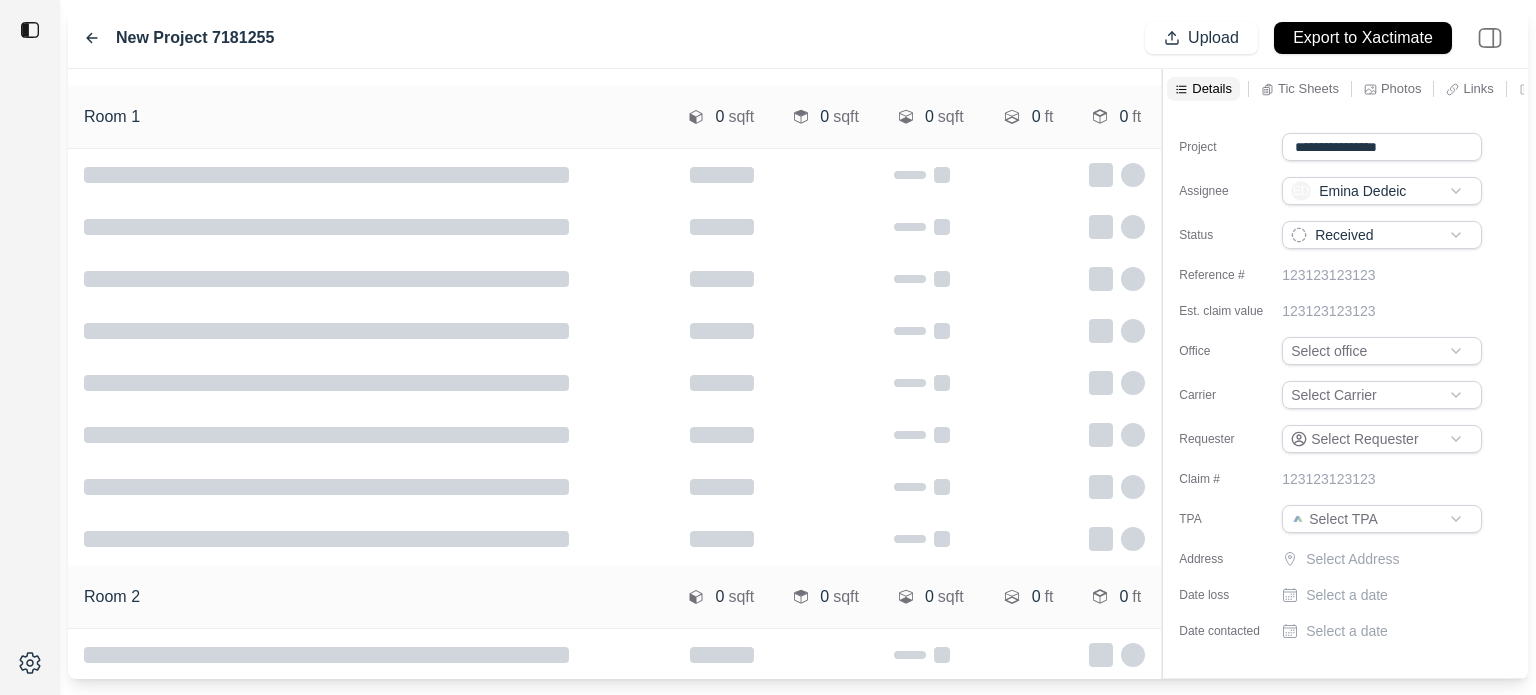 type on "**********" 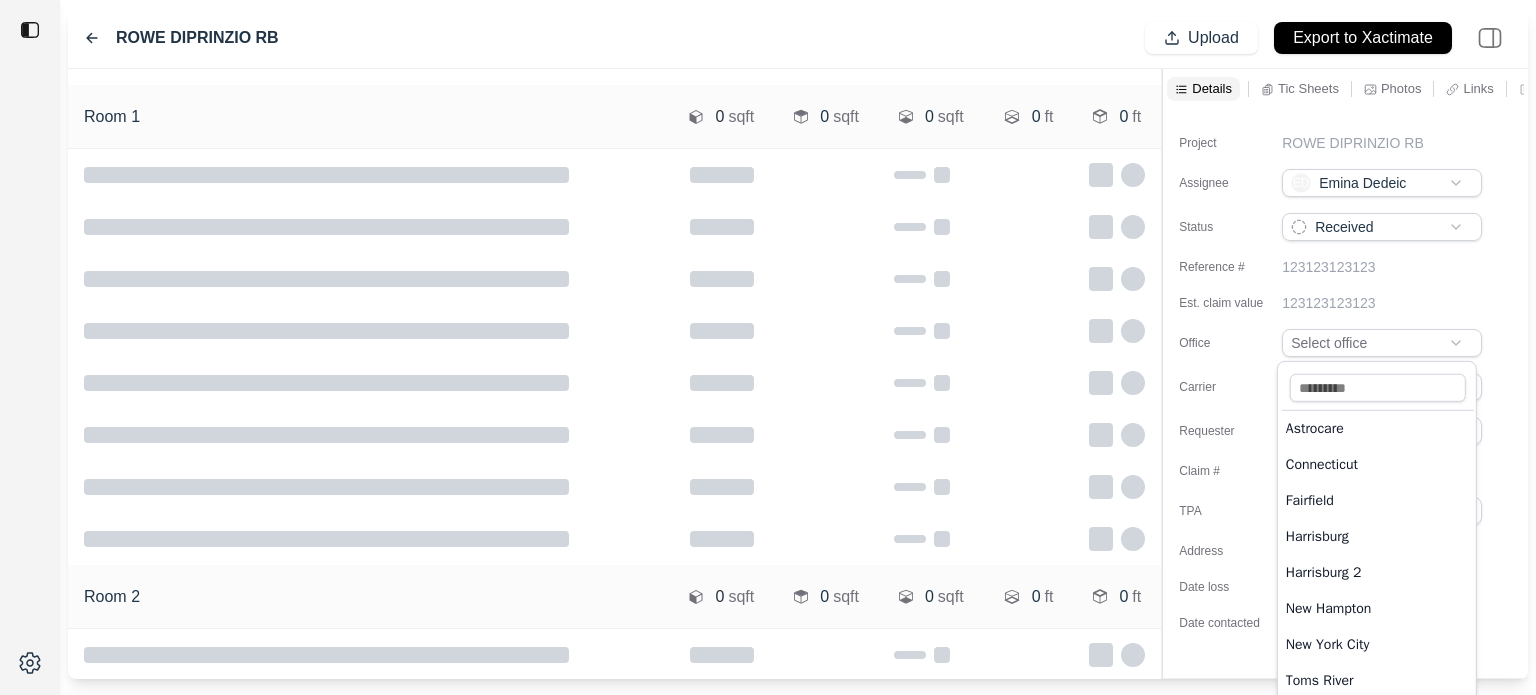 click on "Tic sheet Browse Drag and drop to upload, or click the upload buttons Photos Browse Drag and drop to upload, or click the upload buttons Other documentation Browse Drag and drop to upload, or click the upload buttons Cancel Finish [PERSON] [INITIAL] Upload Export to Xactimate Room 1 0   sqft 0   sqft 0   sqft 0   ft 0   ft Room 2 0   sqft 0   sqft 0   sqft 0   ft 0   ft Details Tic Sheets Photos Links Notes Other Project [PERSON] [INITIAL] Assignee ED   [PERSON] [LAST] Status   Received Reference # 123123123123 Est. claim value 123123123123 Office Select office Carrier Select Carrier Requester Select Requester Claim # 123123123123 TPA Select TPA Address Select Address Date loss Select a date Date contacted Select a date Tic sheet Browse Drag and drop to upload, or click the upload buttons Photos Browse Drag and drop to upload, or click the upload buttons Other documentation Browse Drag and drop to upload, or click the upload buttons Cancel Next
Astrocare   Connecticut   Fairfield   [CITY]" at bounding box center [768, 347] 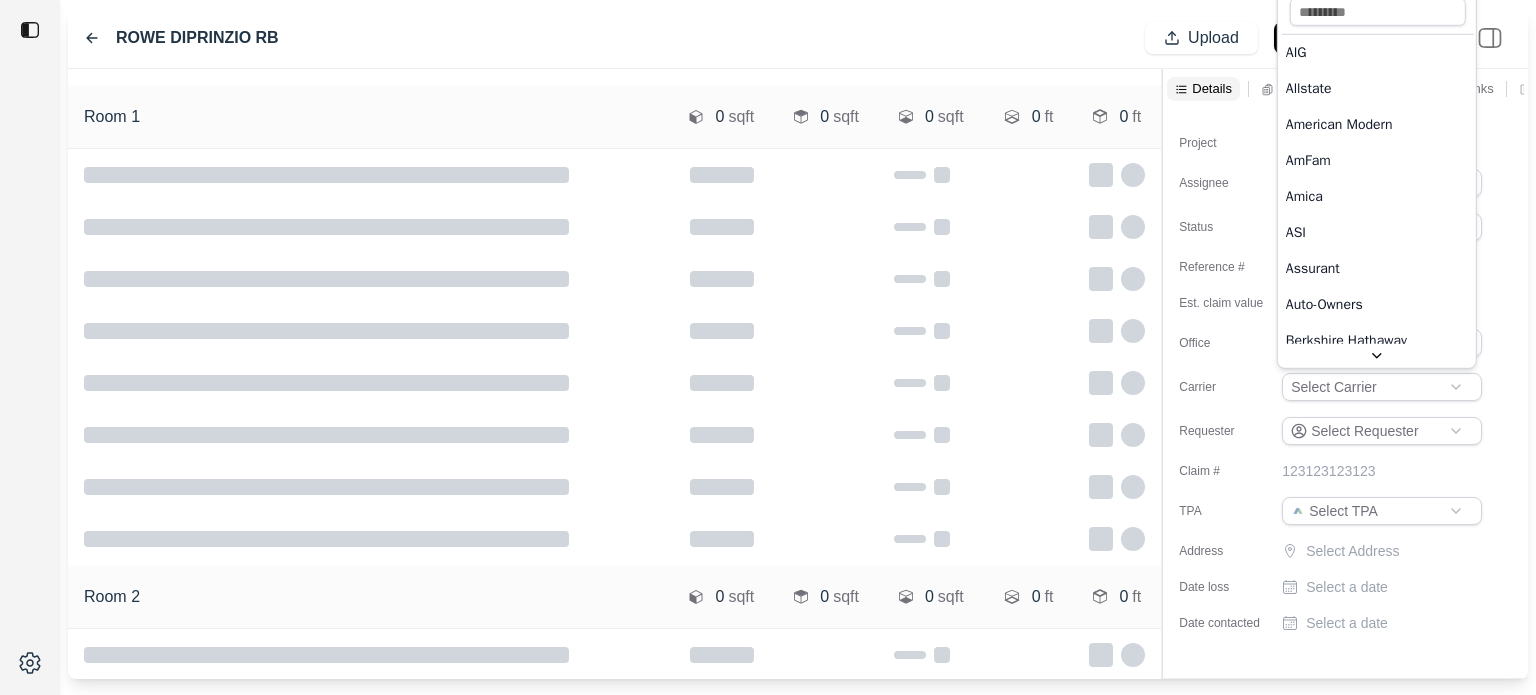 click on "Tic sheet Browse Drag and drop to upload, or click the upload buttons Photos Browse Drag and drop to upload, or click the upload buttons Other documentation Browse Drag and drop to upload, or click the upload buttons Cancel Finish [PERSON] [INITIAL] Upload Export to Xactimate Room 1 0   sqft 0   sqft 0   sqft 0   ft 0   ft Room 2 0   sqft 0   sqft 0   sqft 0   ft 0   ft Details Tic Sheets Photos Links Notes Other Project [PERSON] [INITIAL] Assignee ED   [PERSON] [LAST] Status   Received Reference # 123123123123 Est. claim value 123123123123 Office   [CITY] Carrier Select Carrier Requester Select Requester Claim # 123123123123 TPA Select TPA Address Select Address Date loss Select a date Date contacted Select a date Tic sheet Browse Drag and drop to upload, or click the upload buttons Photos Browse Drag and drop to upload, or click the upload buttons Other documentation Browse Drag and drop to upload, or click the upload buttons Cancel Next
AIG   Allstate   American Modern   AmFam   Amica" at bounding box center [768, 347] 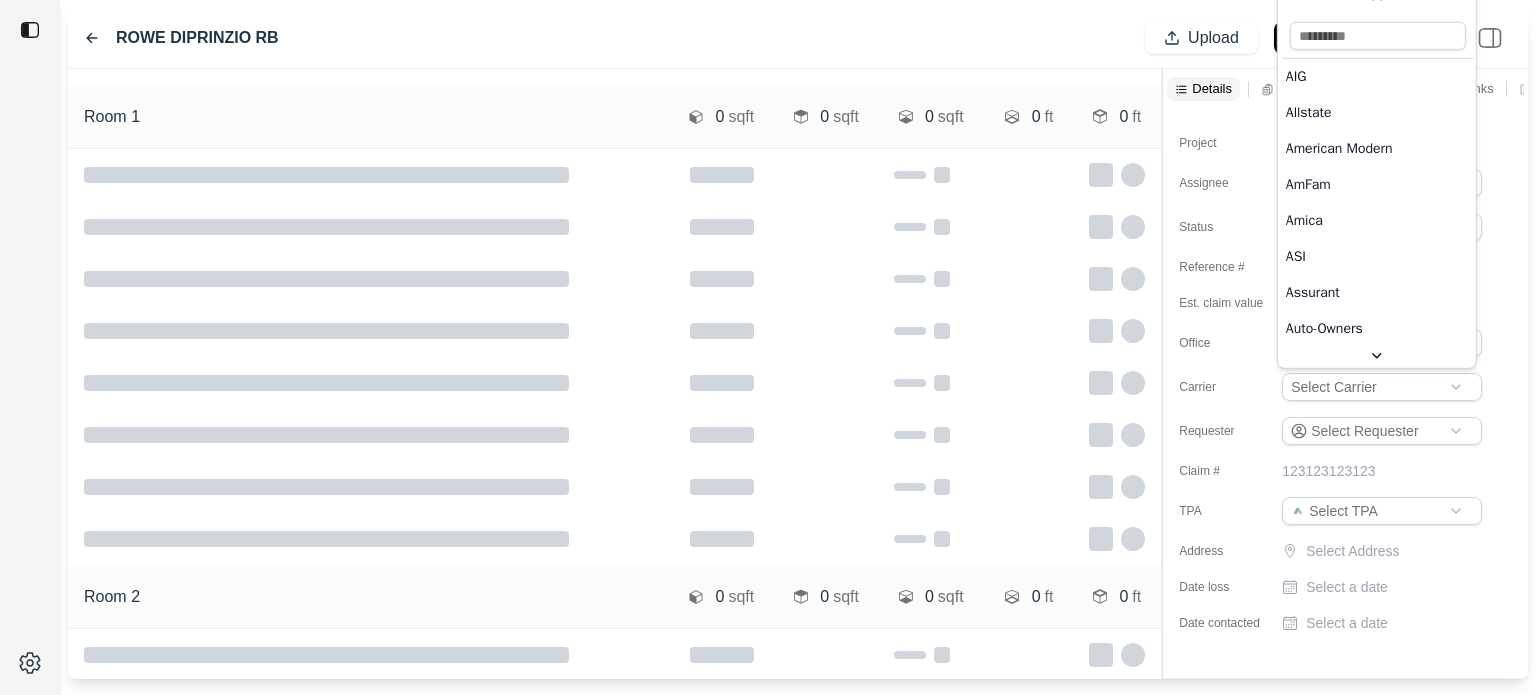 scroll, scrollTop: 36, scrollLeft: 0, axis: vertical 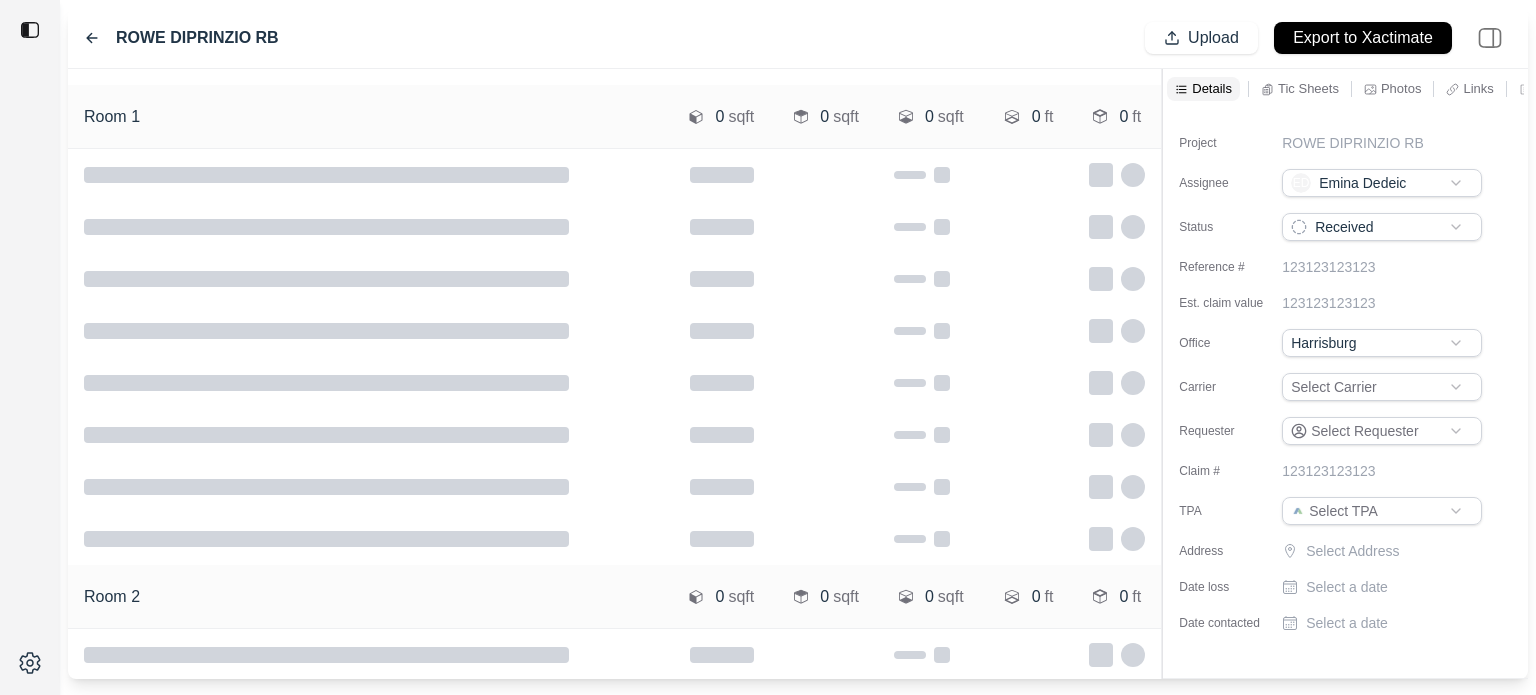 click on "Tic sheet Browse Drag and drop to upload, or click the upload buttons Photos Browse Drag and drop to upload, or click the upload buttons Other documentation Browse Drag and drop to upload, or click the upload buttons Cancel Finish [PERSON] [INITIAL] Upload Export to Xactimate Room 1 0   sqft 0   sqft 0   sqft 0   ft 0   ft Room 2 0   sqft 0   sqft 0   sqft 0   ft 0   ft Details Tic Sheets Photos Links Notes Other Project [PERSON] [INITIAL] Assignee ED   [PERSON] [LAST] Status   Received Reference # 123123123123 Est. claim value 123123123123 Office   [CITY] Carrier Select Carrier Requester Select Requester Claim # 123123123123 TPA Select TPA Address Select Address Date loss Select a date Date contacted Select a date Tic sheet Browse Drag and drop to upload, or click the upload buttons Photos Browse Drag and drop to upload, or click the upload buttons Other documentation Browse Drag and drop to upload, or click the upload buttons Cancel Next" at bounding box center [768, 347] 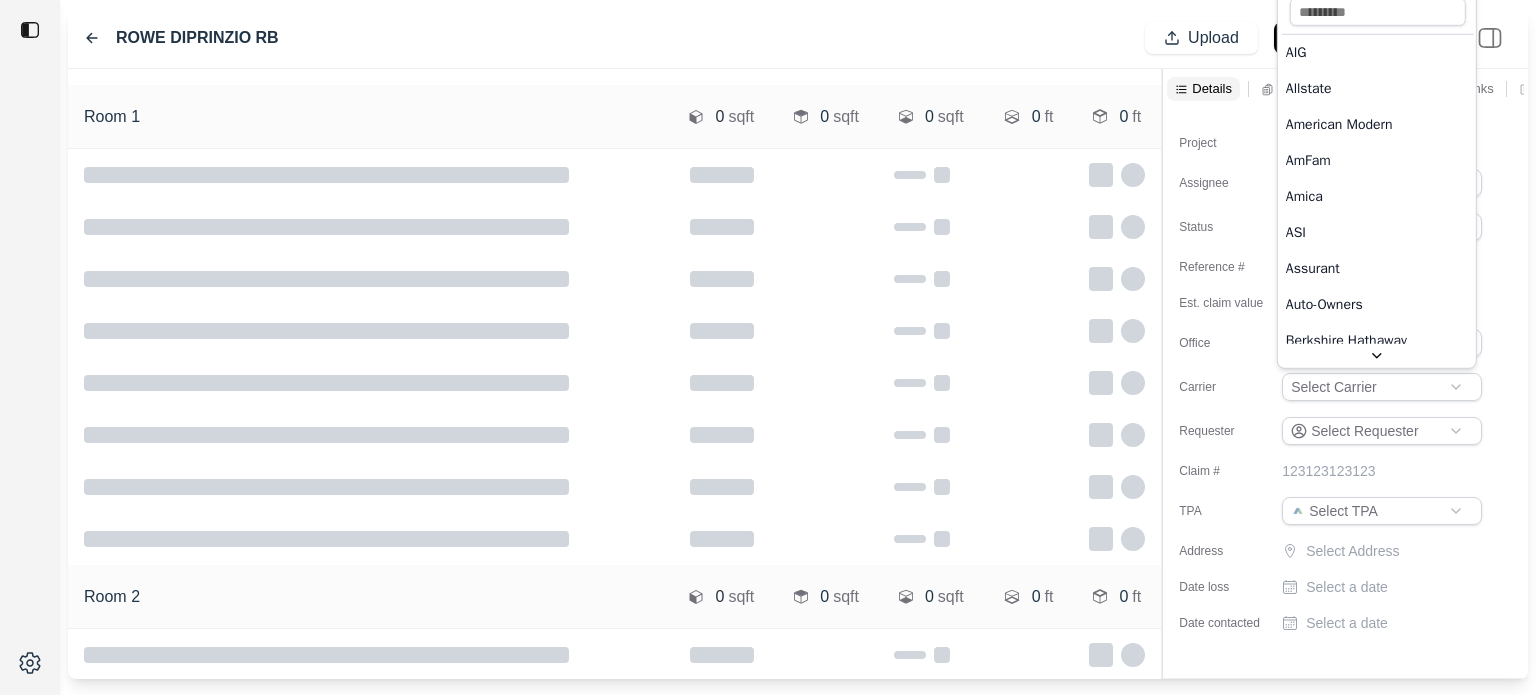 drag, startPoint x: 1336, startPoint y: 166, endPoint x: 1364, endPoint y: 211, distance: 53 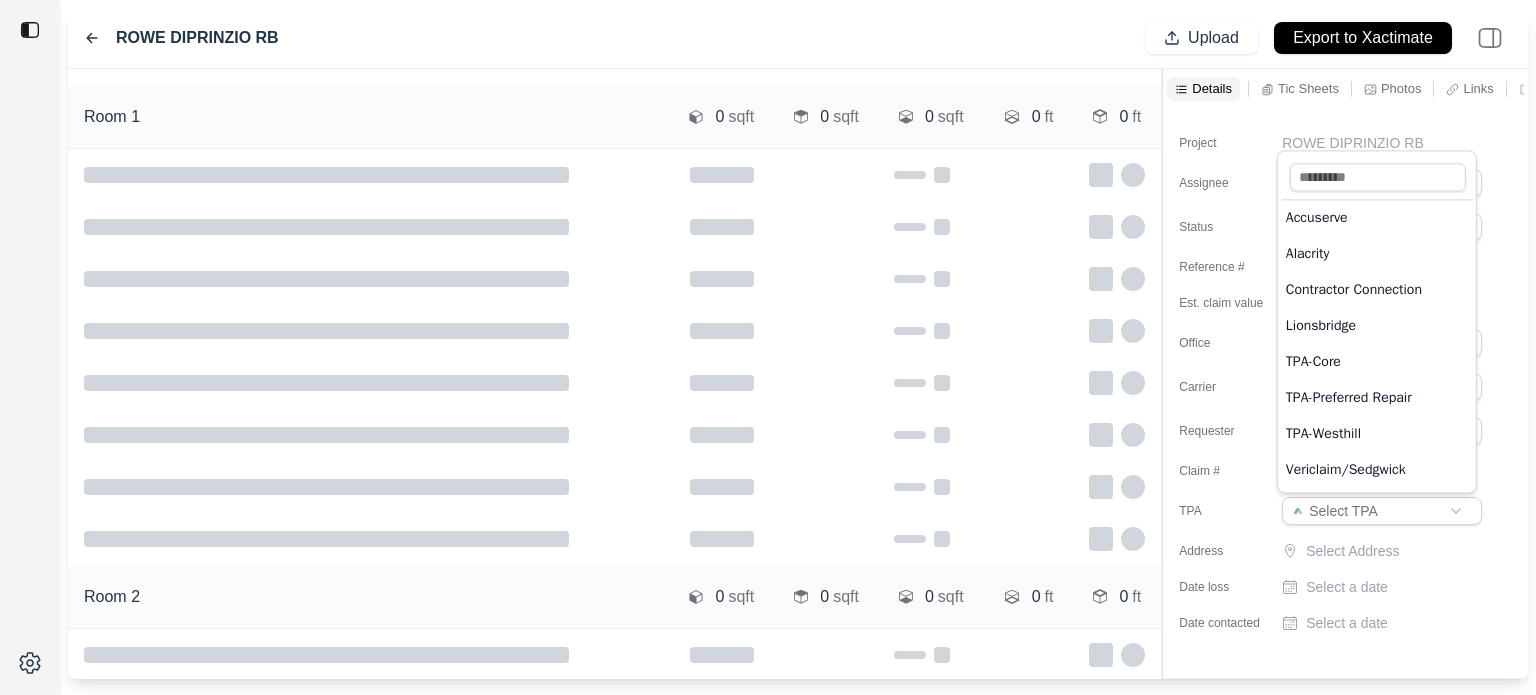 click on "Tic sheet Browse Drag and drop to upload, or click the upload buttons Photos Browse Drag and drop to upload, or click the upload buttons Other documentation Browse Drag and drop to upload, or click the upload buttons Cancel Finish [PERSON] [INITIAL] Upload Export to Xactimate Room 1 0   sqft 0   sqft 0   sqft 0   ft 0   ft Room 2 0   sqft 0   sqft 0   sqft 0   ft 0   ft Details Tic Sheets Photos Links Notes Other Project [PERSON] [INITIAL] Assignee ED   [PERSON] [LAST] Status   Received Reference # 123123123123 Est. claim value 123123123123 Office   [CITY] Carrier   AmFam Requester Select Requester Claim # 123123123123 TPA Select TPA Address Select Address Date loss Select a date Date contacted Select a date Tic sheet Browse Drag and drop to upload, or click the upload buttons Photos Browse Drag and drop to upload, or click the upload buttons Other documentation Browse Drag and drop to upload, or click the upload buttons Cancel Next
Accuserve   Alacrity   Contractor Connection   Lionsbridge" at bounding box center [768, 347] 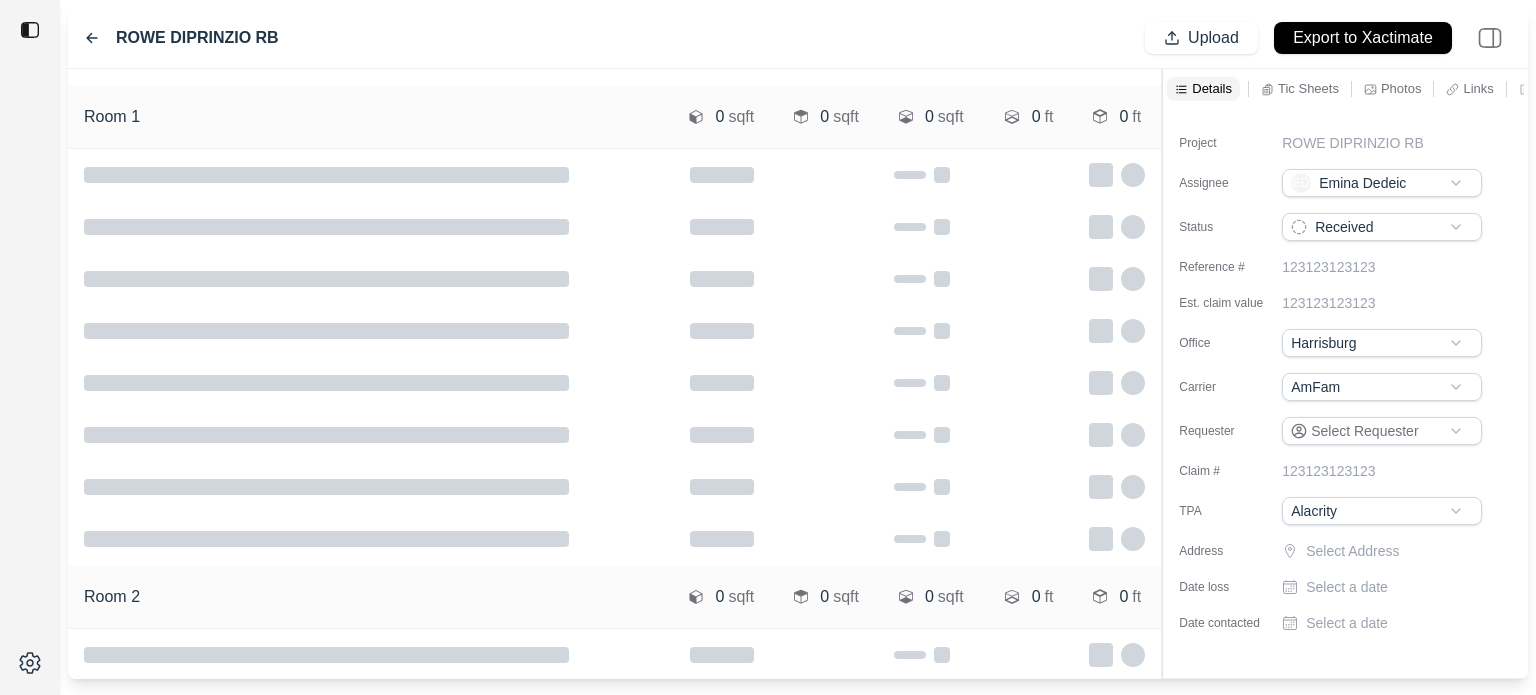 click on "Select Address" at bounding box center (1396, 551) 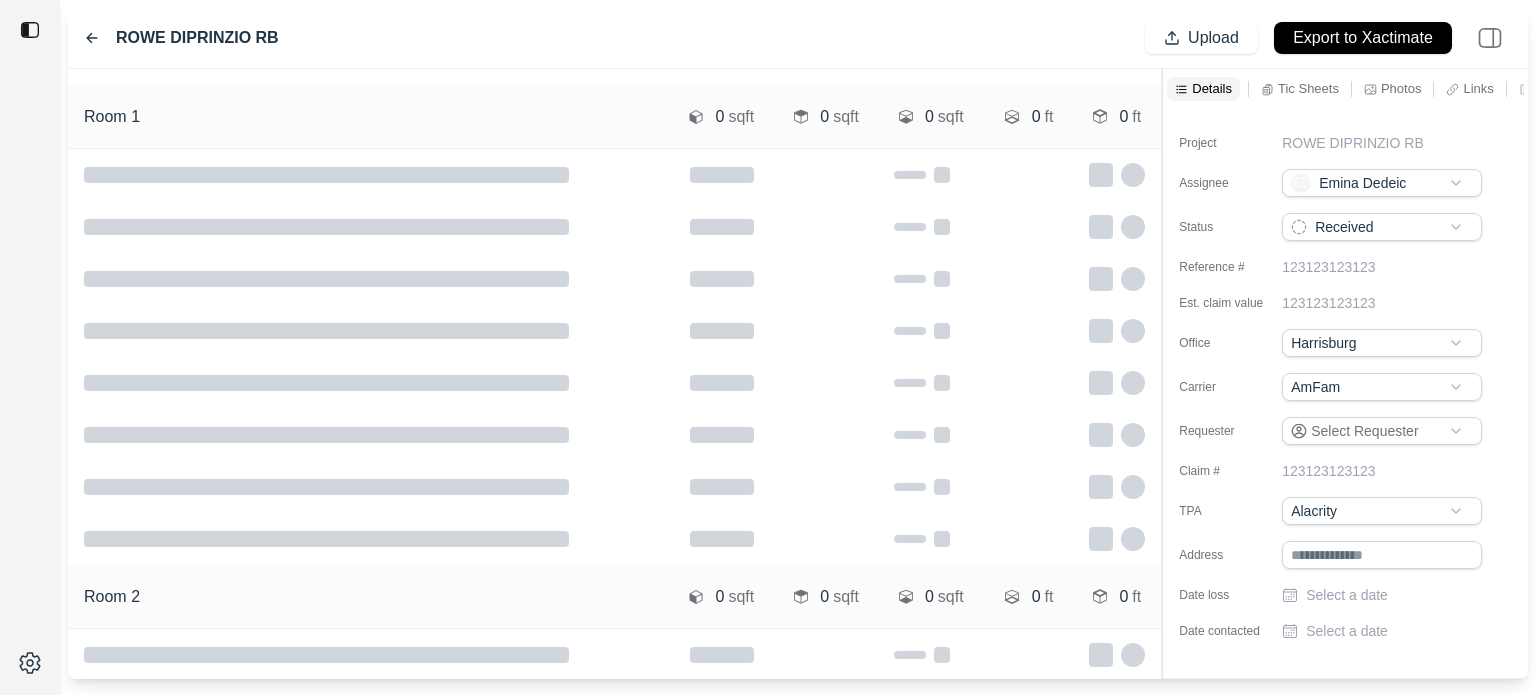 click at bounding box center [1382, 555] 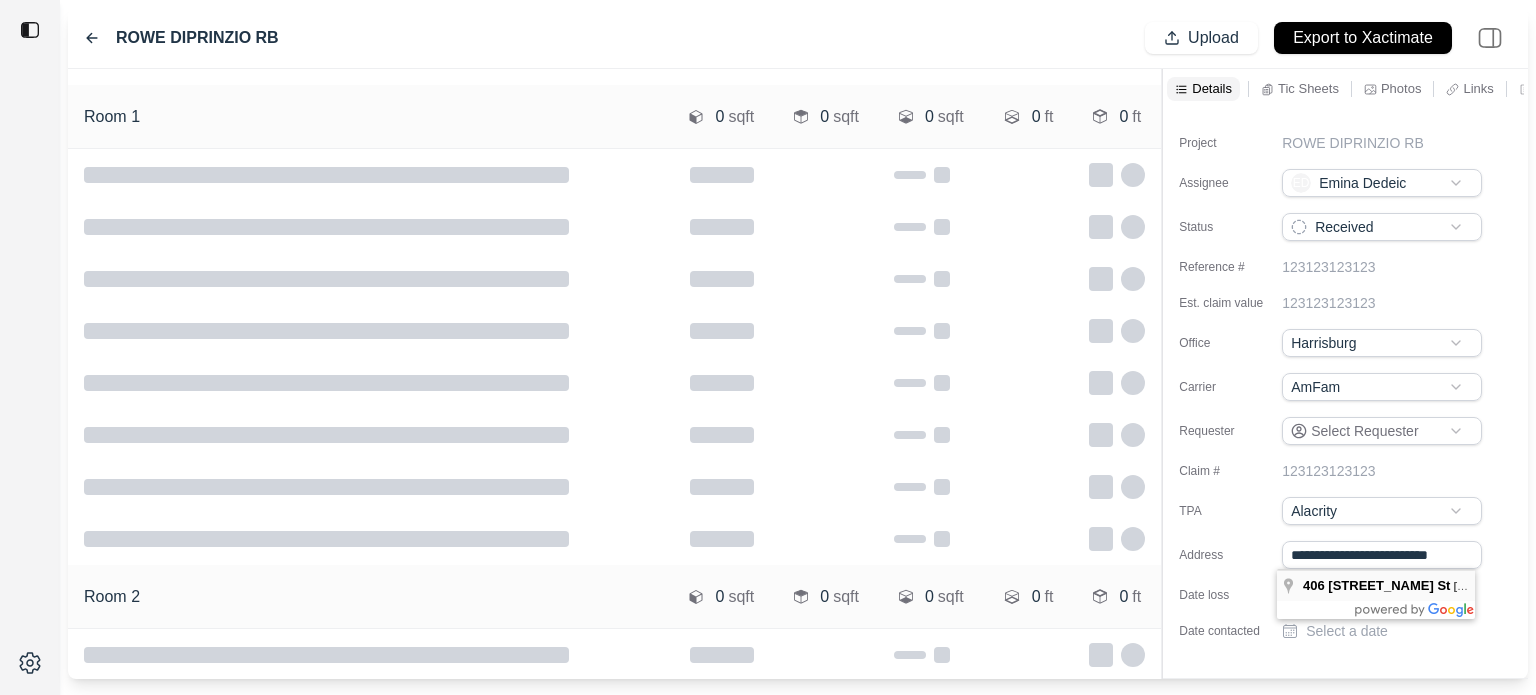type on "**********" 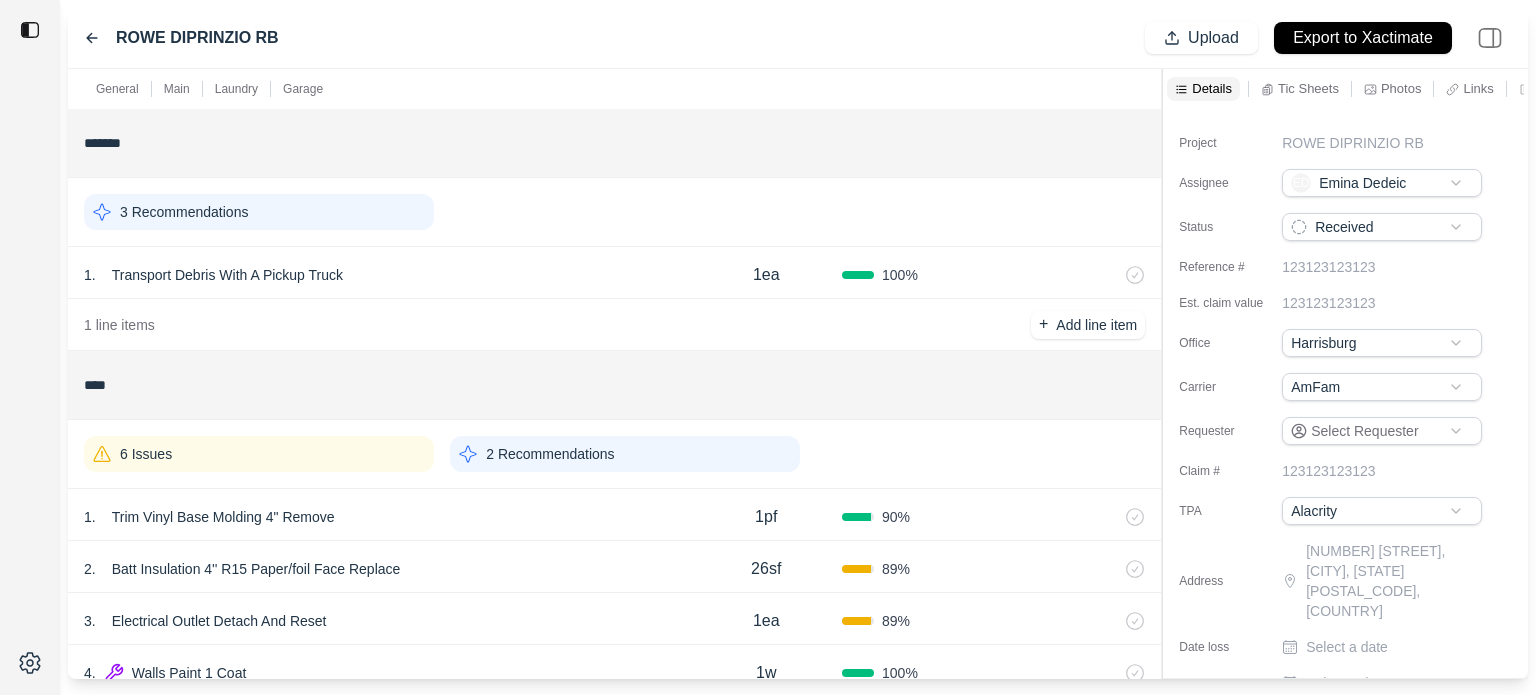 click on "Select a date" at bounding box center (1347, 647) 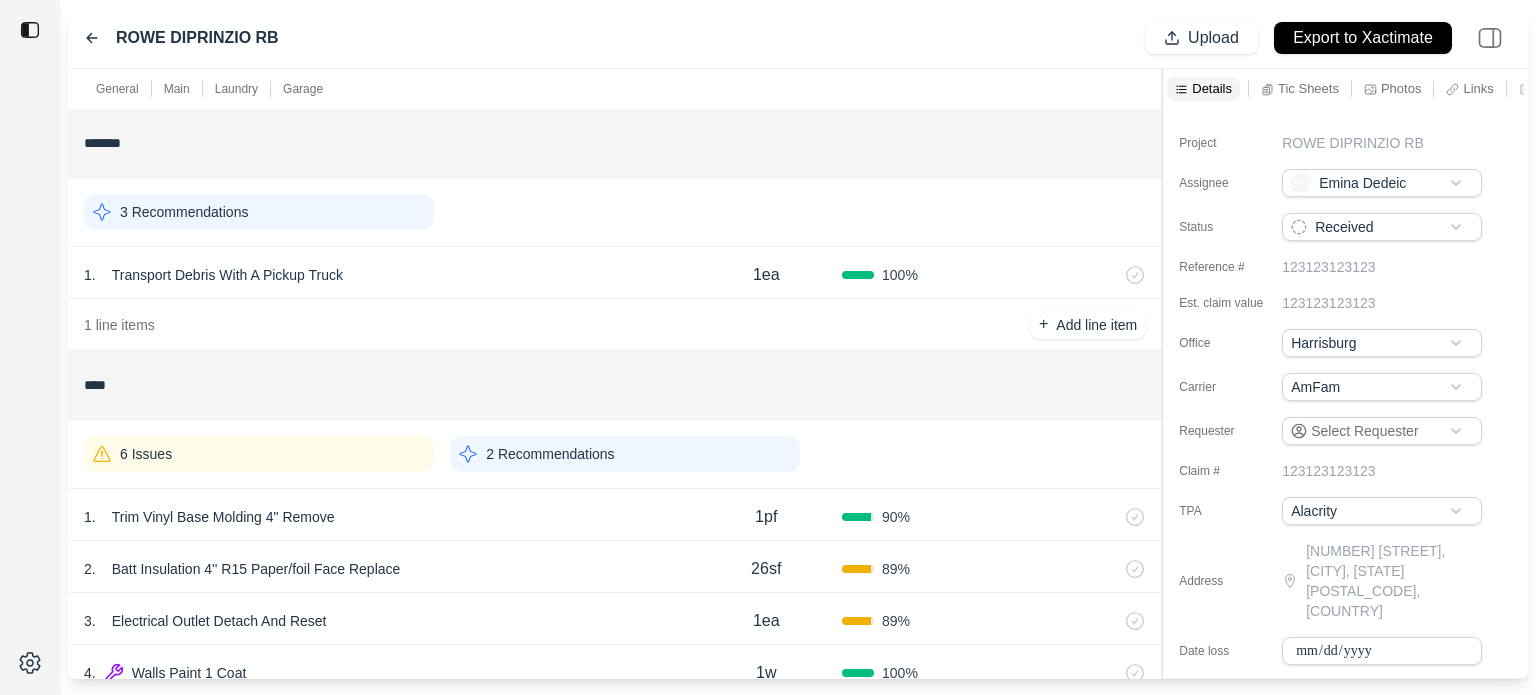 type on "**********" 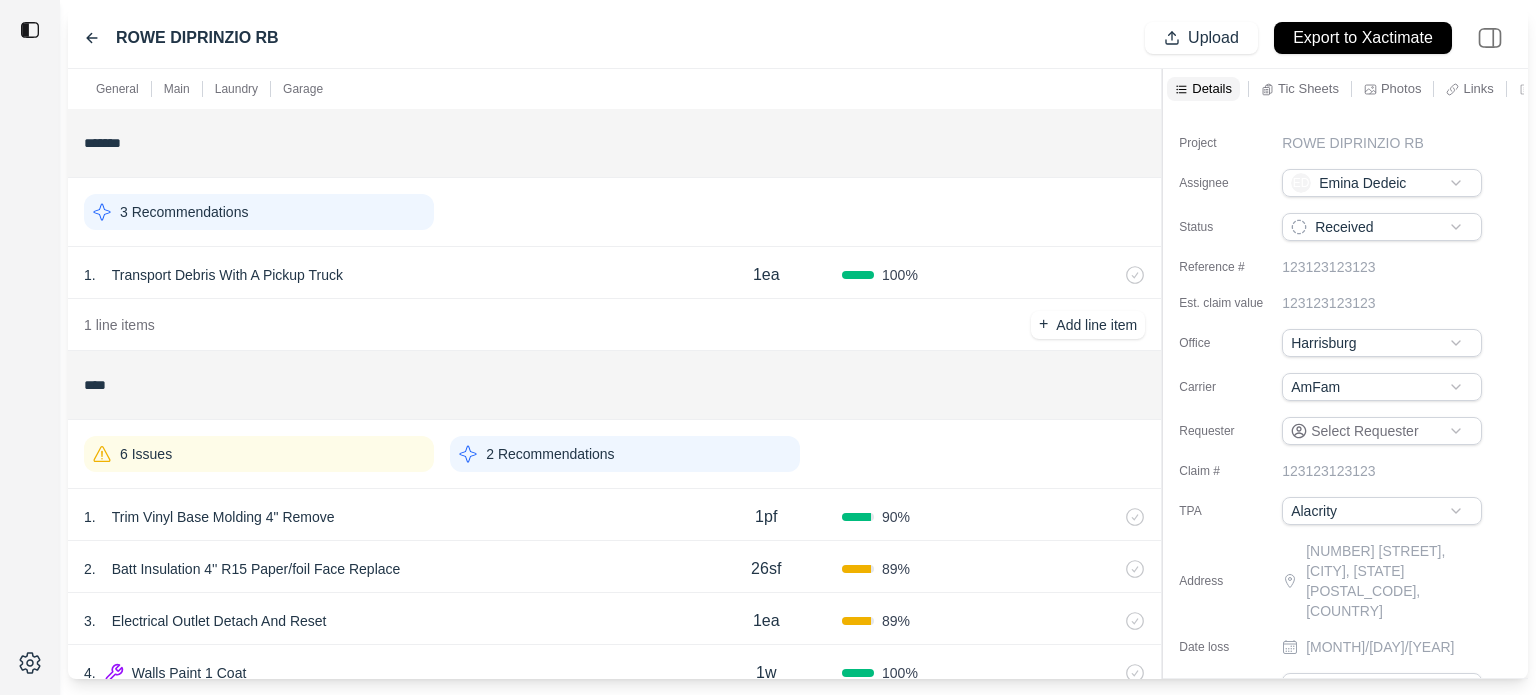 type on "**********" 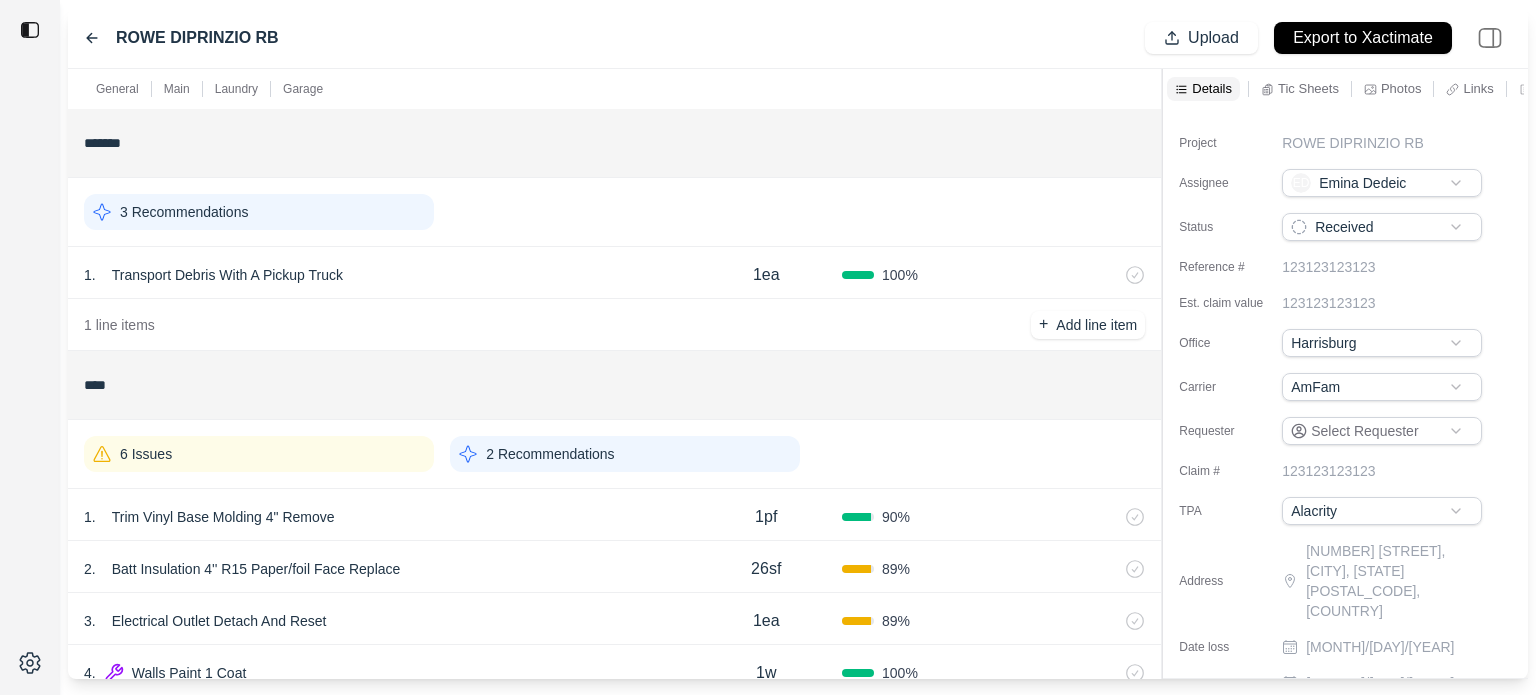 click on "3   Recommendations" at bounding box center (184, 212) 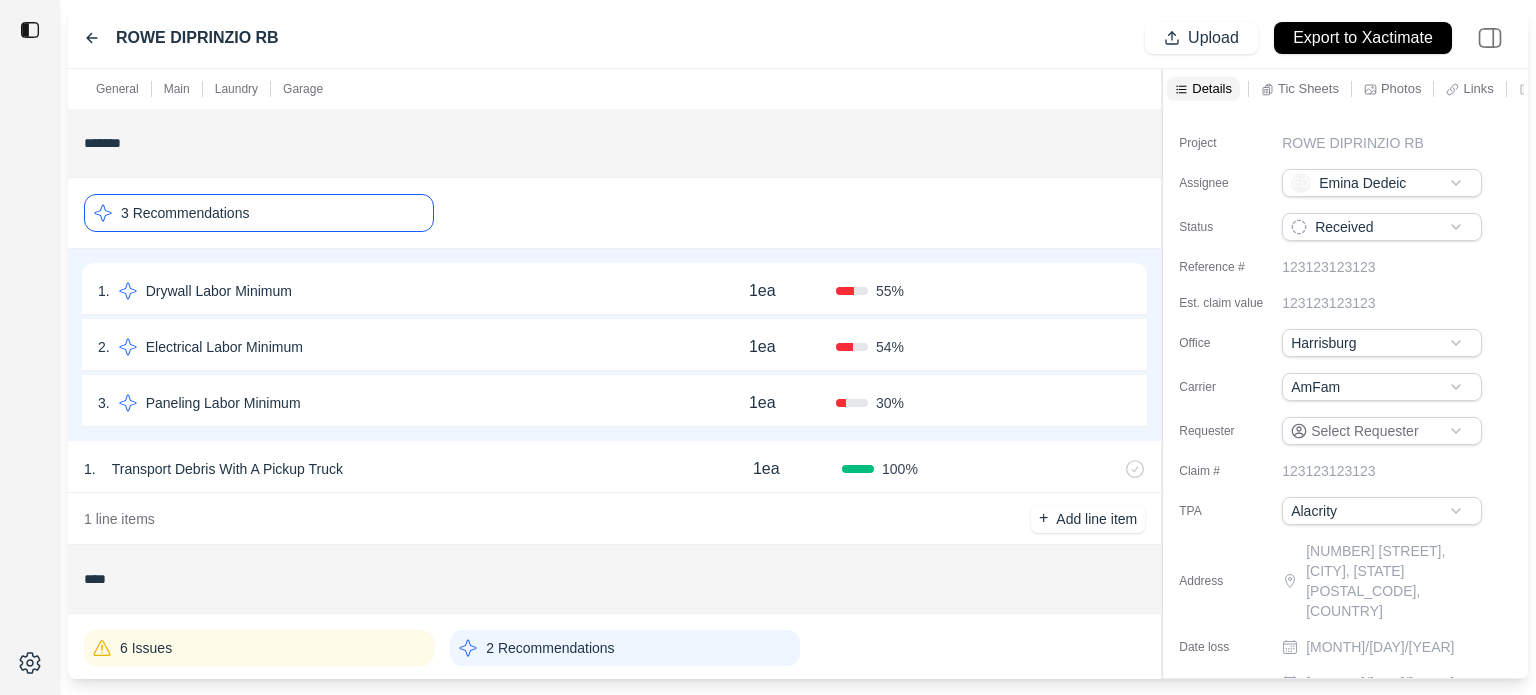 click on "Confirm" at bounding box center (1074, 291) 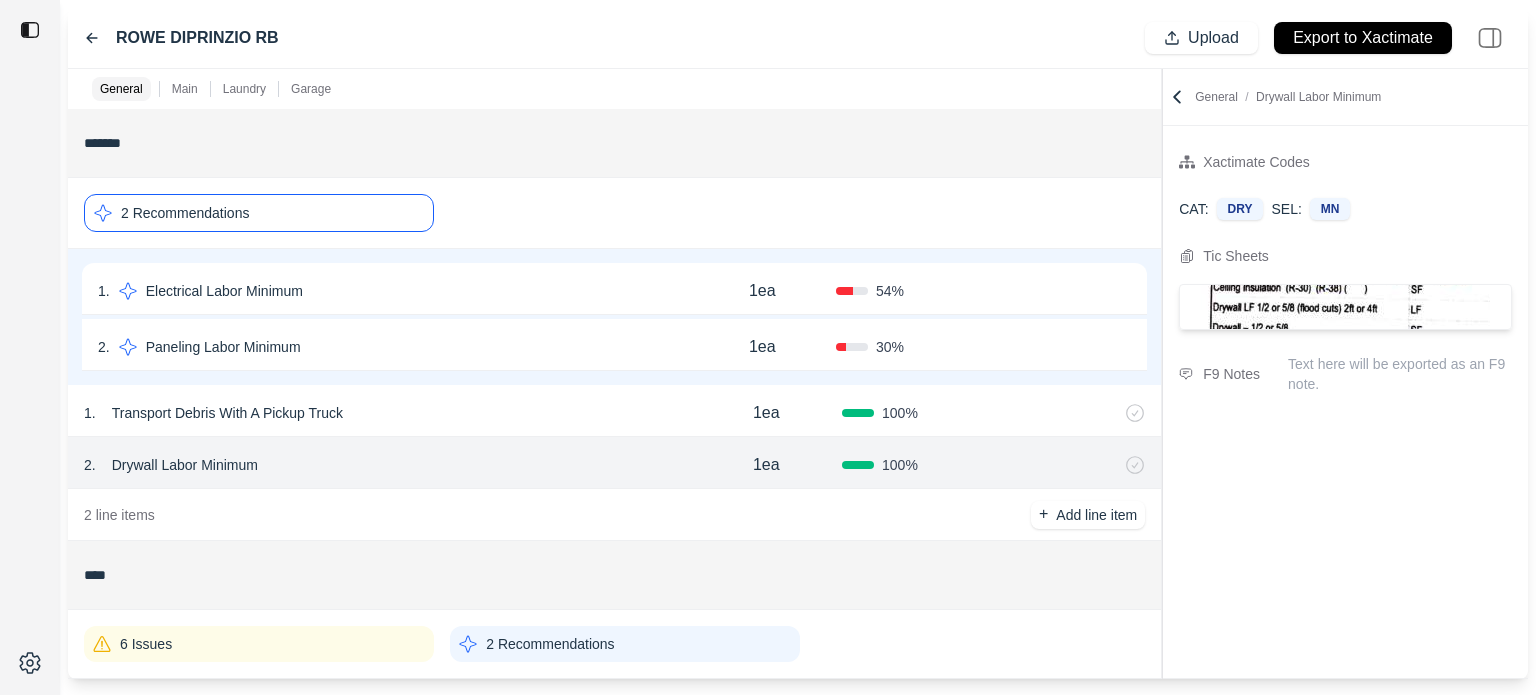 click 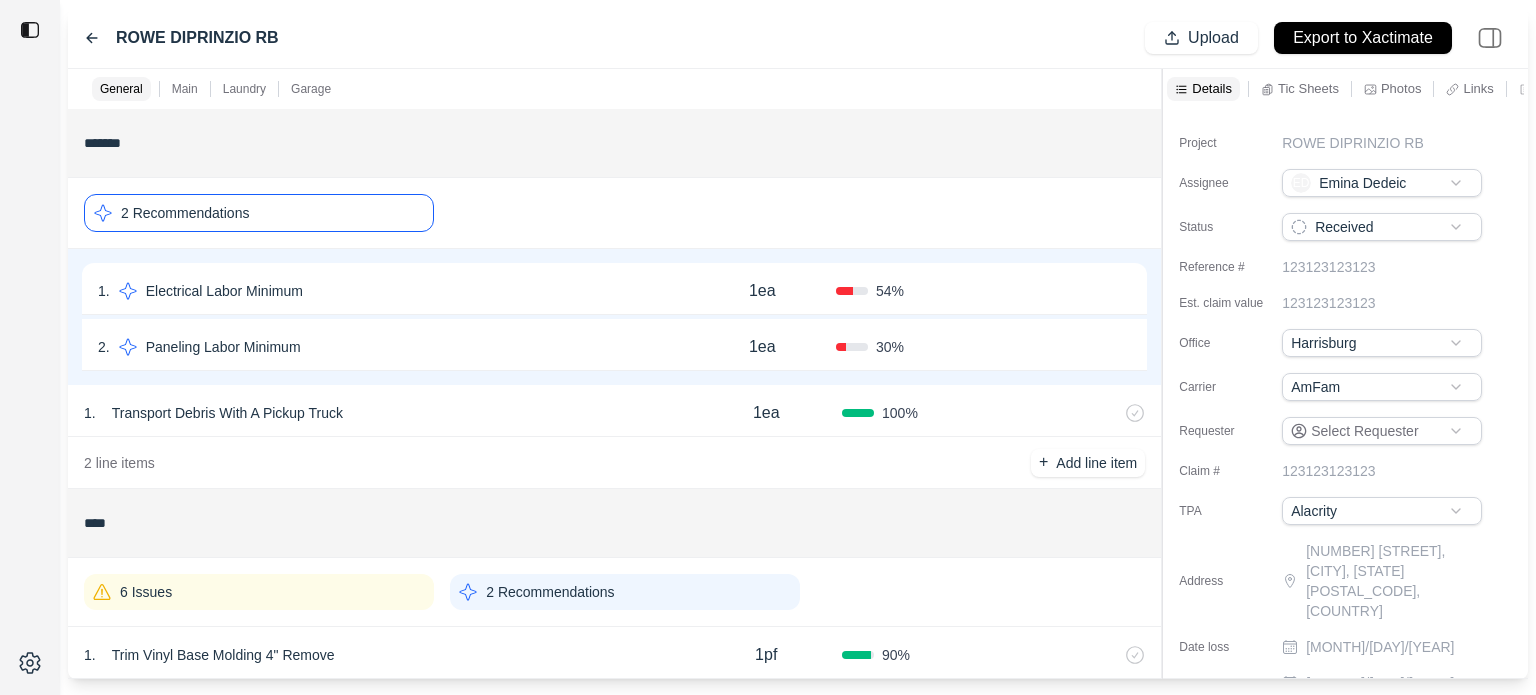 click 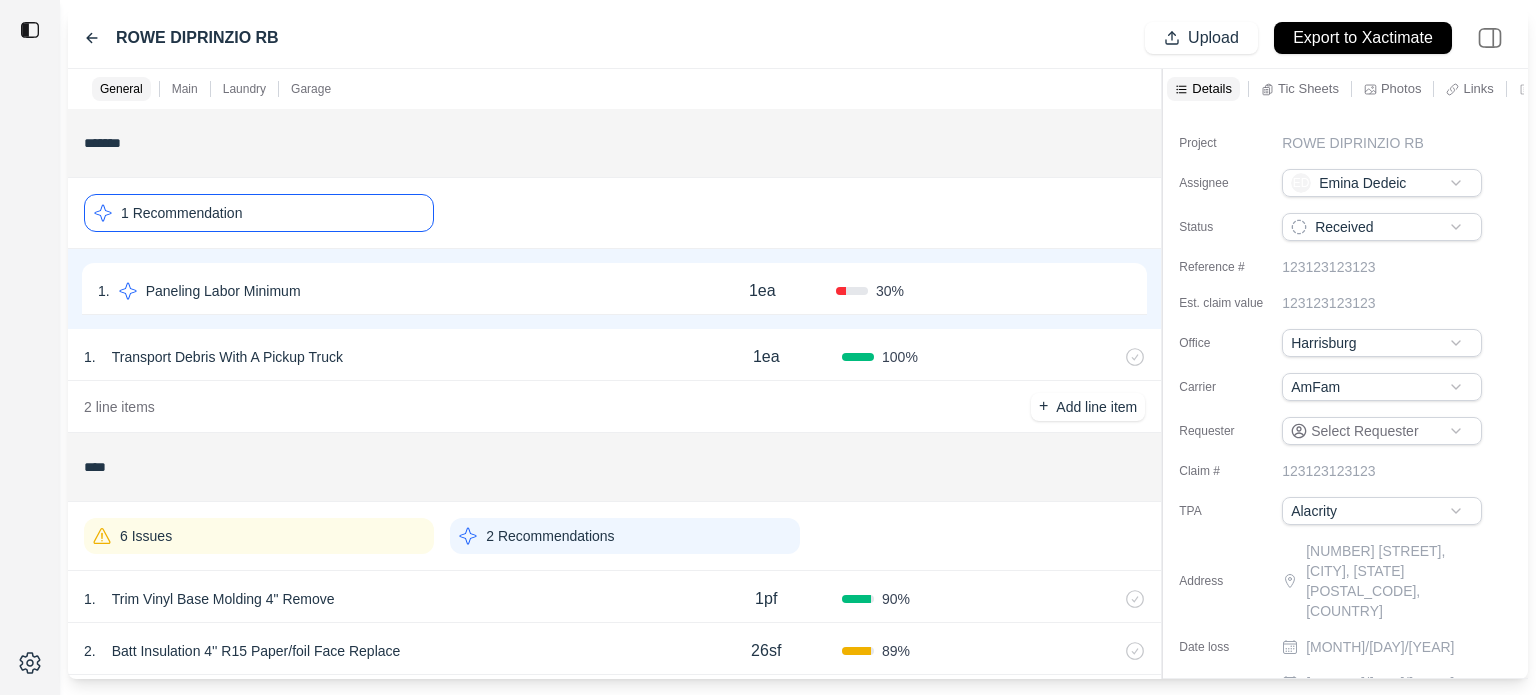 click 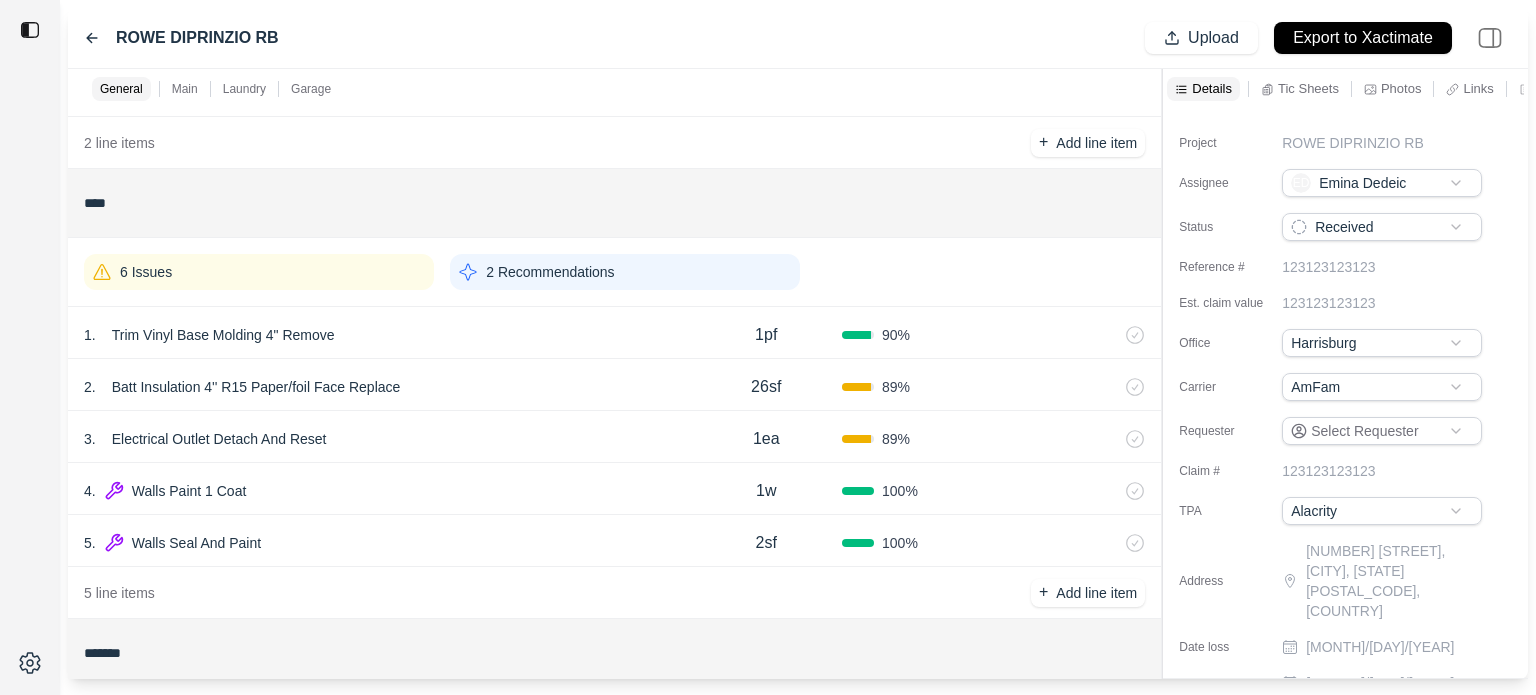 scroll, scrollTop: 200, scrollLeft: 0, axis: vertical 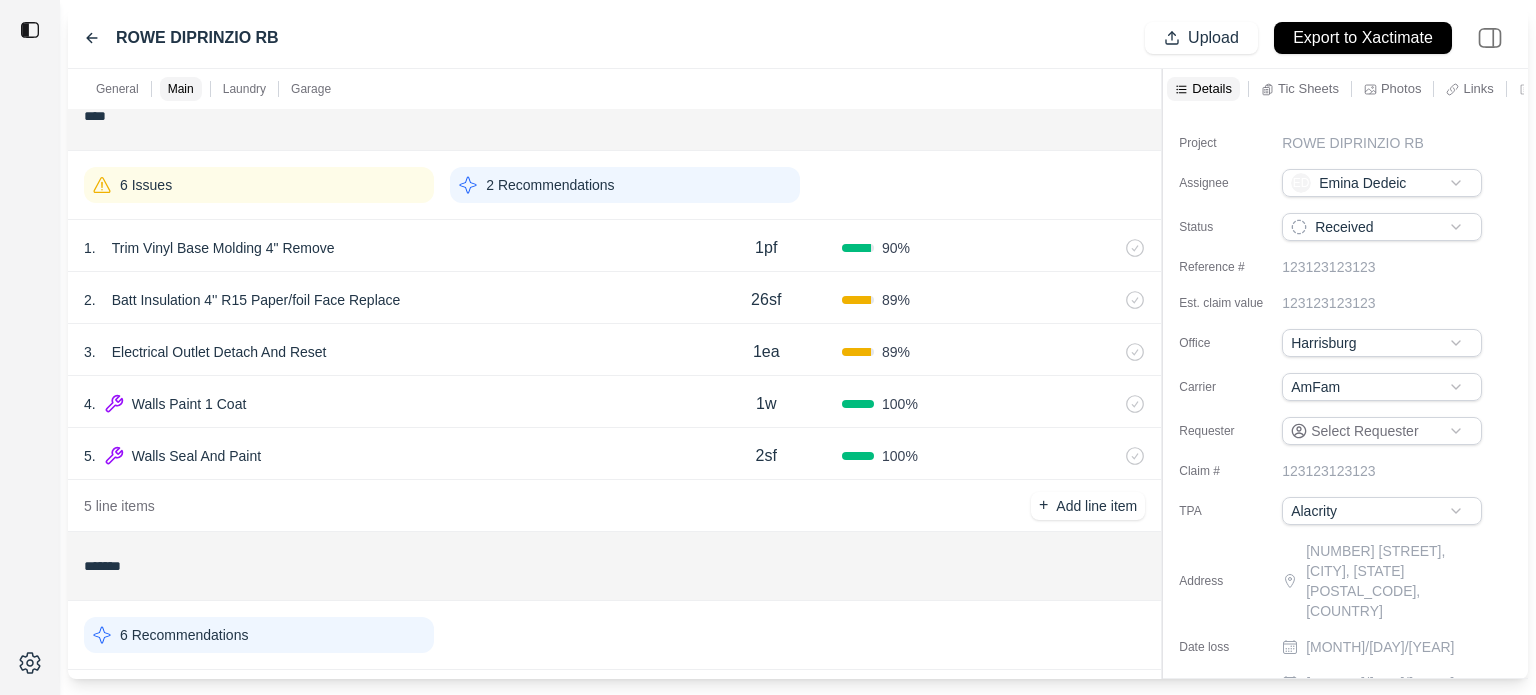click on "6   Issues" at bounding box center [259, 185] 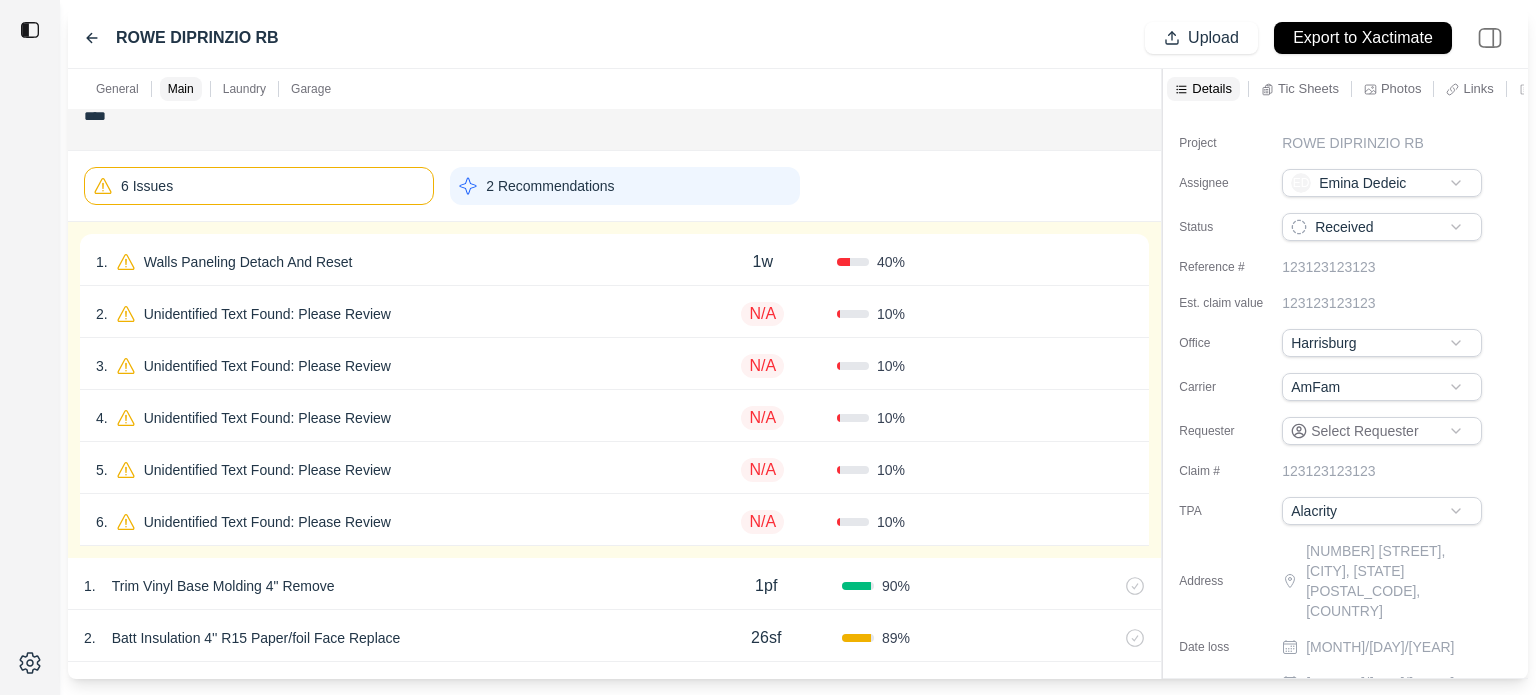 click on "1 . Walls Paneling Detach And Reset" at bounding box center [392, 262] 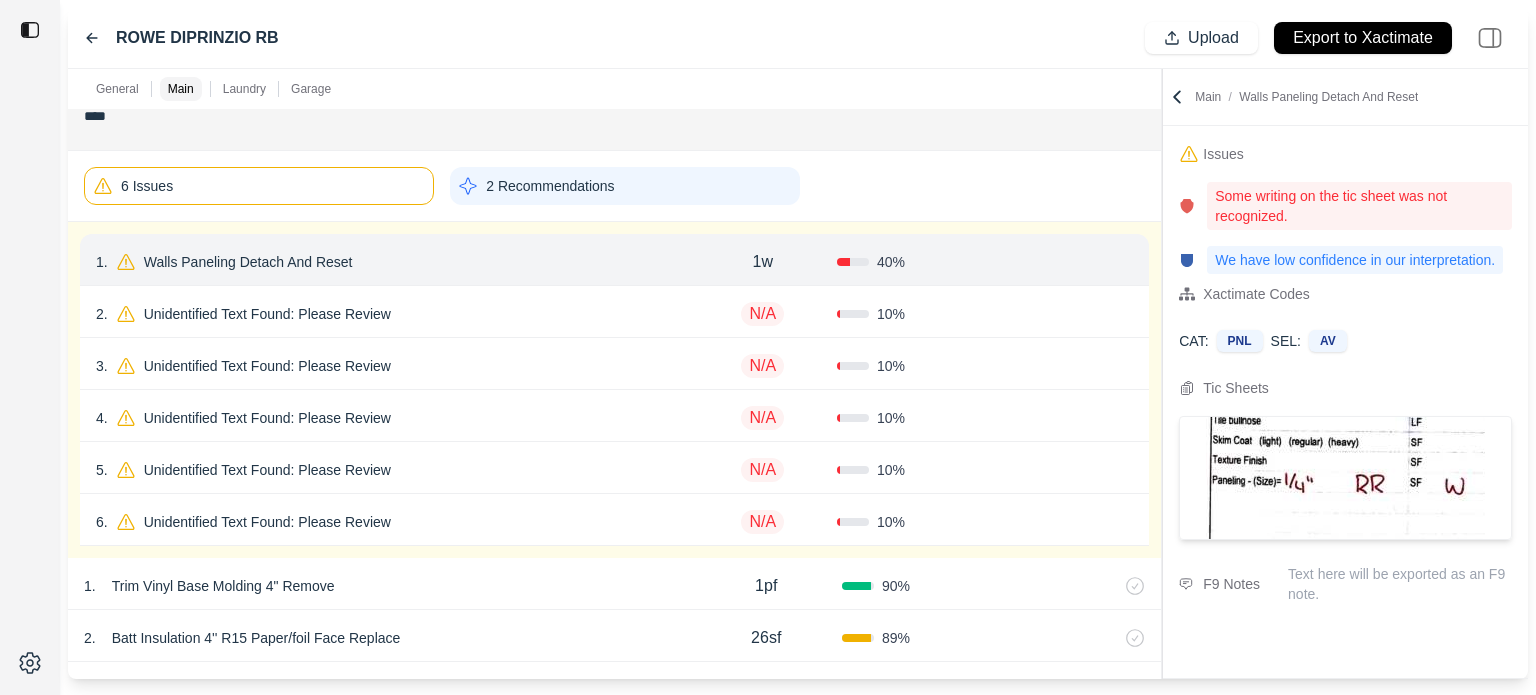 click on "Walls Paneling Detach And Reset" at bounding box center [248, 262] 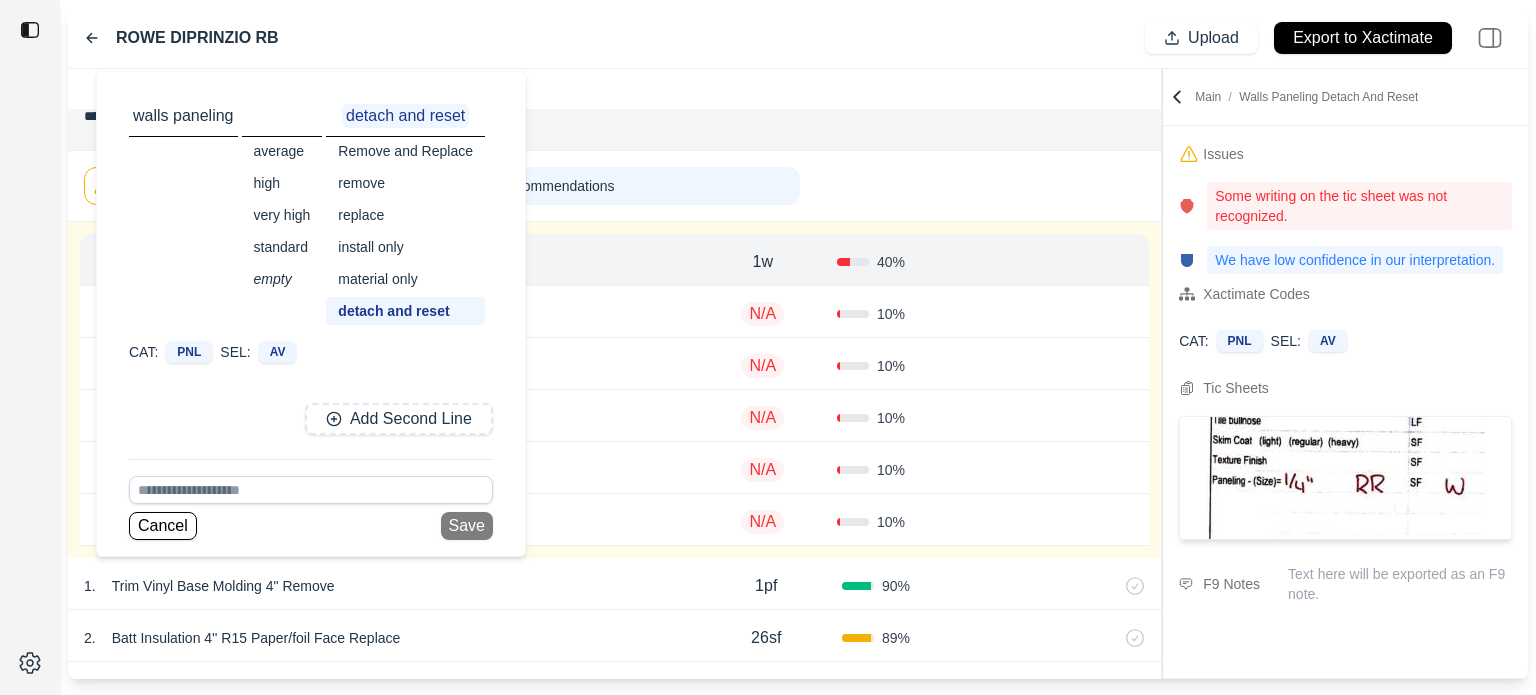 click on "Remove and Replace" at bounding box center (405, 151) 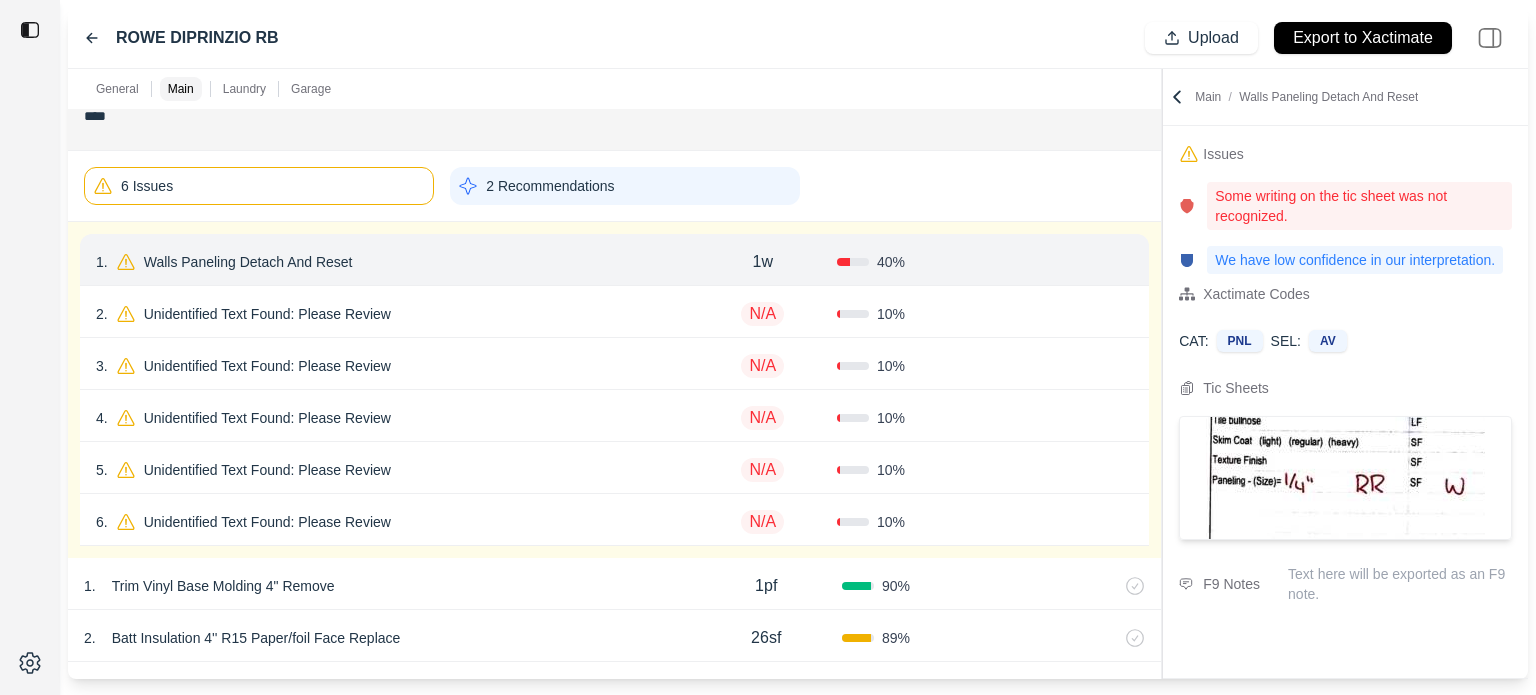 click on "[PERSON] [INITIAL] Upload Export to Xactimate" at bounding box center (798, 38) 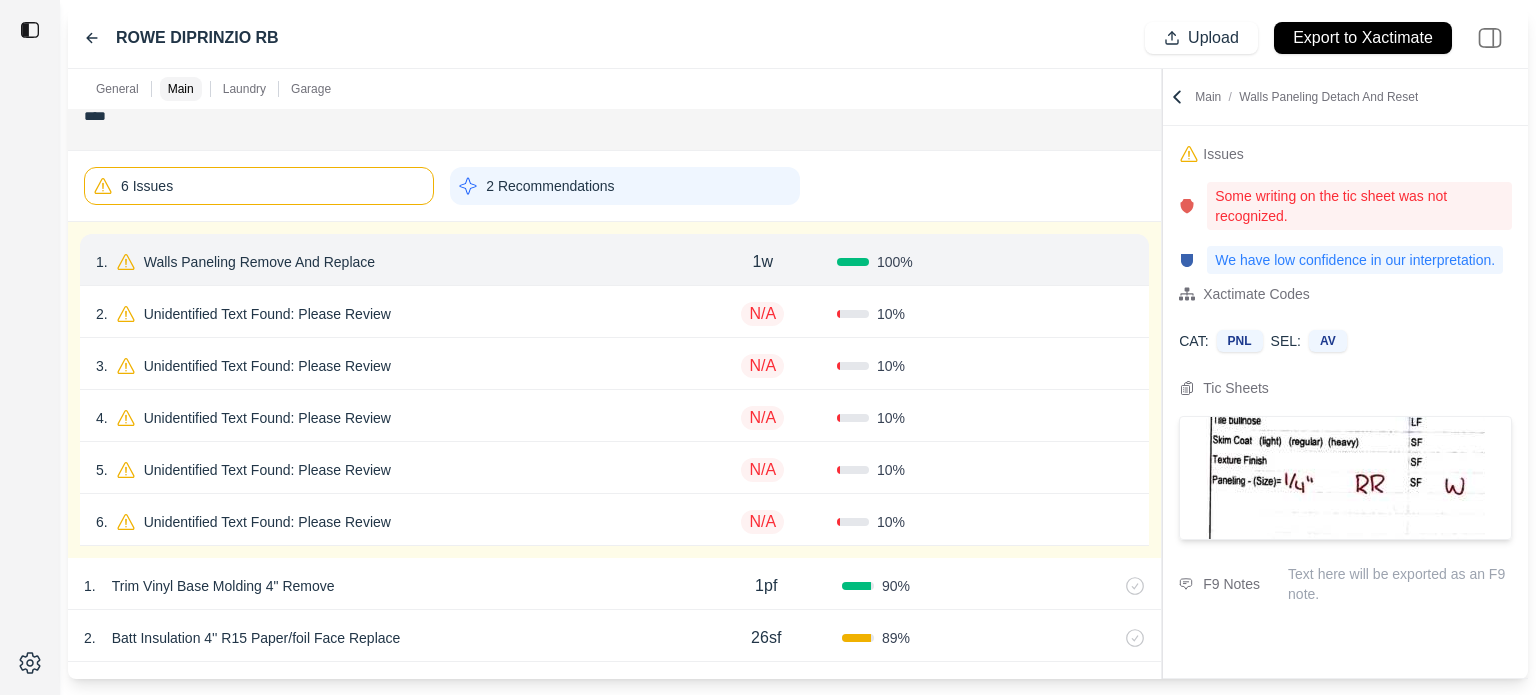 click on "Confirm" at bounding box center [1076, 262] 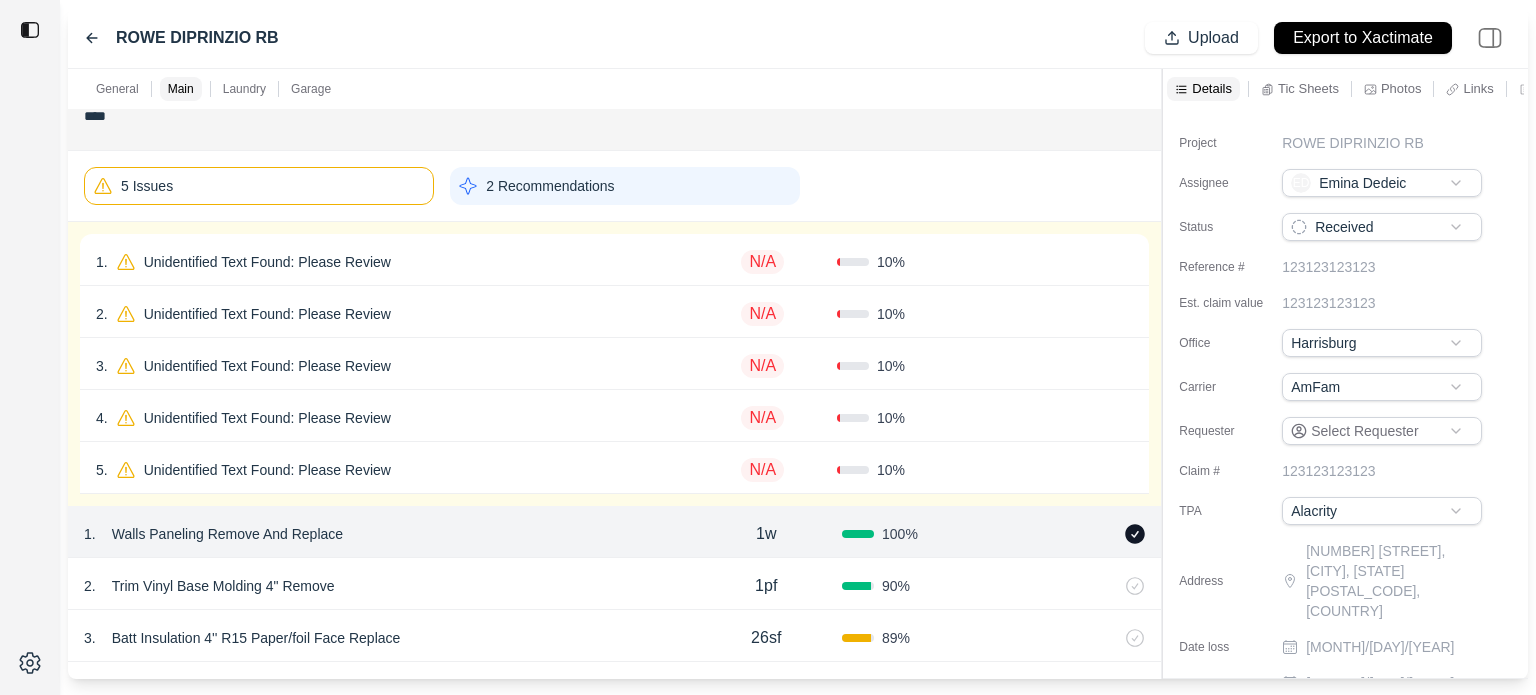 click on "Unidentified Text Found: Please Review" at bounding box center (267, 262) 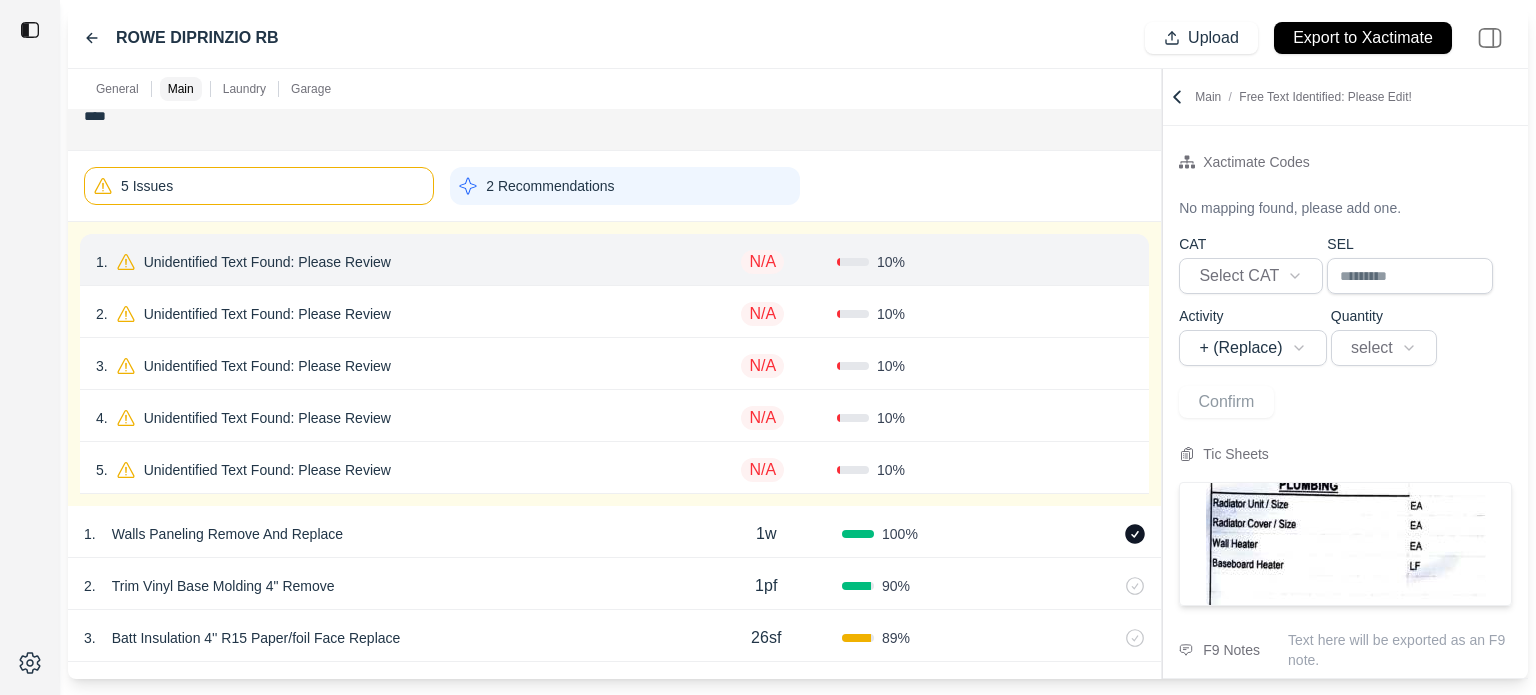drag, startPoint x: 1132, startPoint y: 259, endPoint x: 980, endPoint y: 267, distance: 152.21039 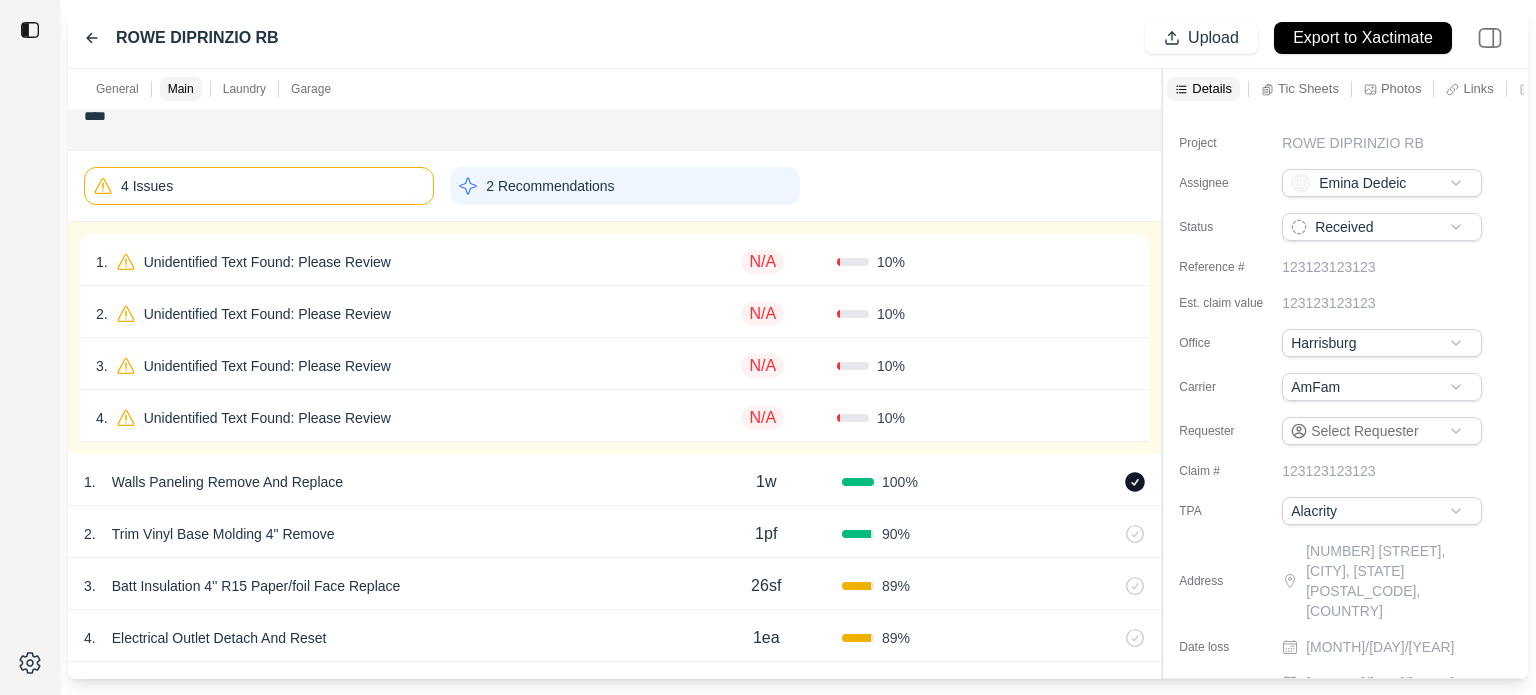 click on "1 . Unidentified Text Found: Please Review" at bounding box center (392, 262) 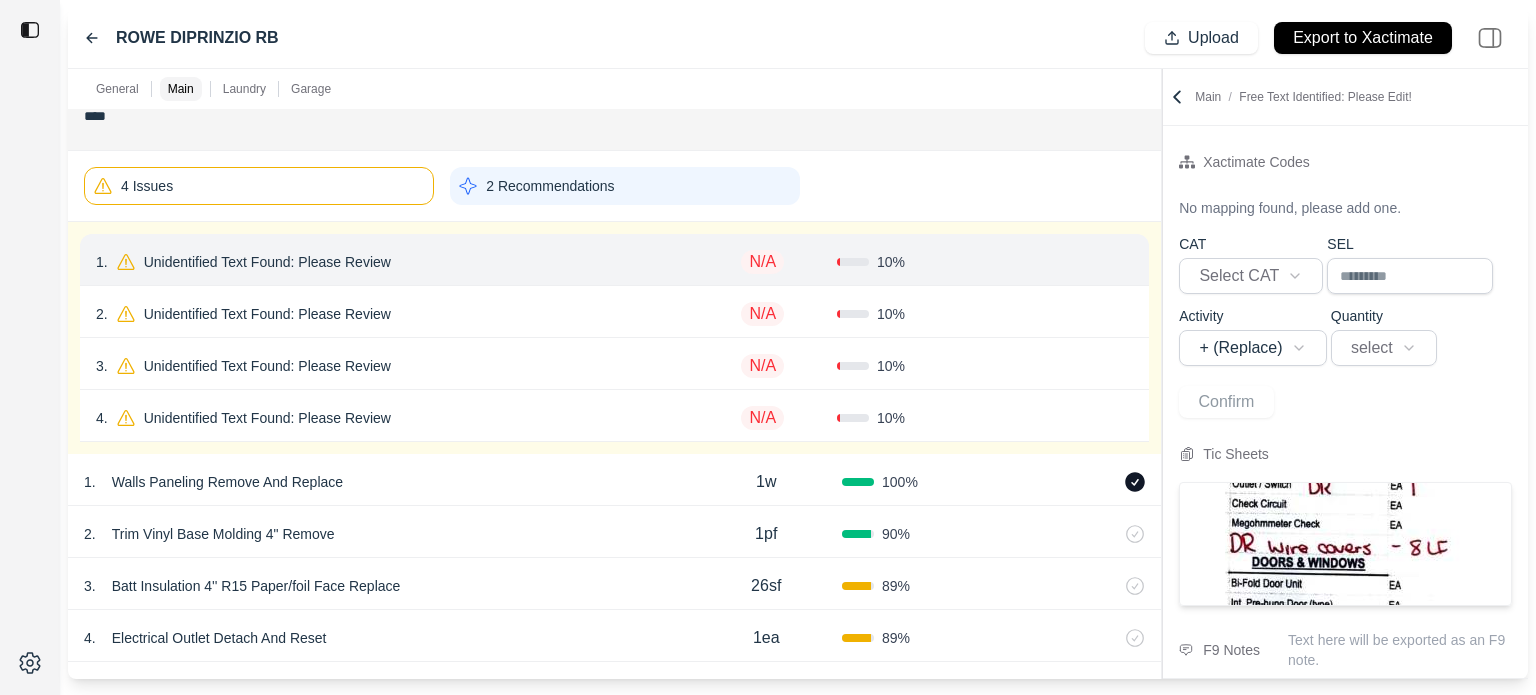 click 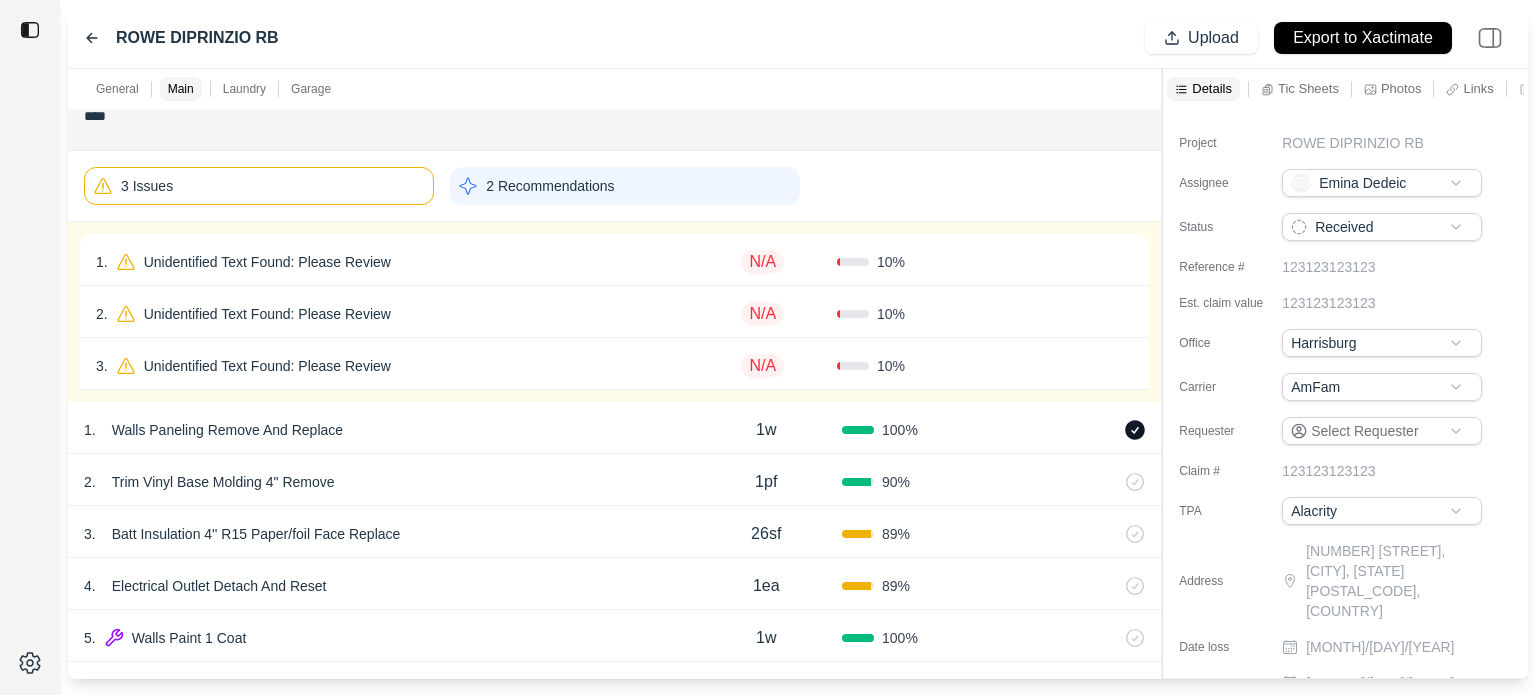 click on "1 . Unidentified Text Found: Please Review" at bounding box center [392, 262] 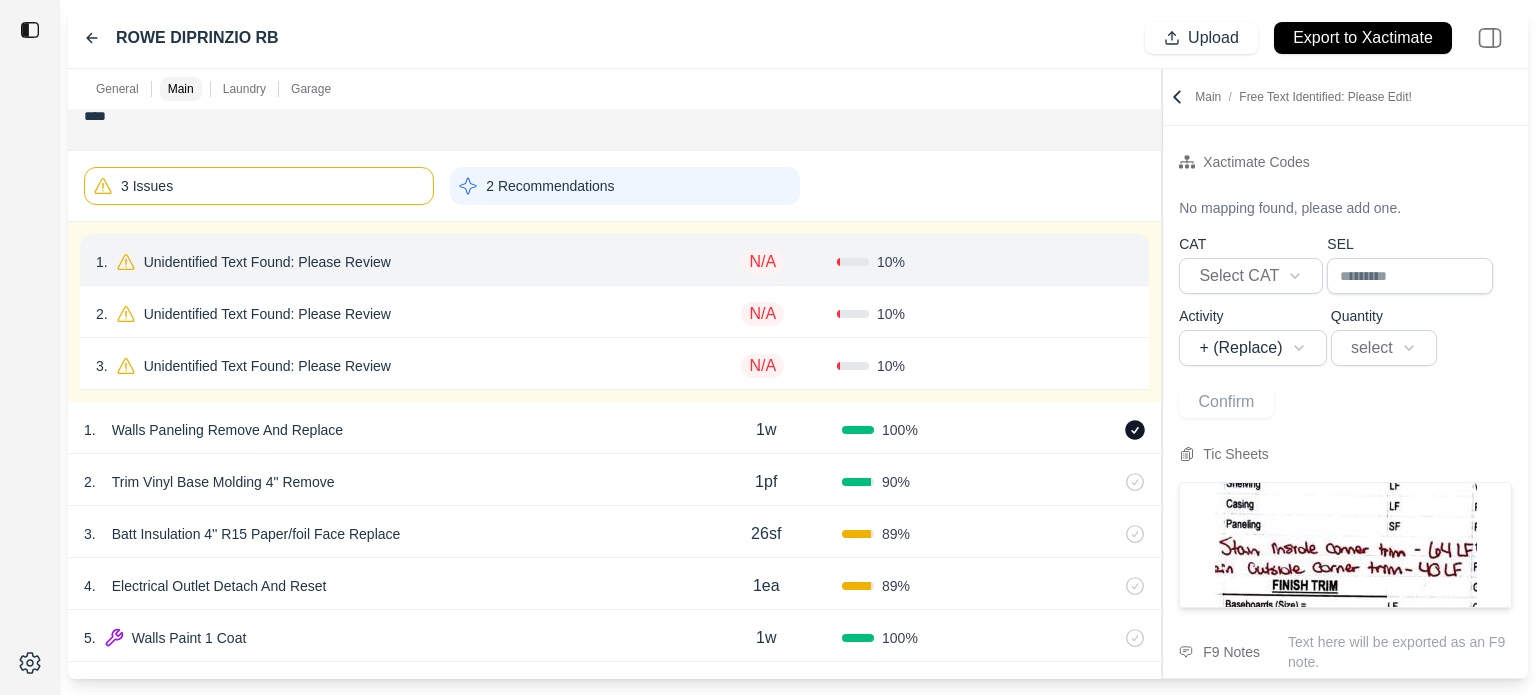 click on "Unidentified Text Found: Please Review" at bounding box center [267, 262] 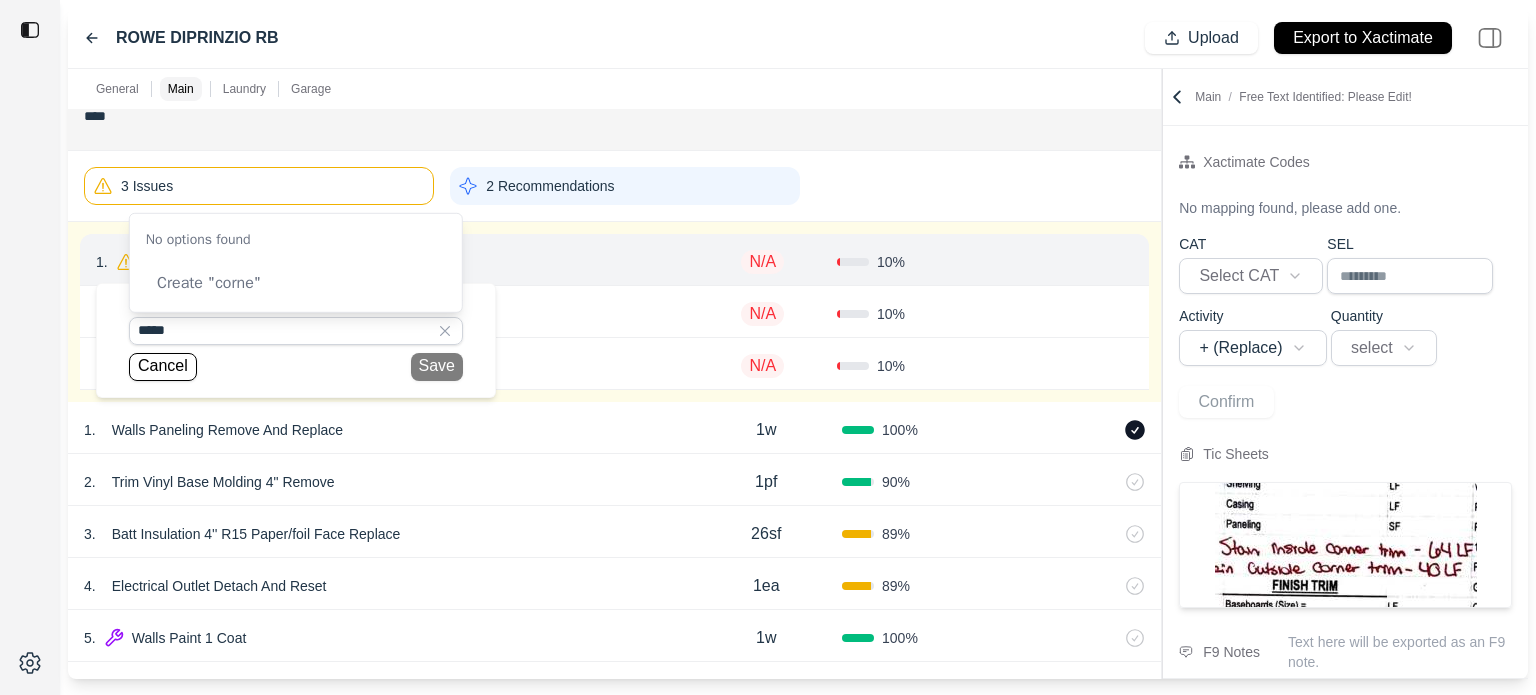type on "******" 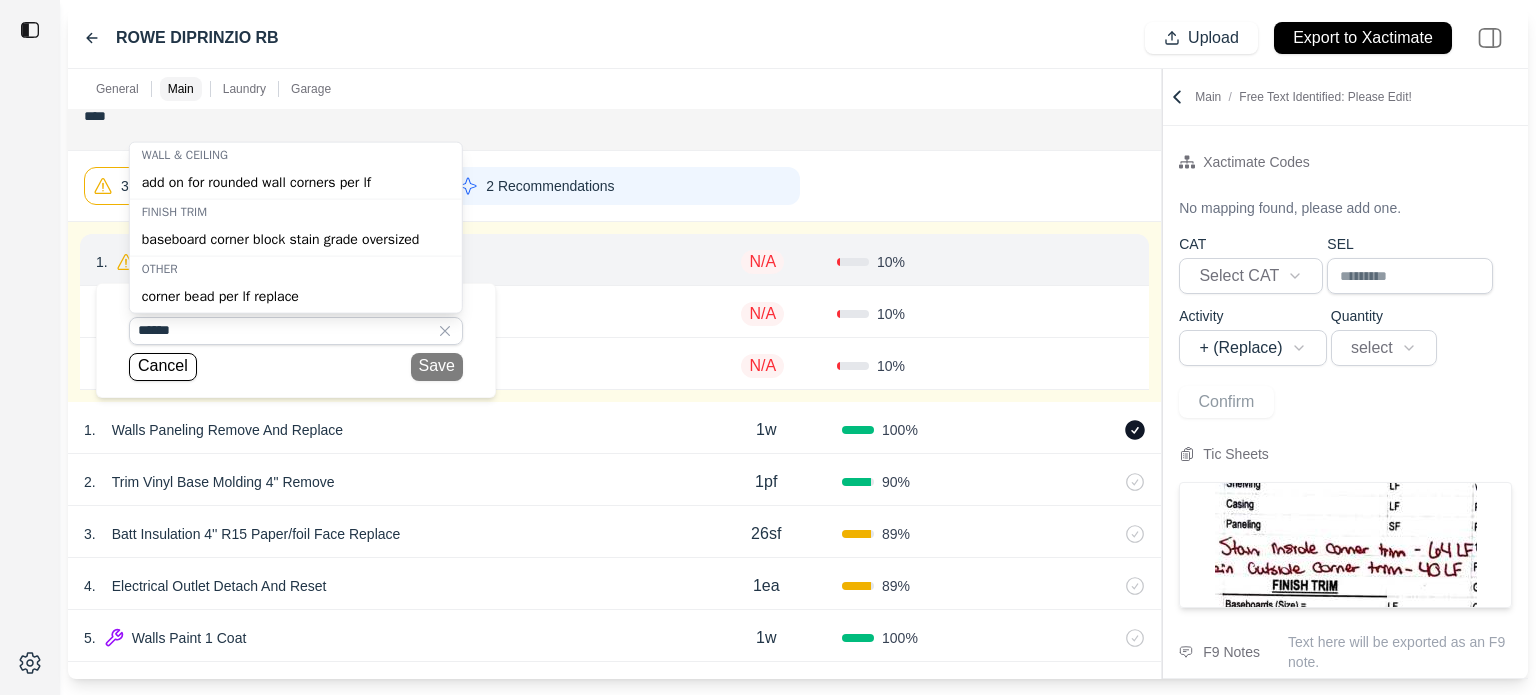 click on "****" at bounding box center [614, -57] 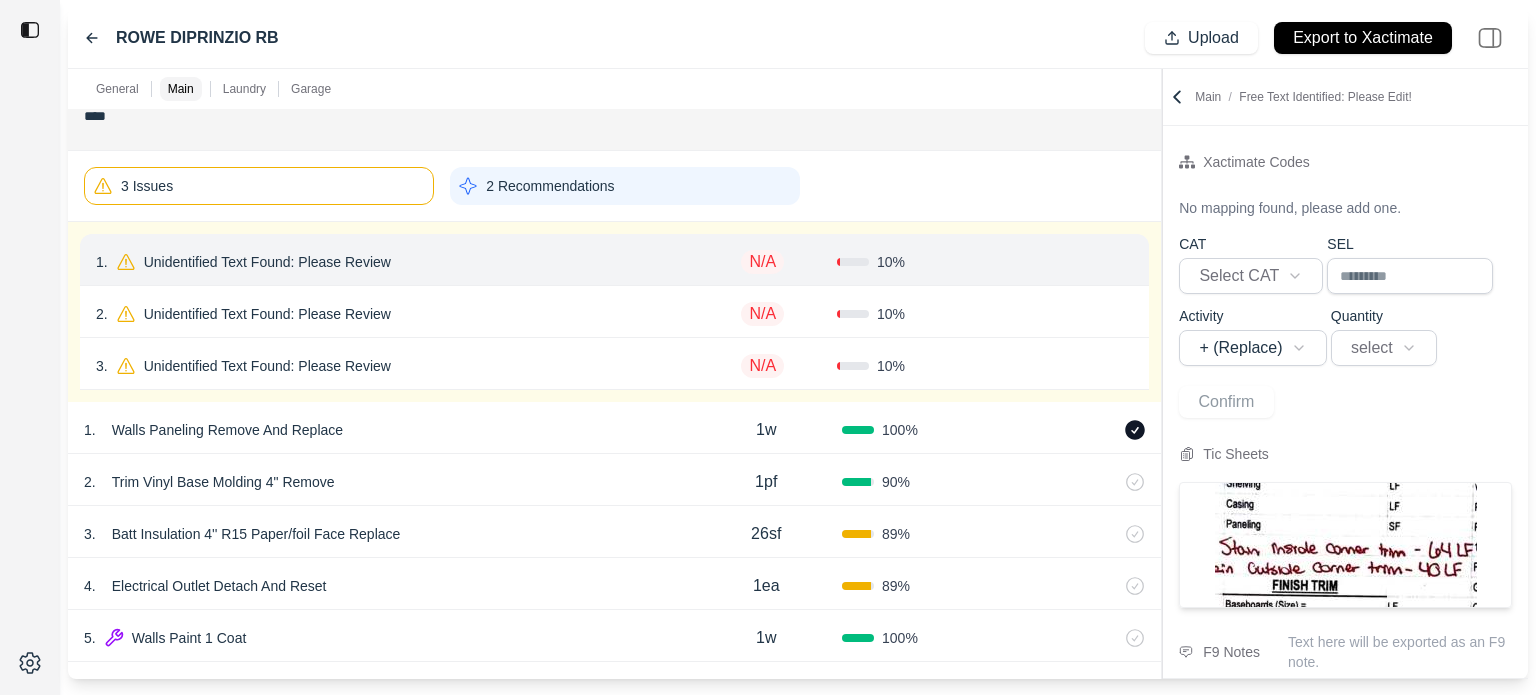 click 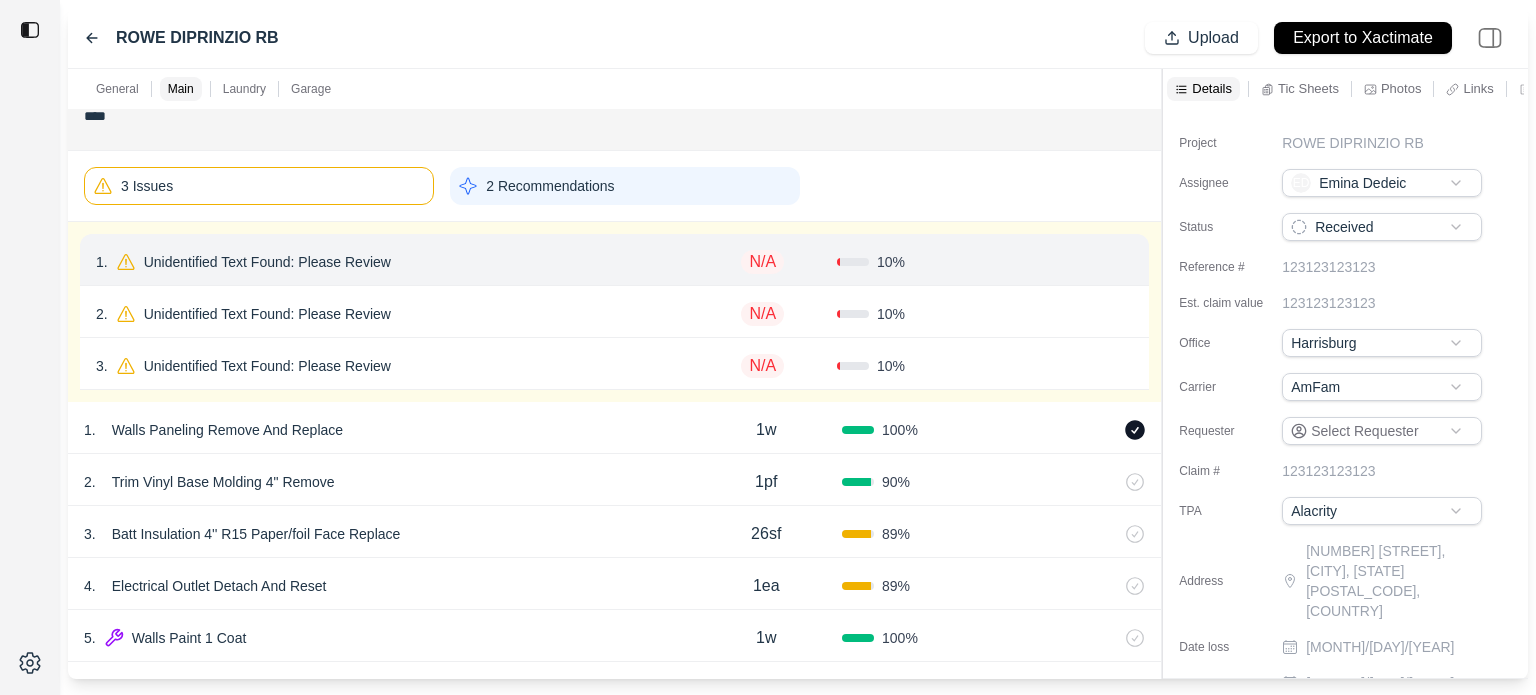 click on "1 . Unidentified Text Found: Please Review" at bounding box center [392, 262] 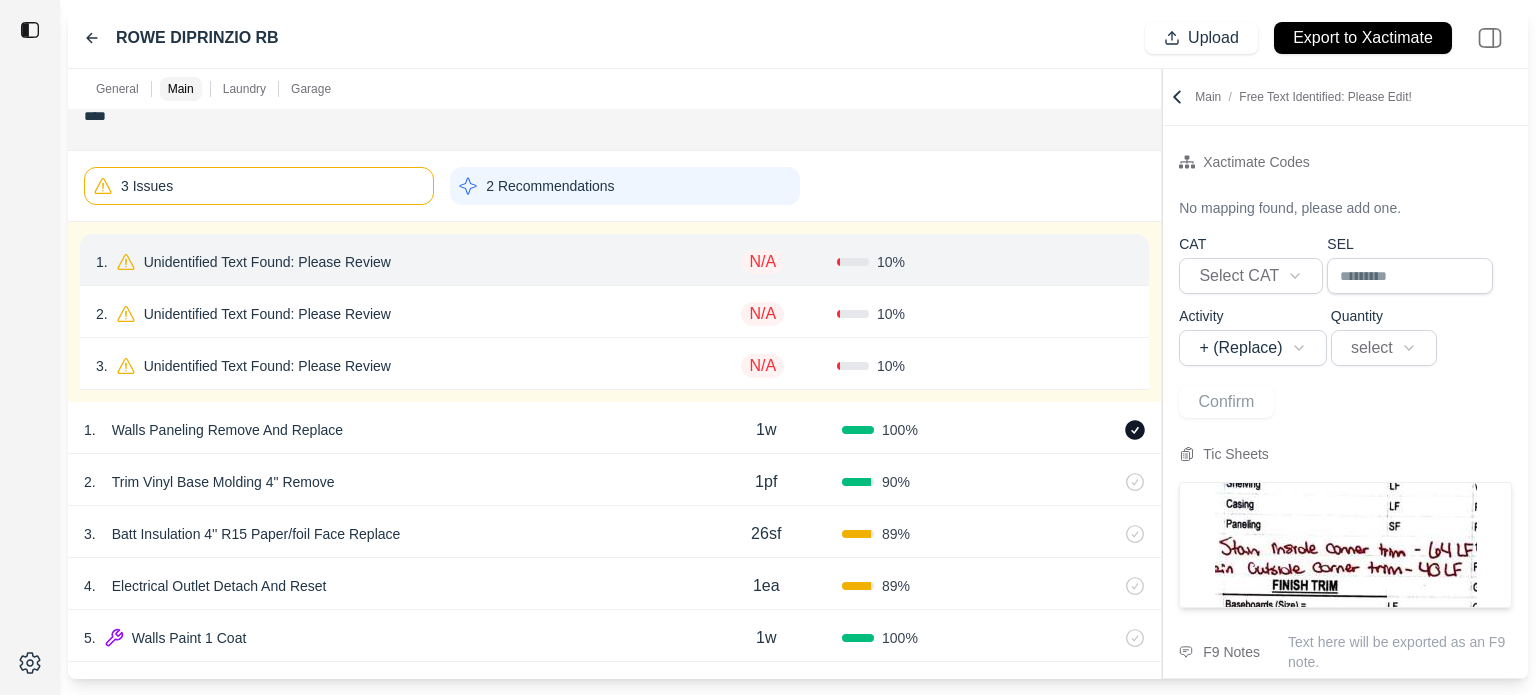 click 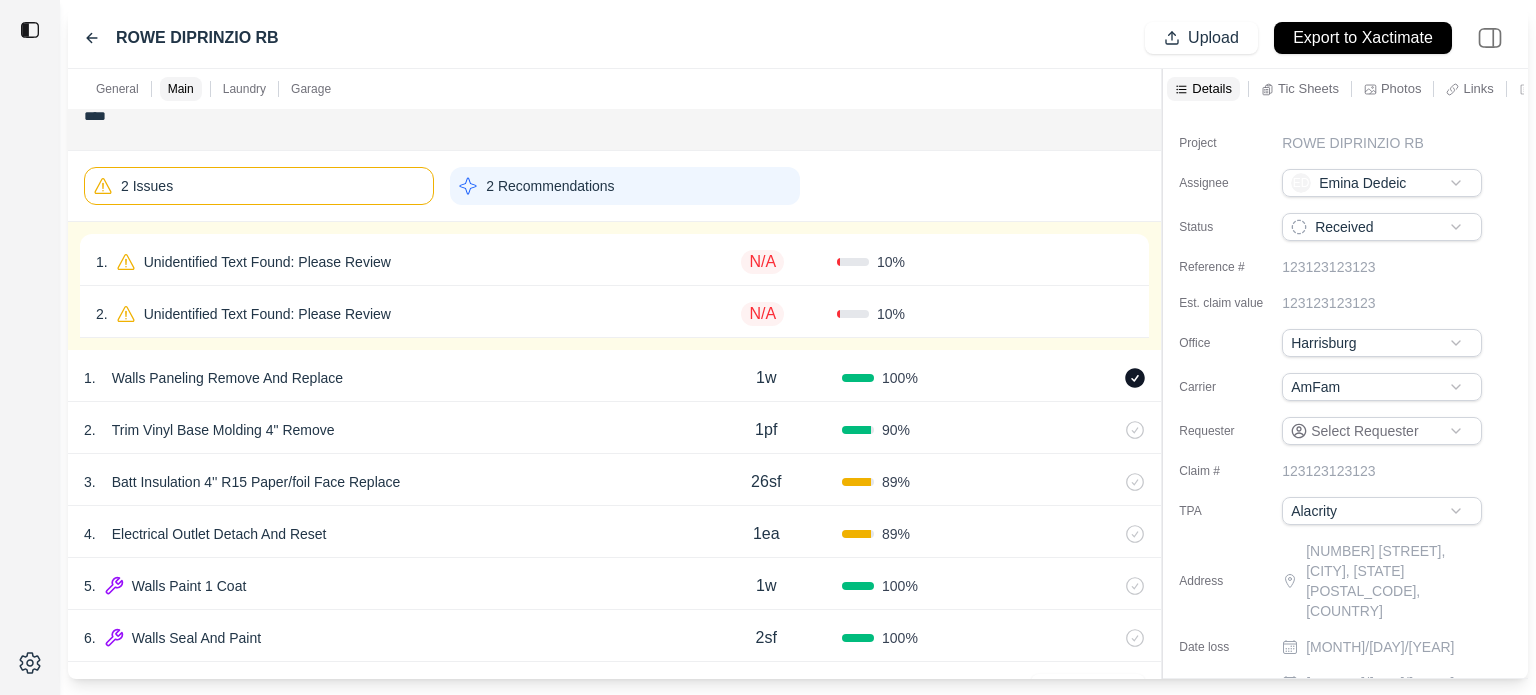 click on "1 . Unidentified Text Found: Please Review N/A 10 % Confirm" at bounding box center [614, 260] 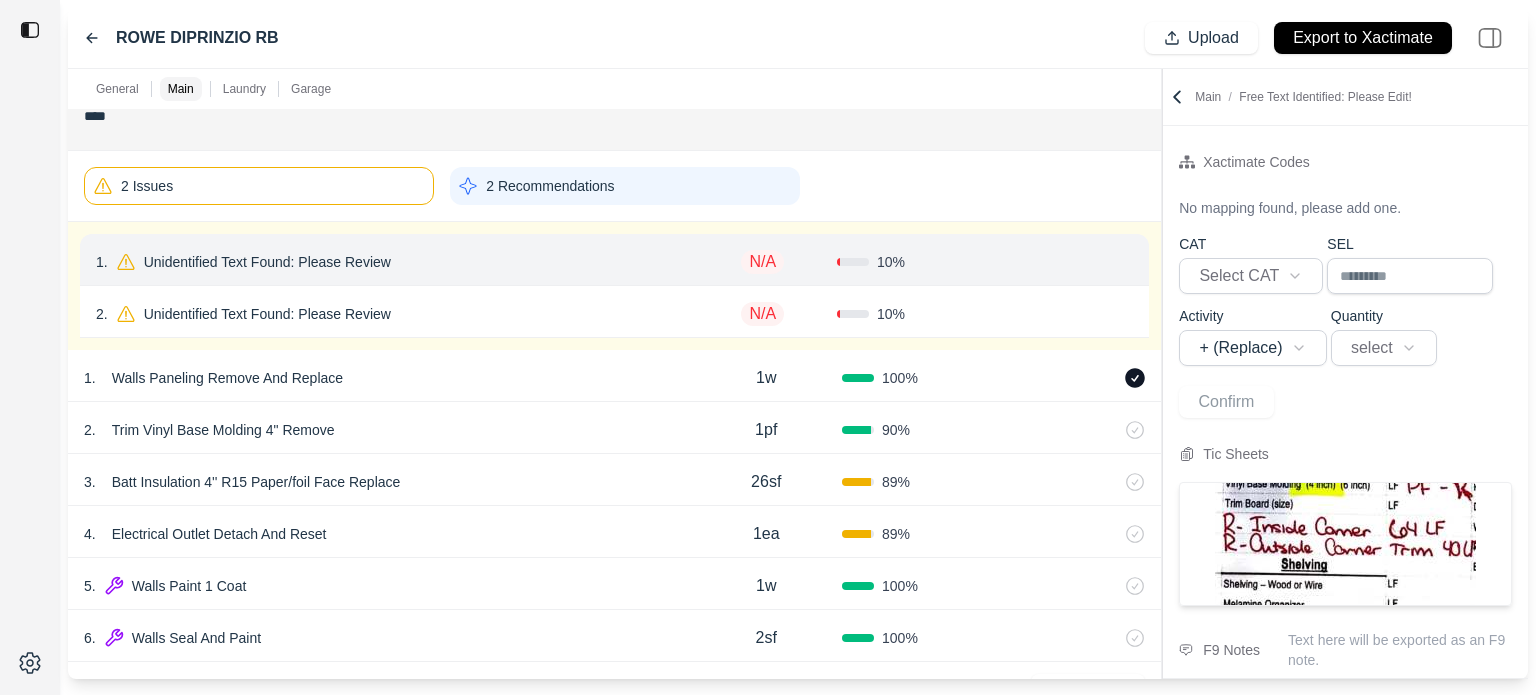 click on "Unidentified Text Found: Please Review" at bounding box center (267, 262) 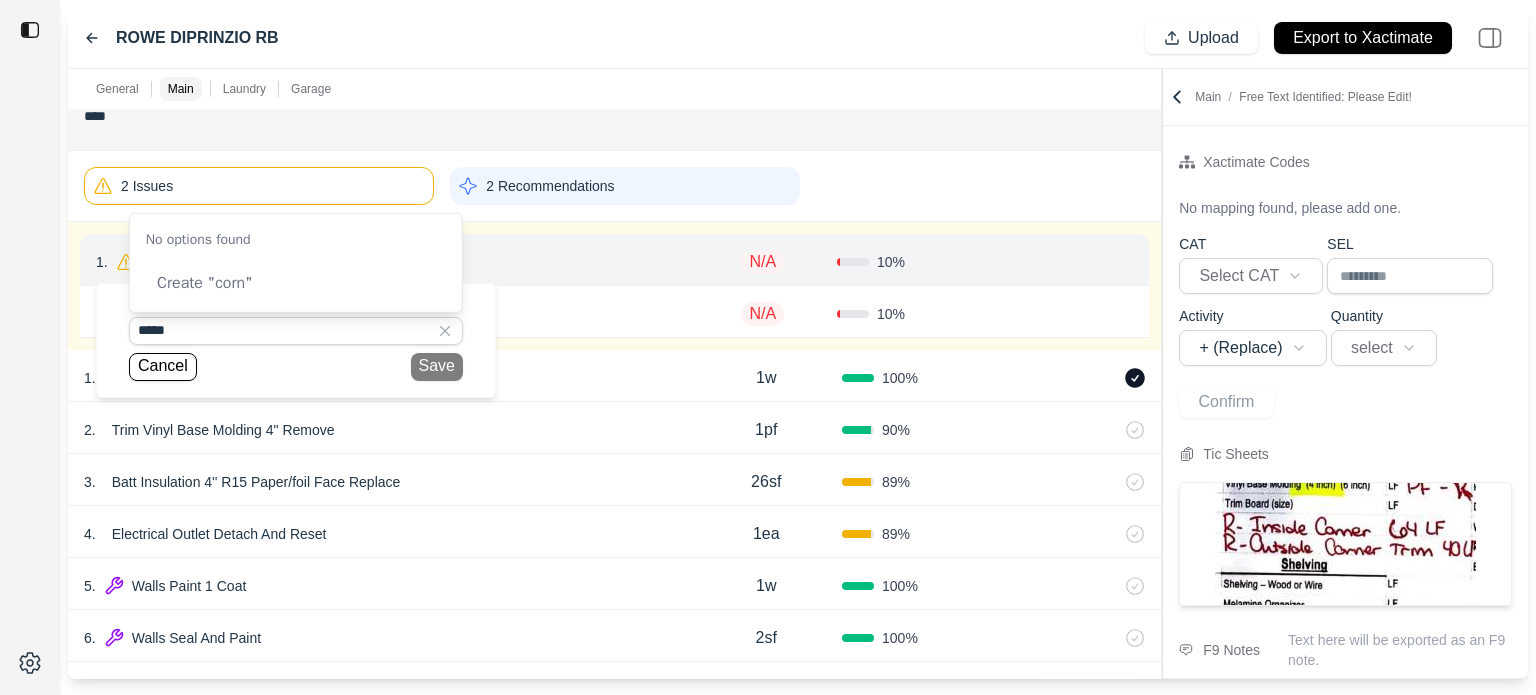 type on "******" 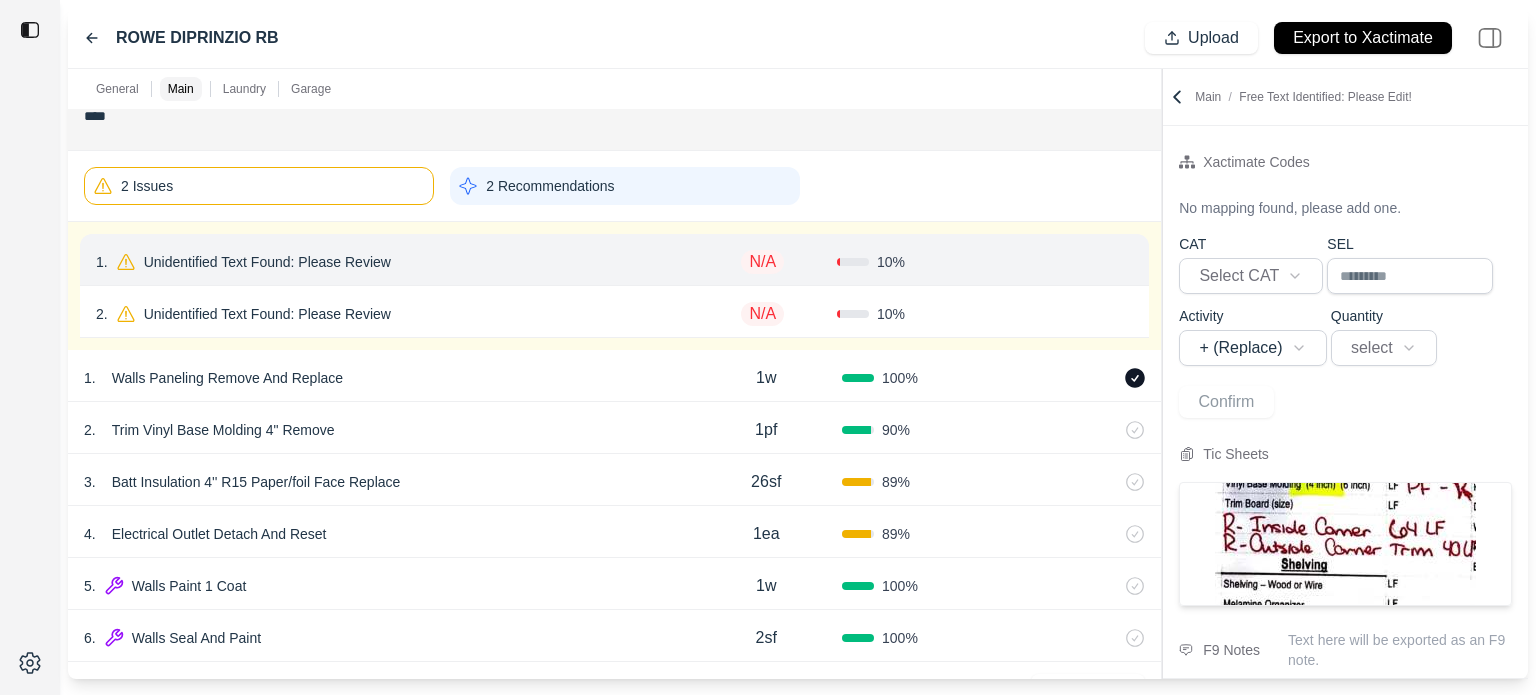 click on "****" at bounding box center (614, -57) 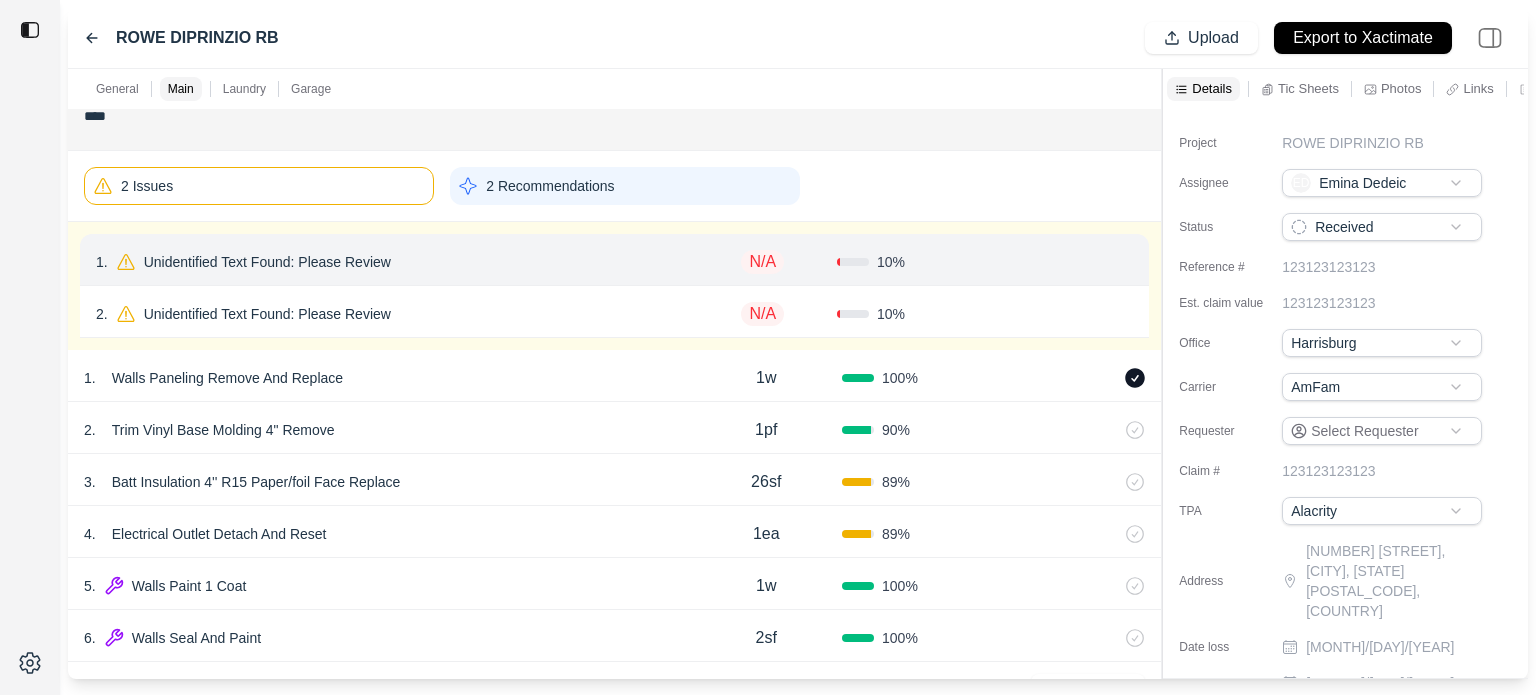 click on "1 . Unidentified Text Found: Please Review" at bounding box center [392, 262] 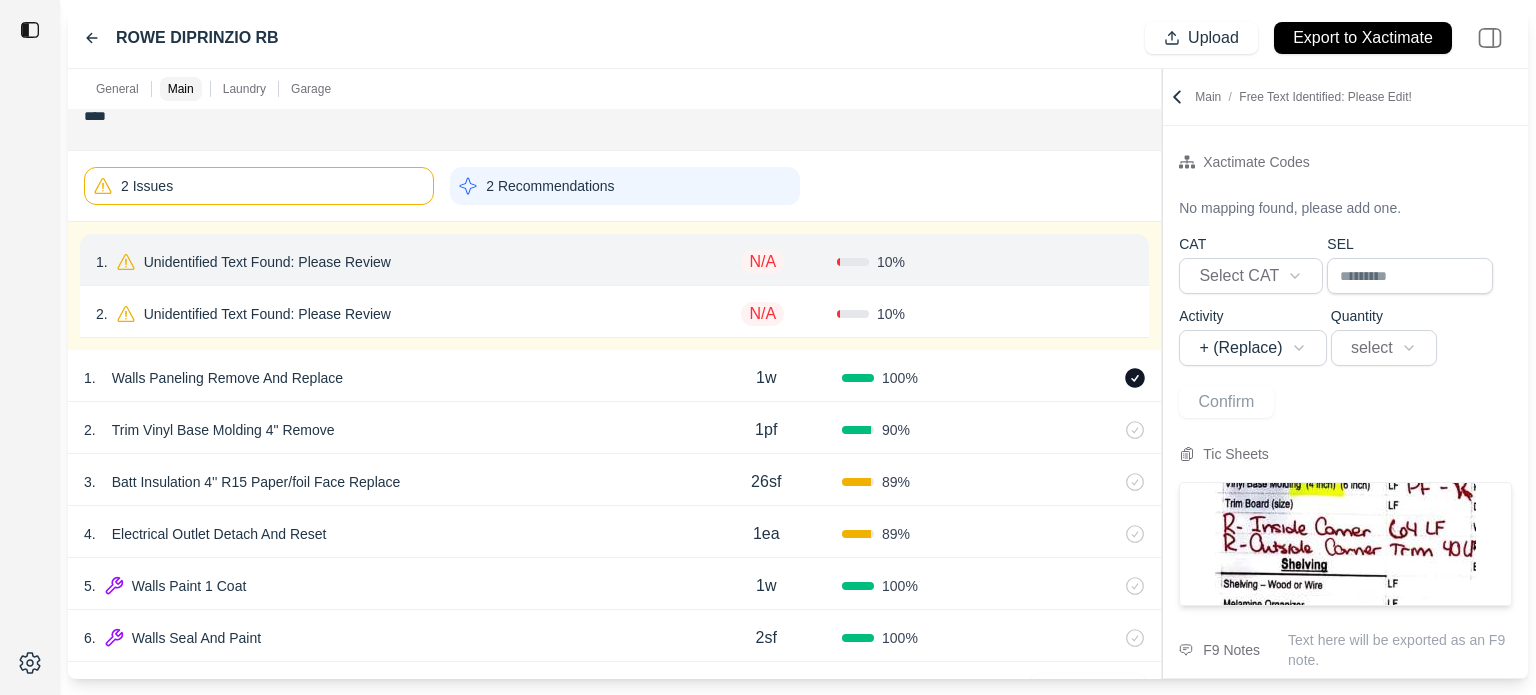 click 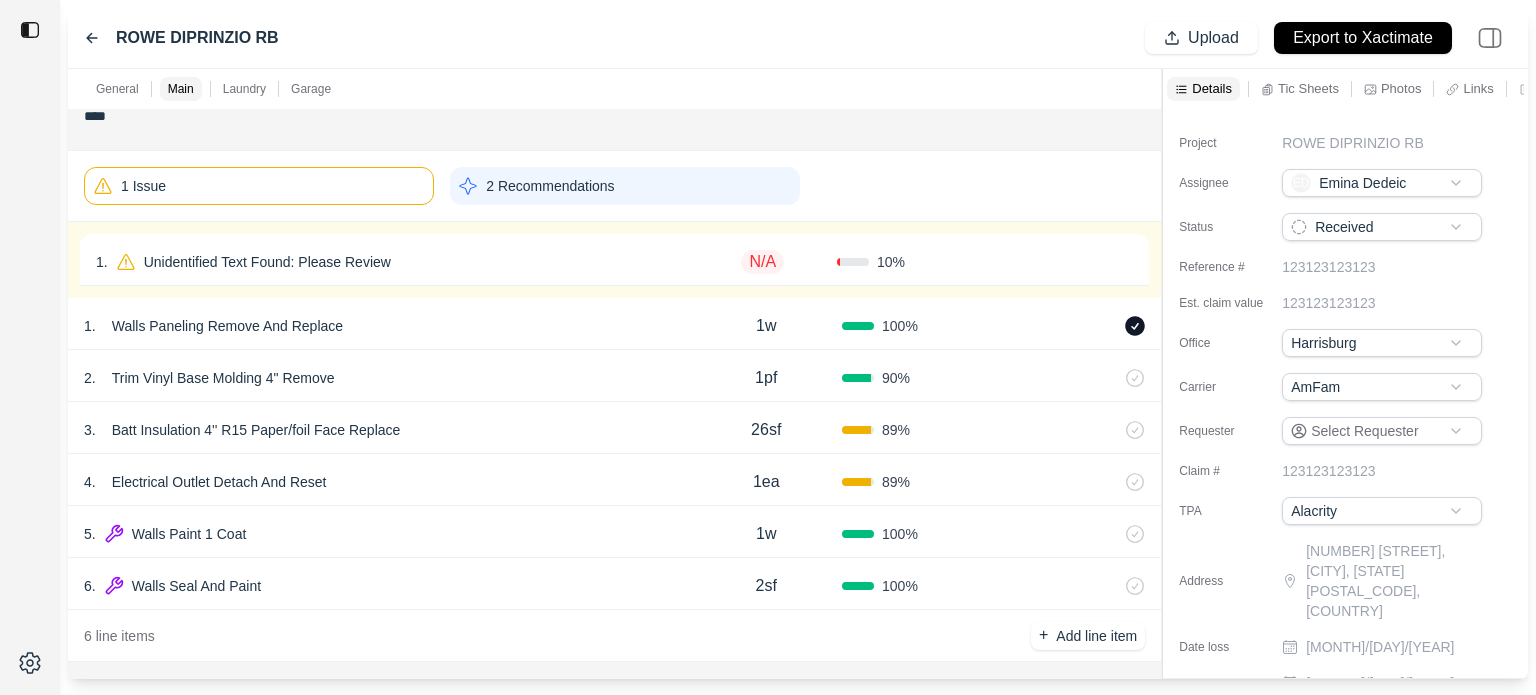 click on "1 . Unidentified Text Found: Please Review" at bounding box center (392, 262) 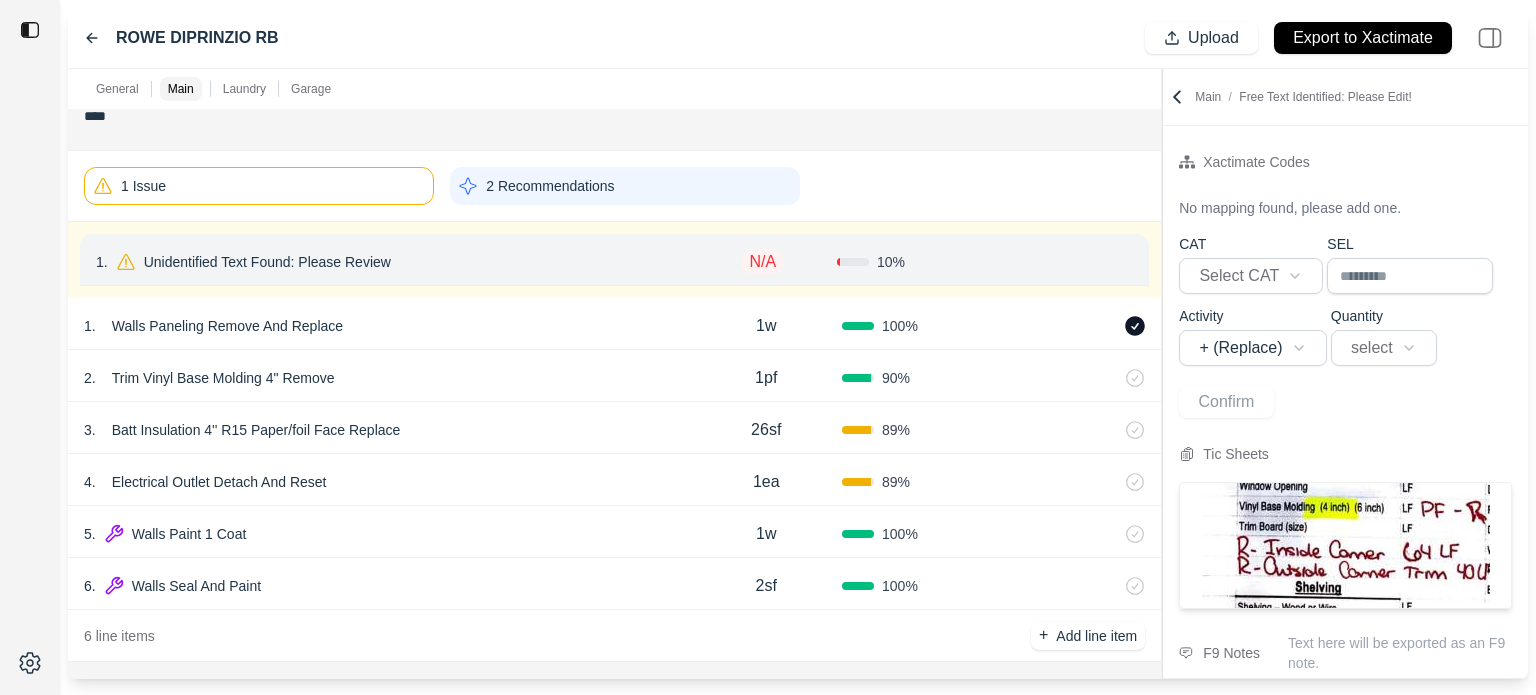 click 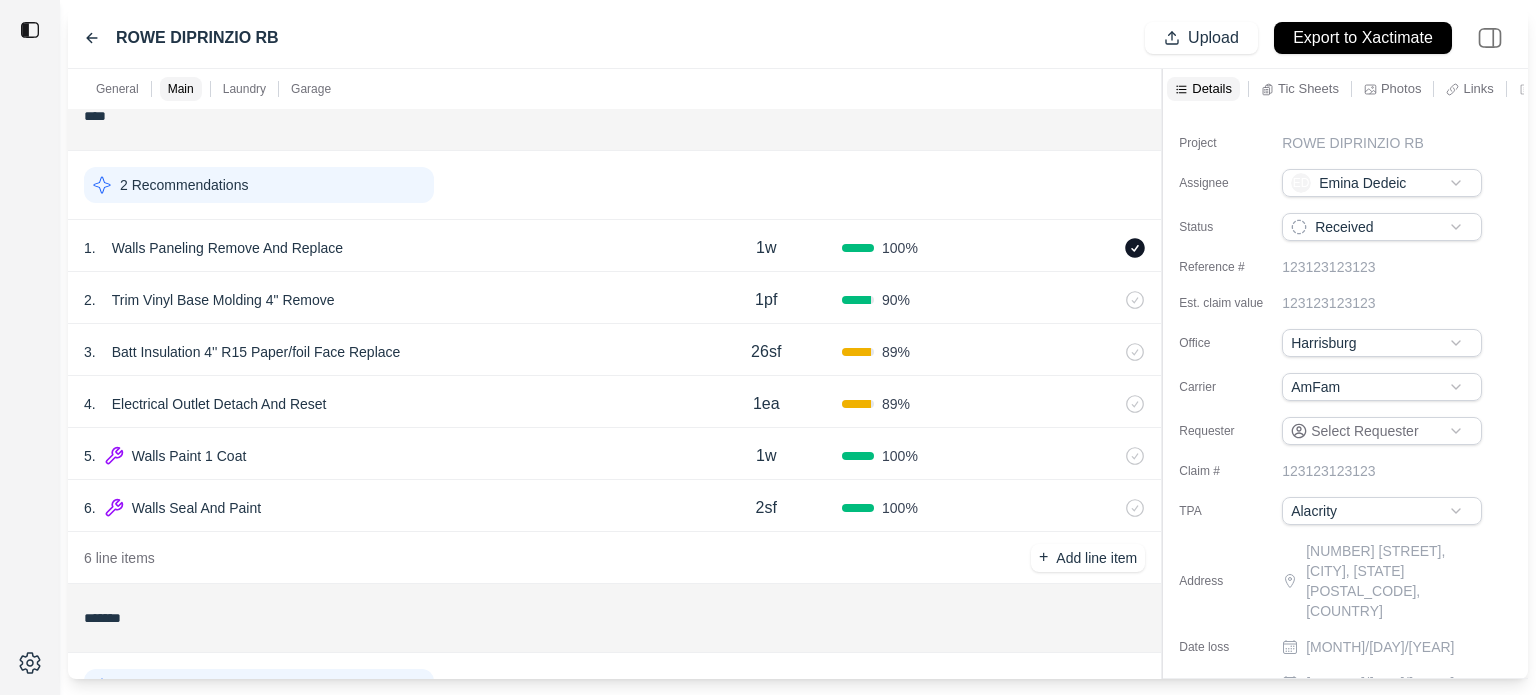 click on "2   Recommendations" at bounding box center (259, 185) 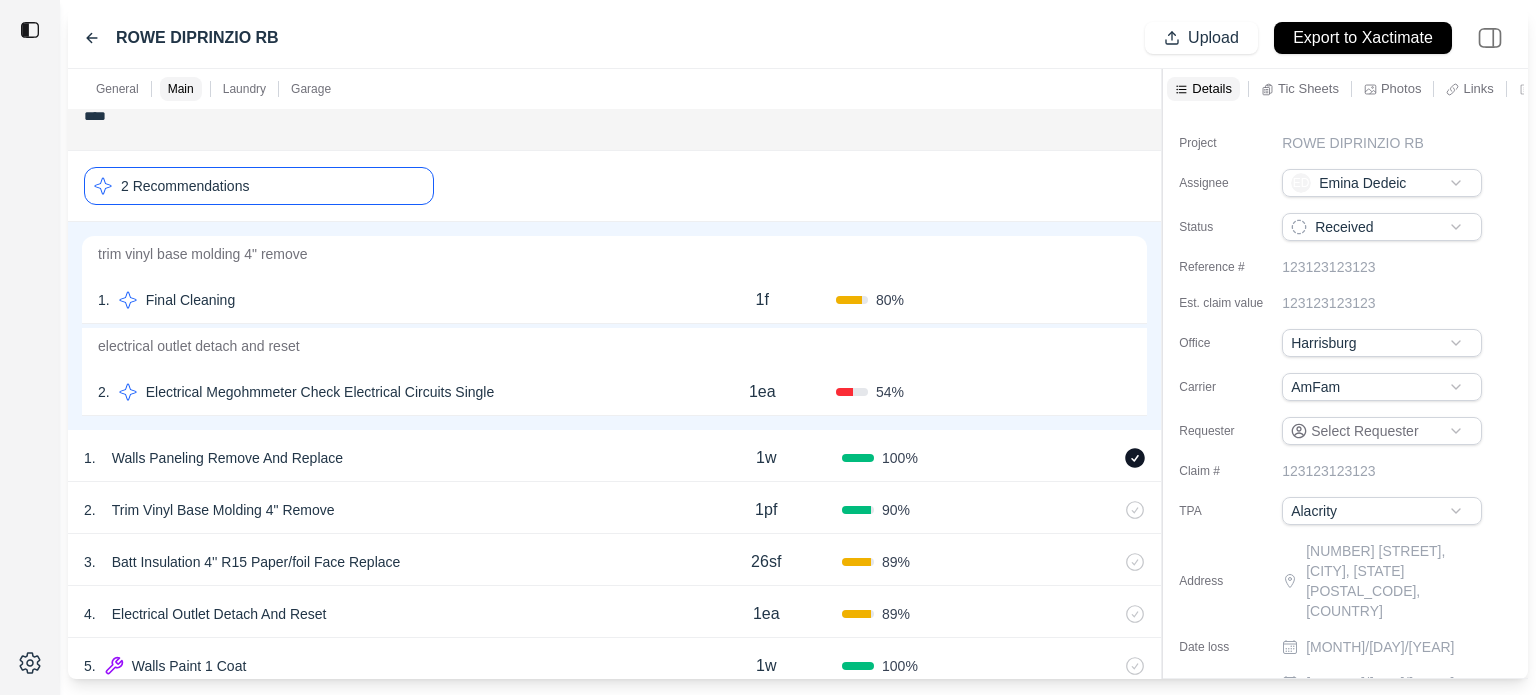click on "Confirm" at bounding box center [1074, 300] 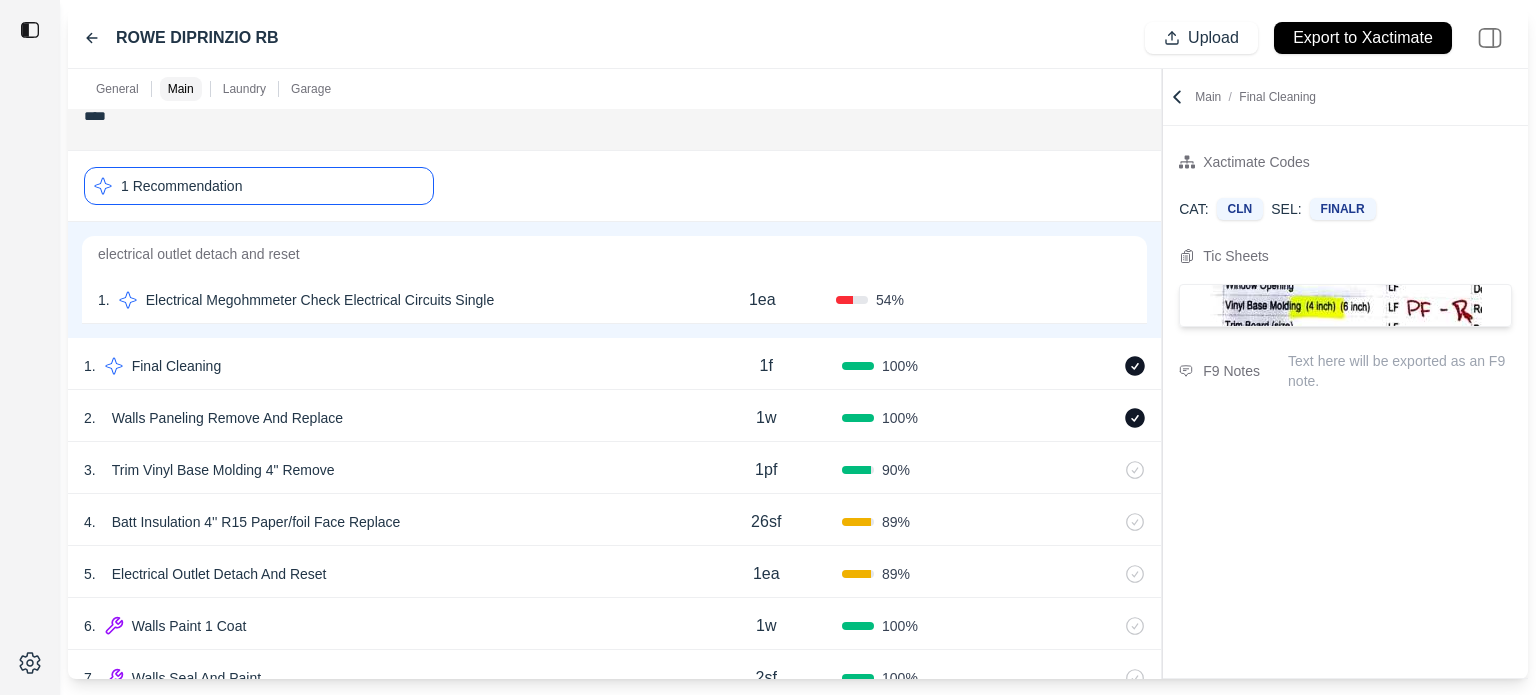 click on "1 . Electrical Megohmmeter Check Electrical Circuits Single" at bounding box center (393, 300) 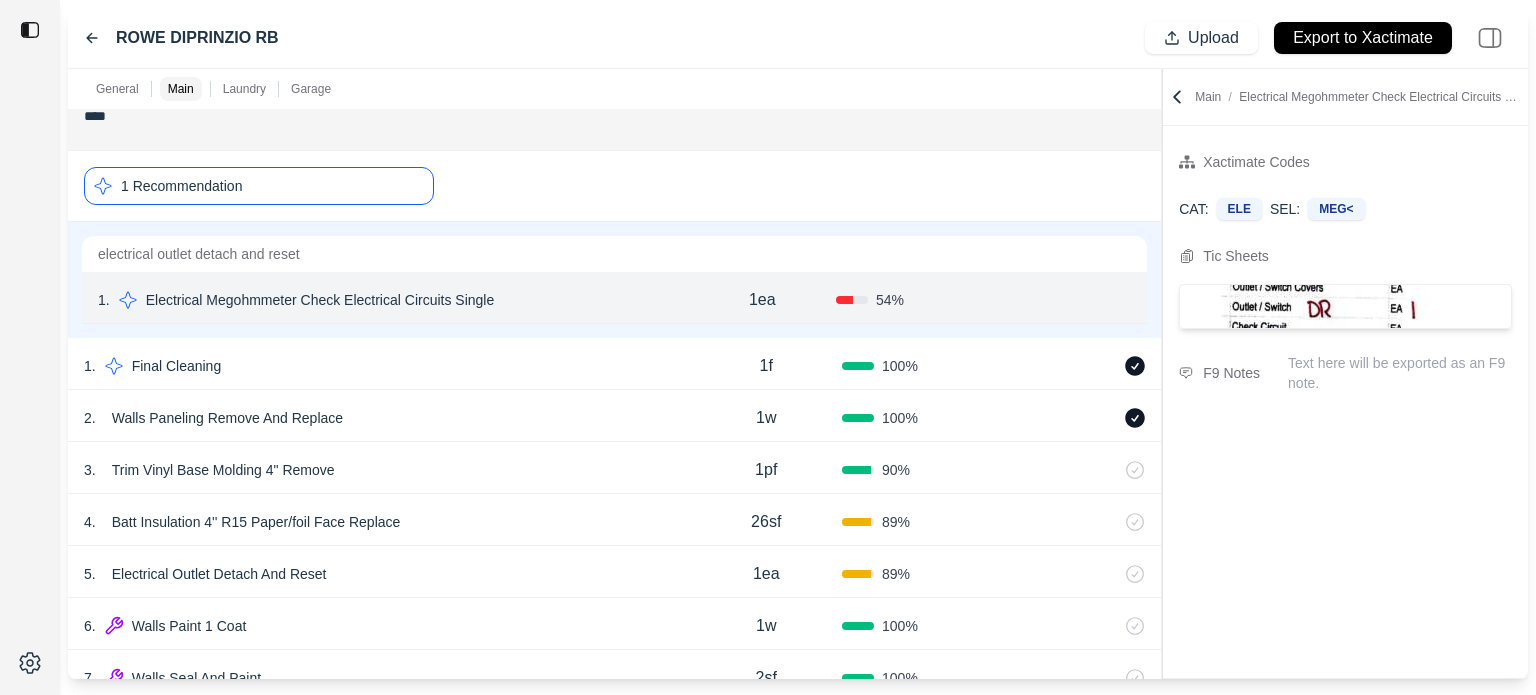 drag, startPoint x: 1127, startPoint y: 297, endPoint x: 1104, endPoint y: 295, distance: 23.086792 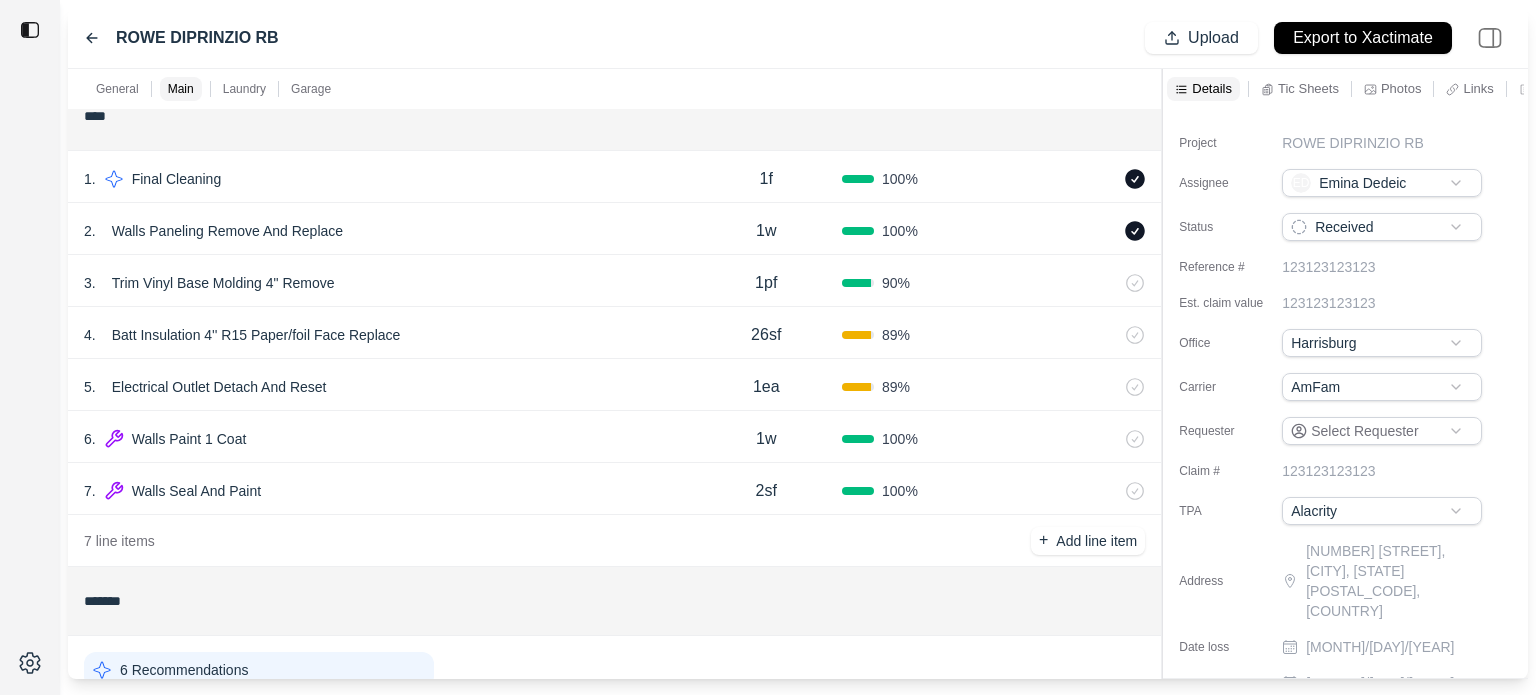 click on "4 . Batt Insulation 4'' R15 Paper/foil Face Replace" at bounding box center (387, 335) 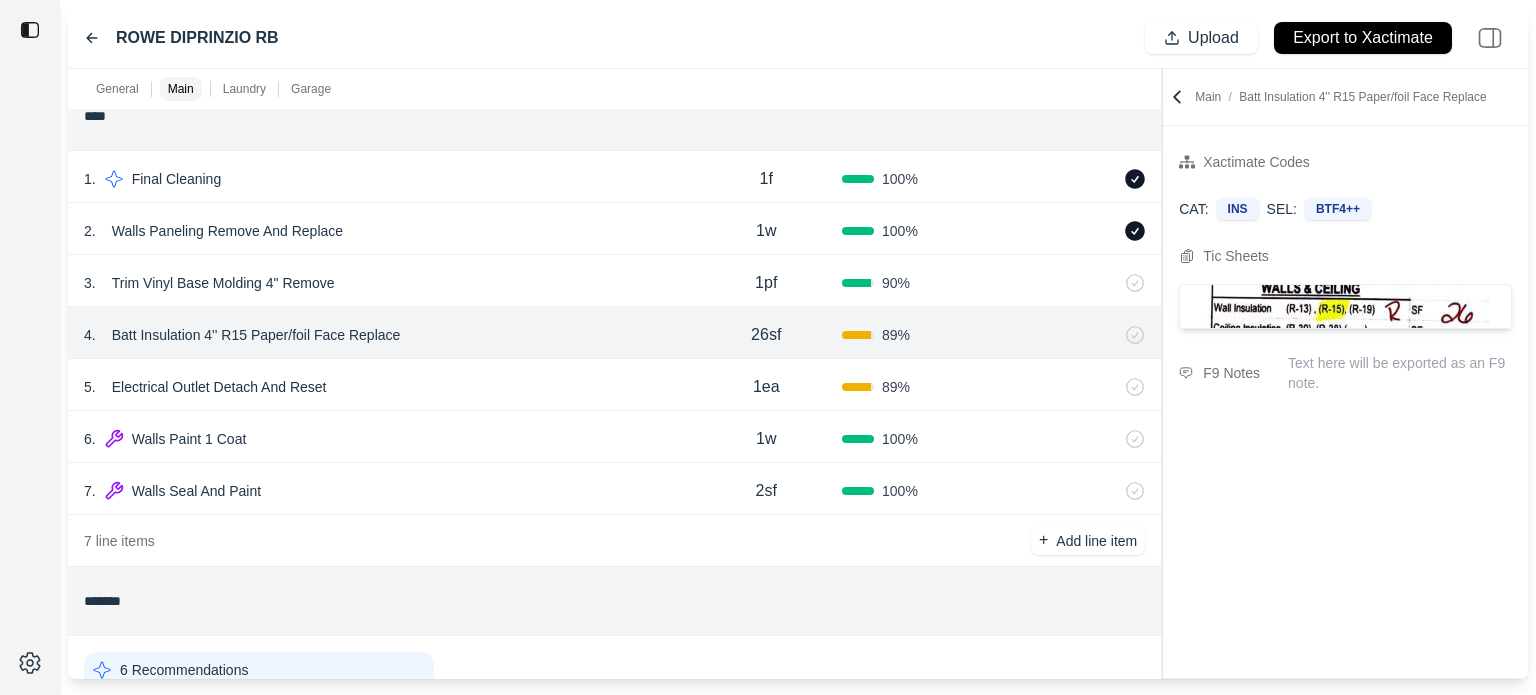 click 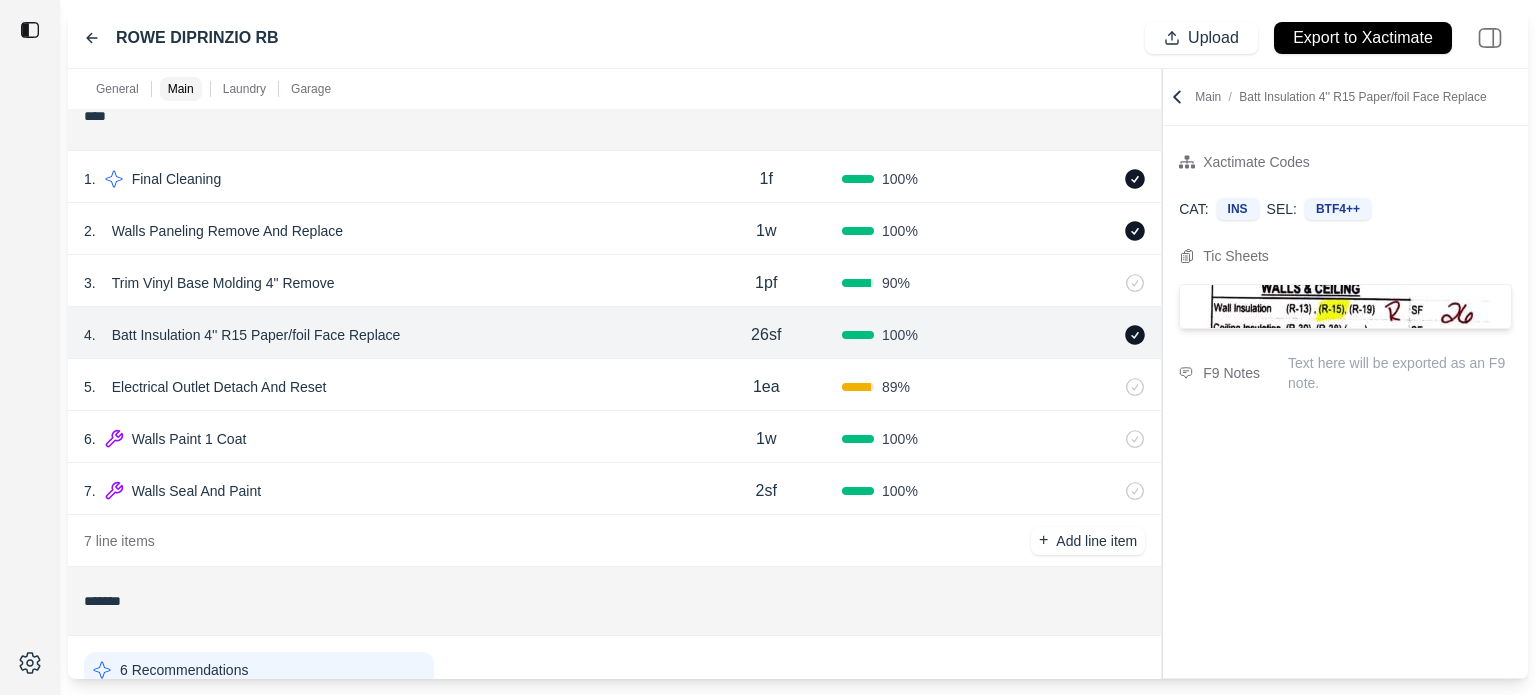 click on "5 . Electrical Outlet Detach And Reset" at bounding box center (387, 387) 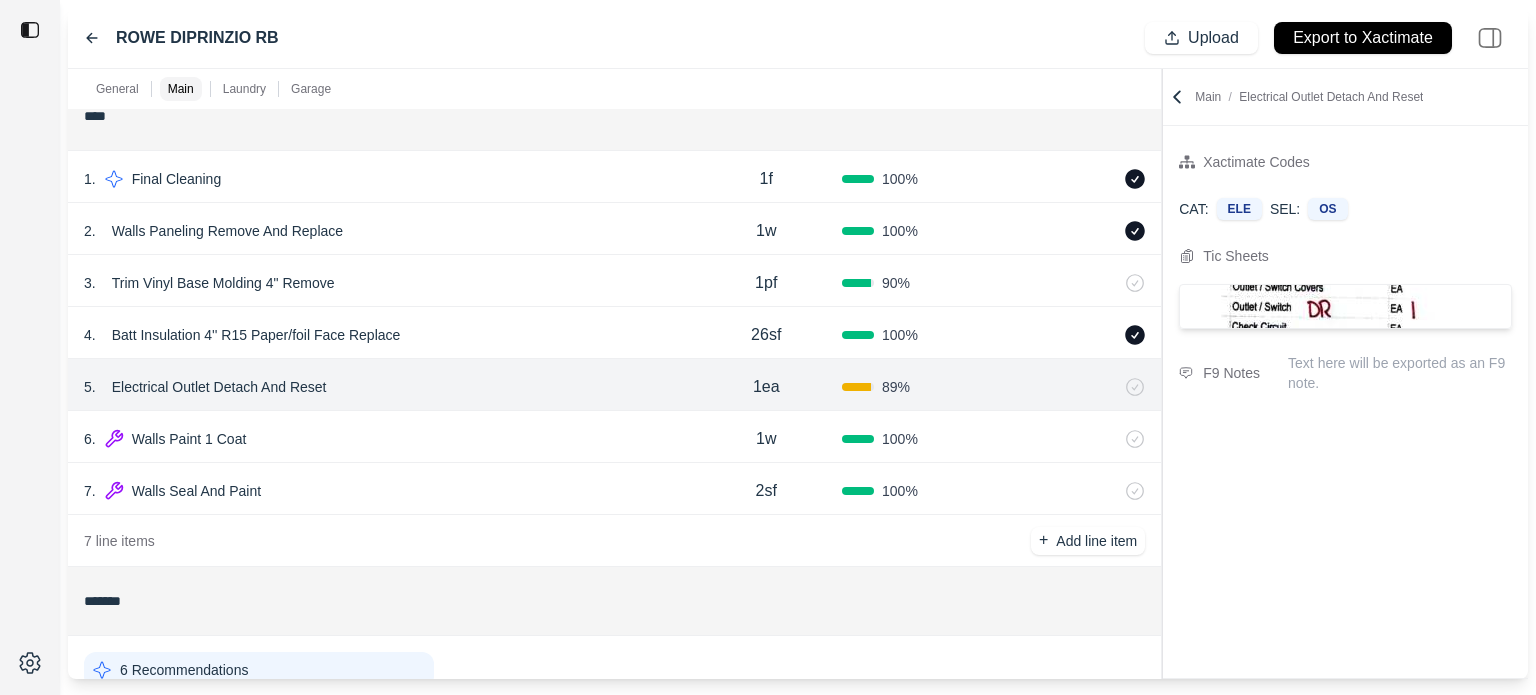 click 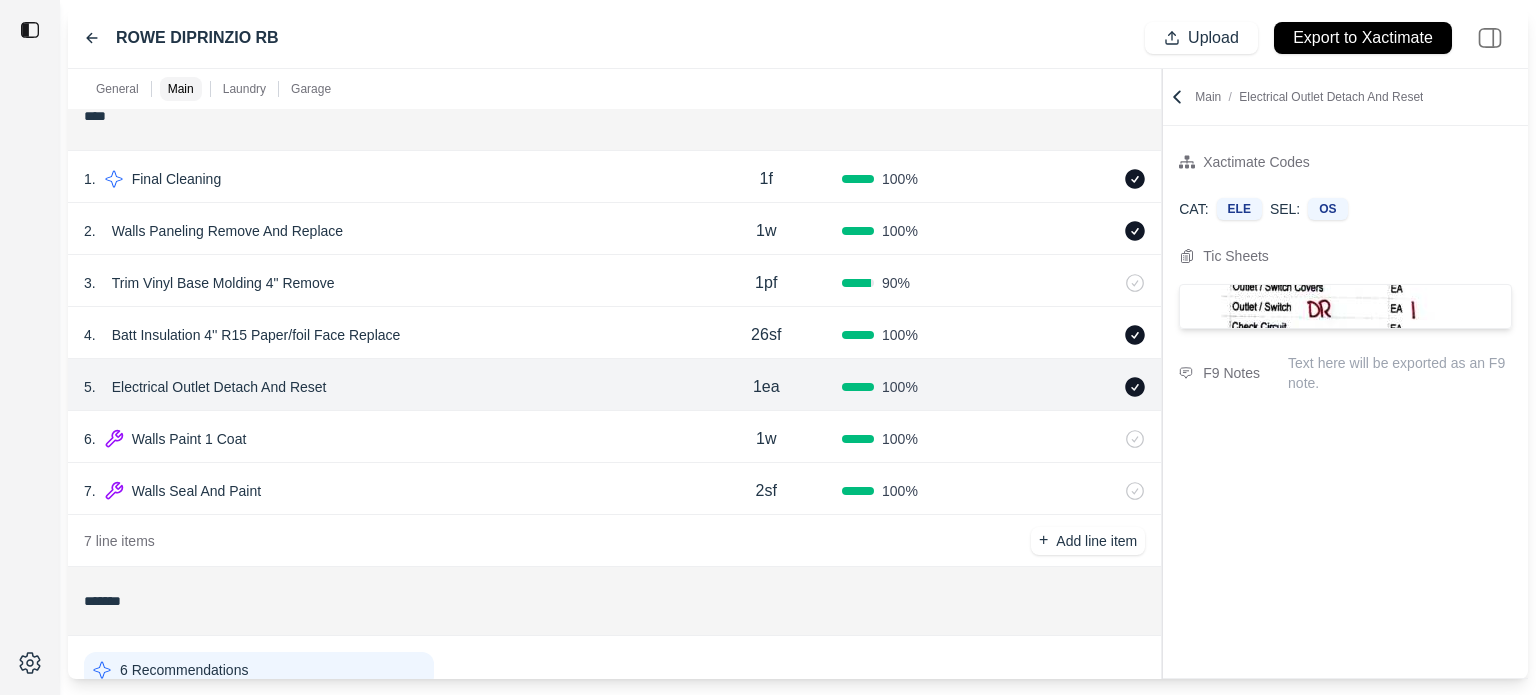 click on "6 . Walls Paint 1 Coat 1w 100 %" at bounding box center (614, 437) 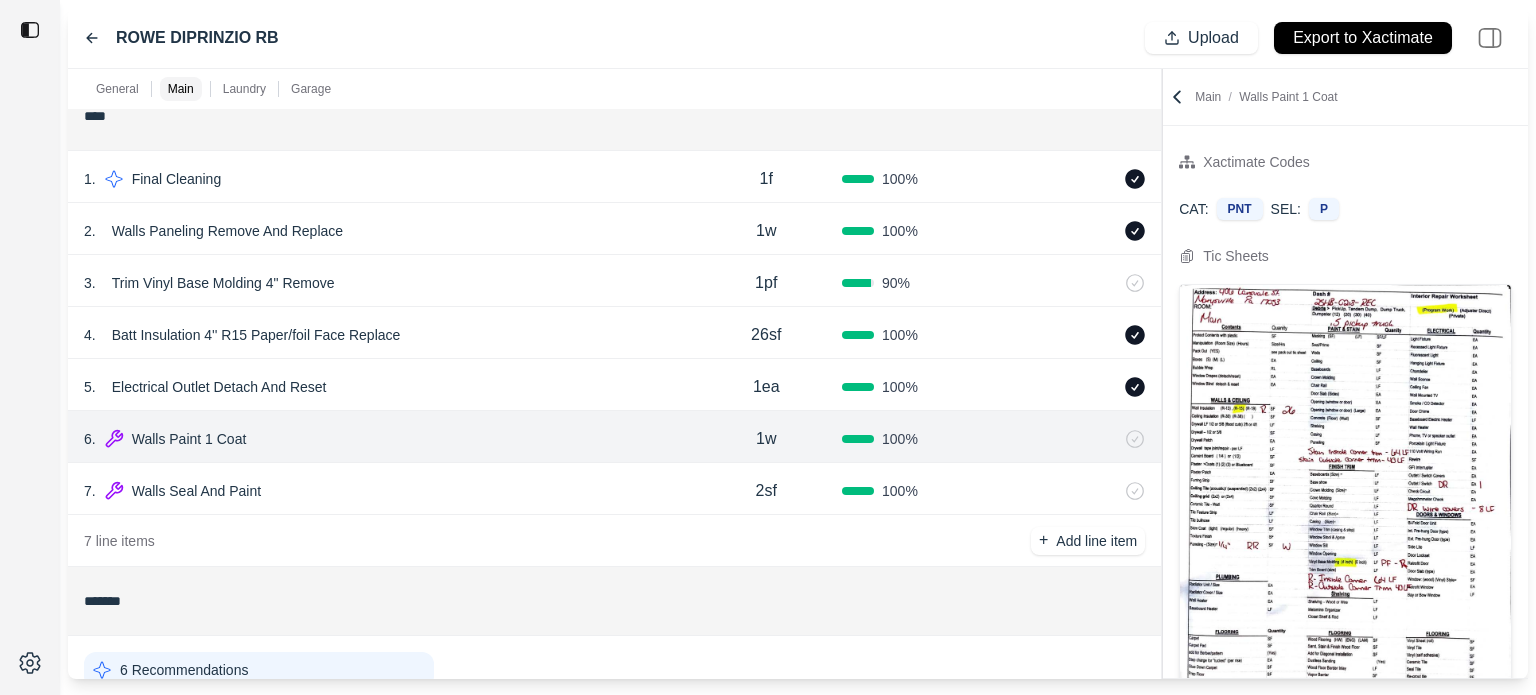 click 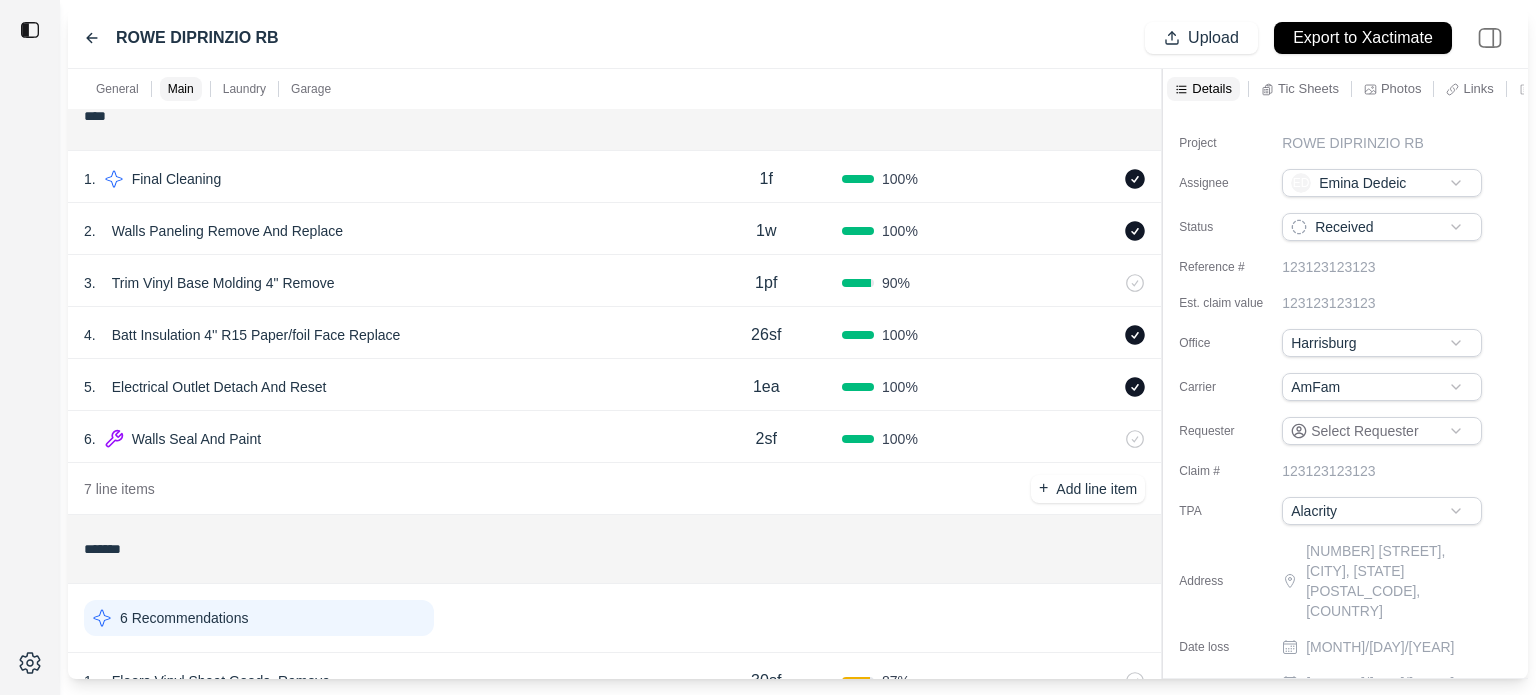 click 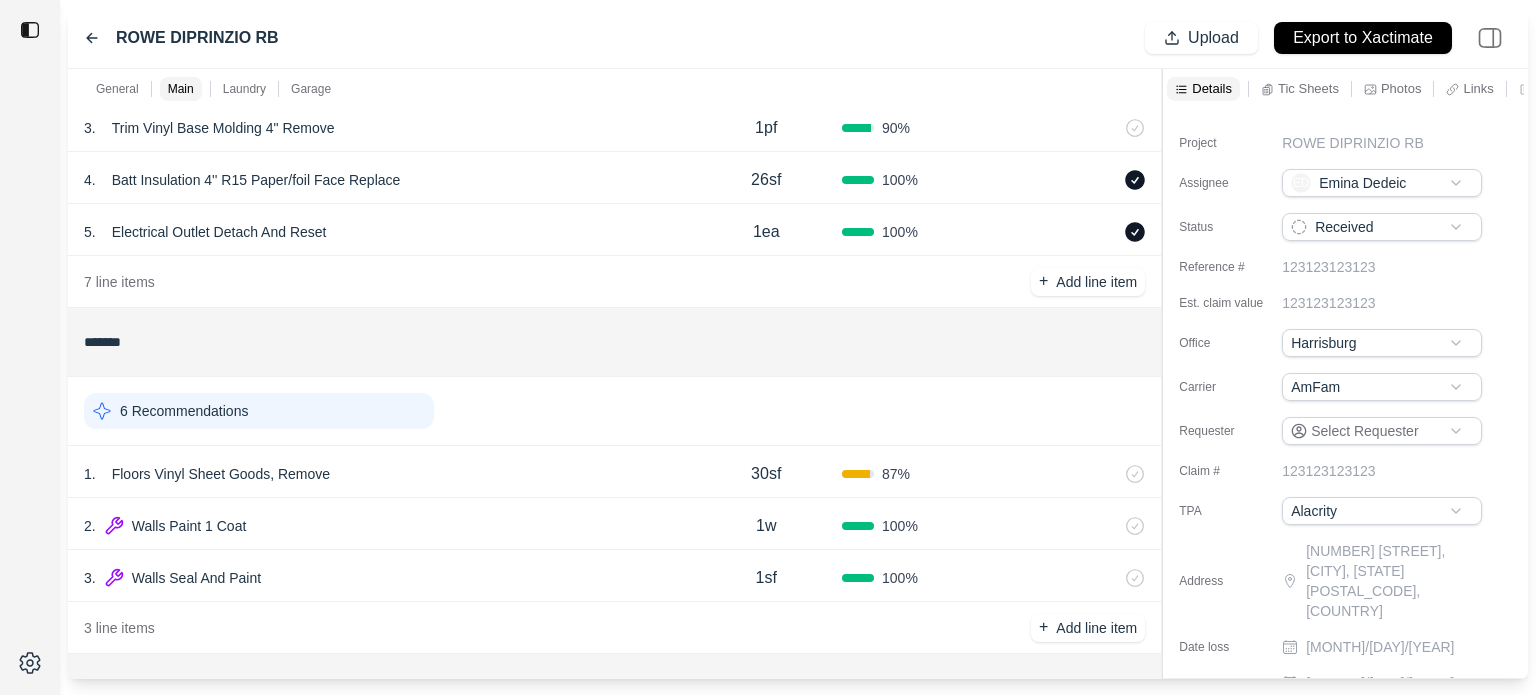 scroll, scrollTop: 500, scrollLeft: 0, axis: vertical 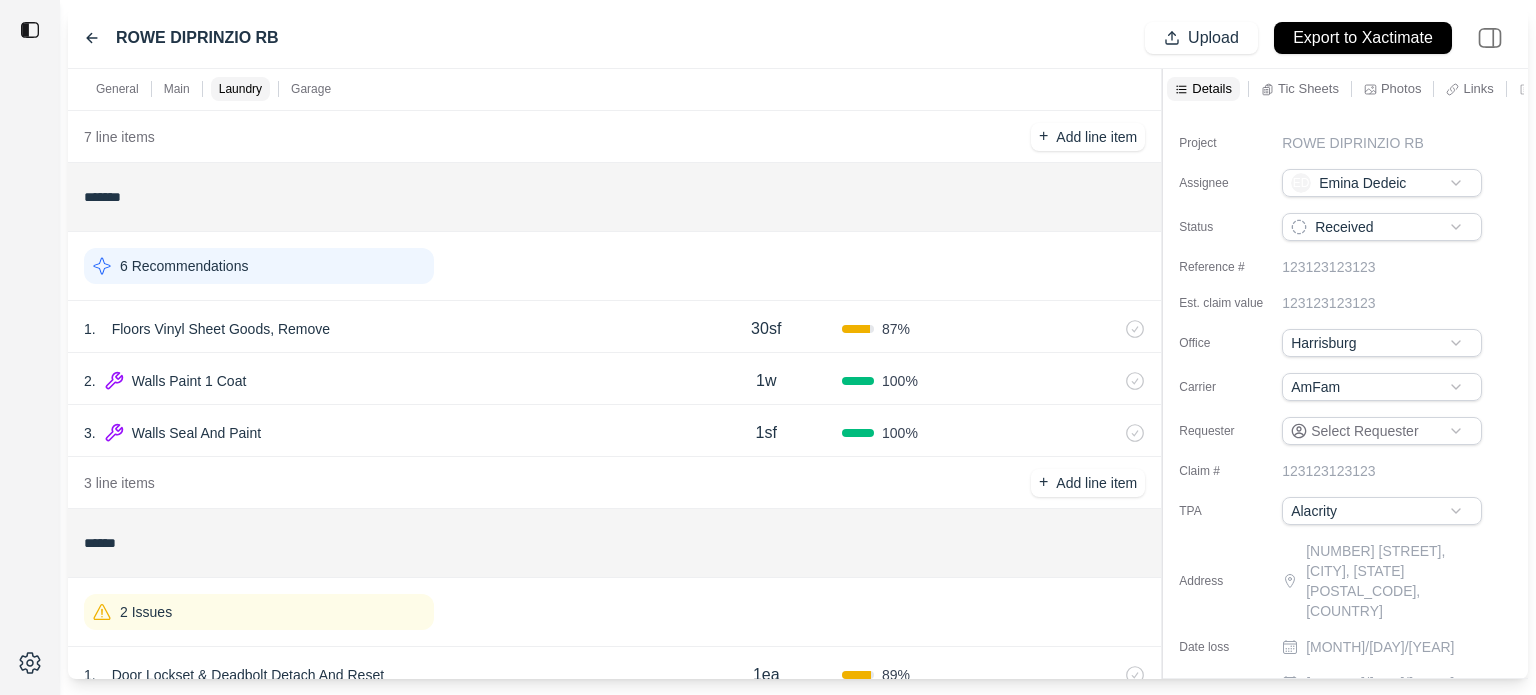 click on "1 . Floors Vinyl Sheet Goods, Remove" at bounding box center [387, 329] 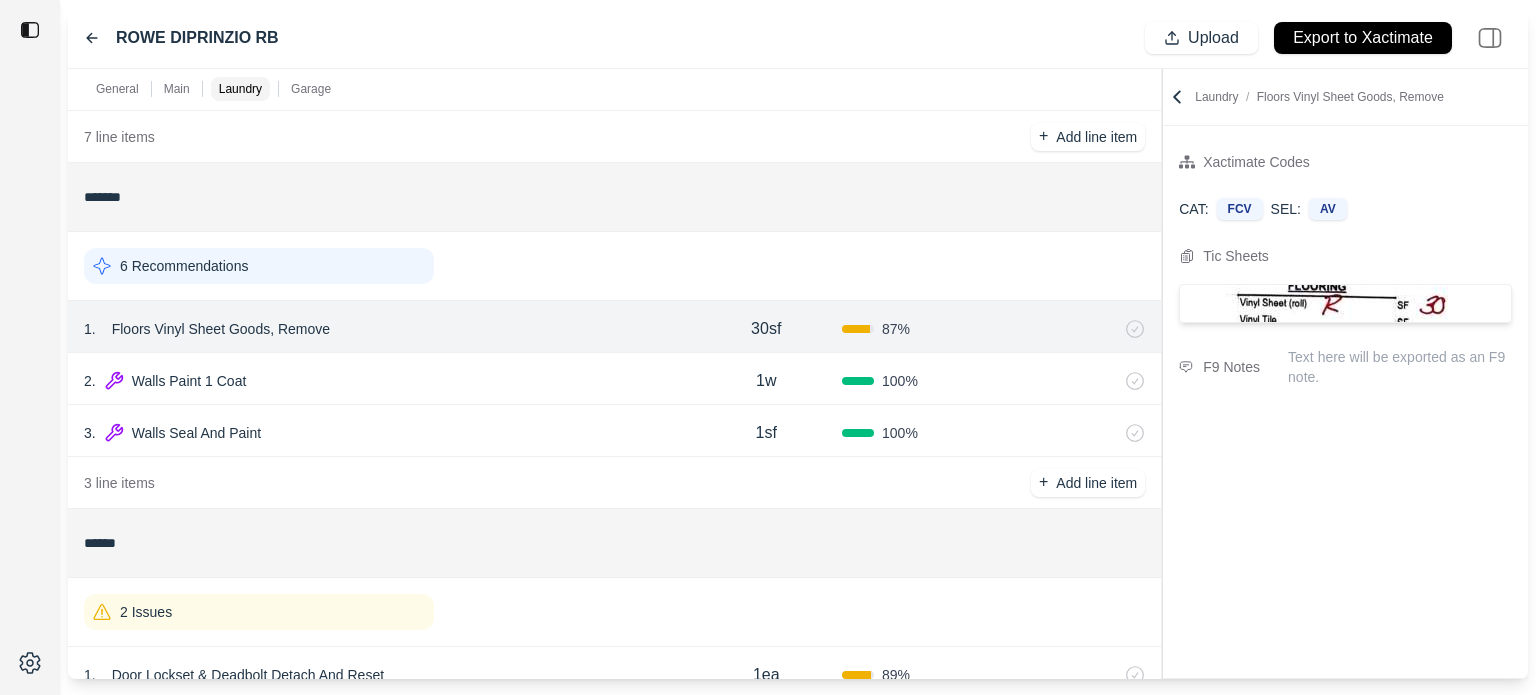 click on "Floors Vinyl Sheet Goods, Remove" at bounding box center (221, 329) 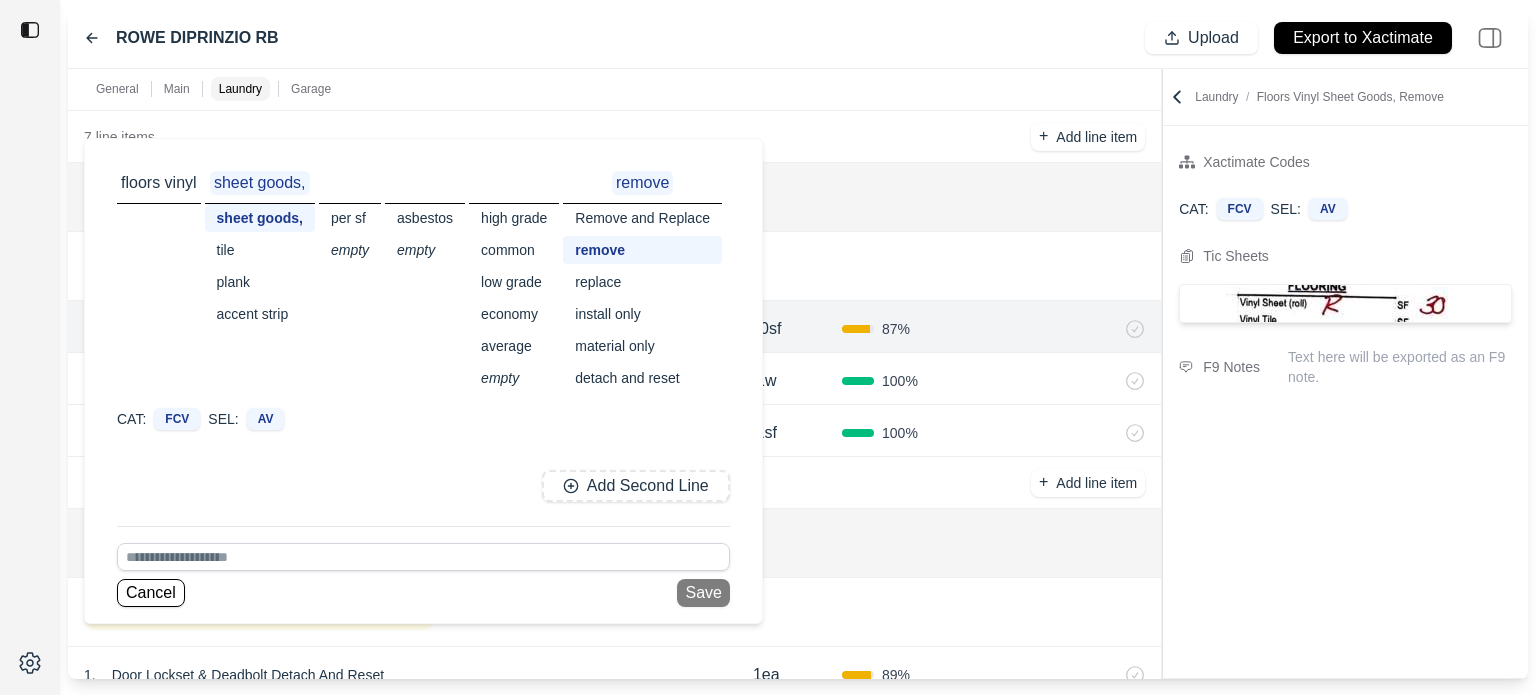 click on "replace" at bounding box center [642, 282] 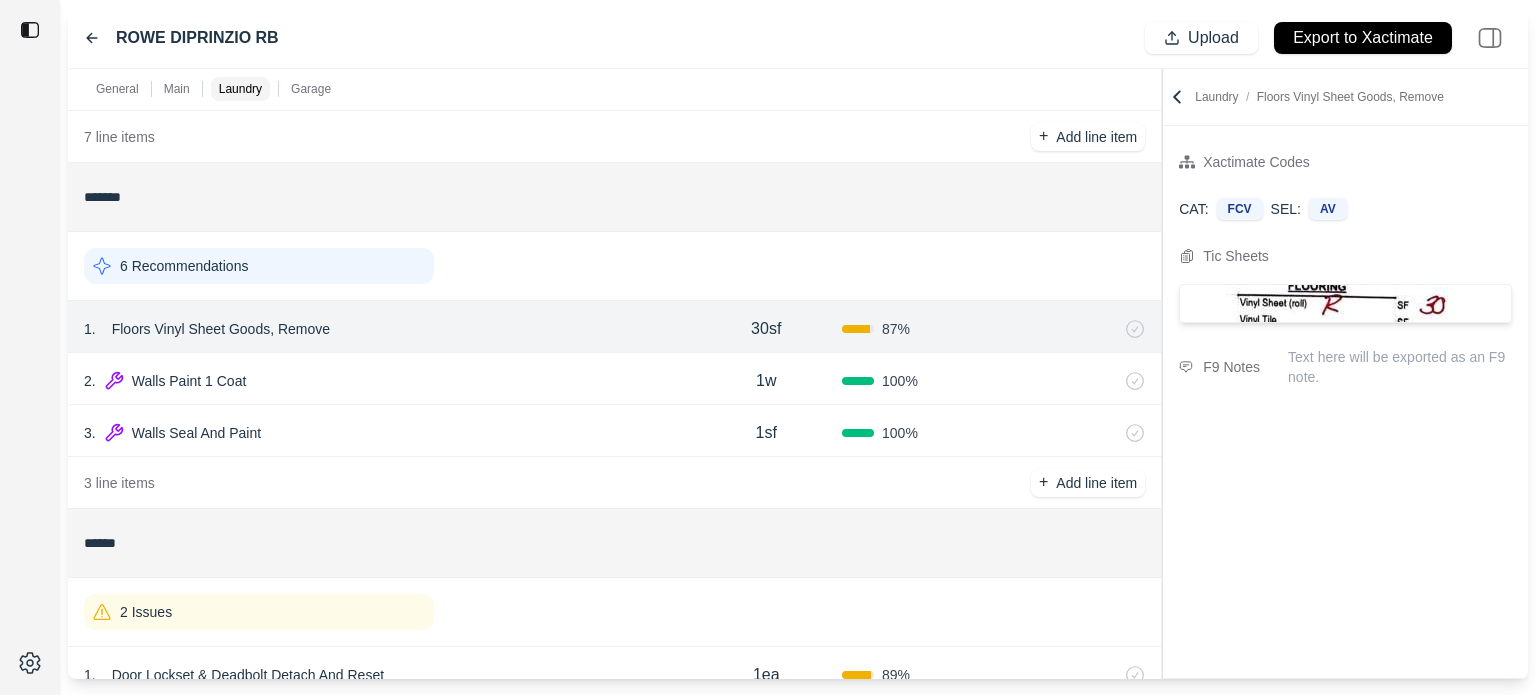 drag, startPoint x: 834, startPoint y: 224, endPoint x: 812, endPoint y: 247, distance: 31.827662 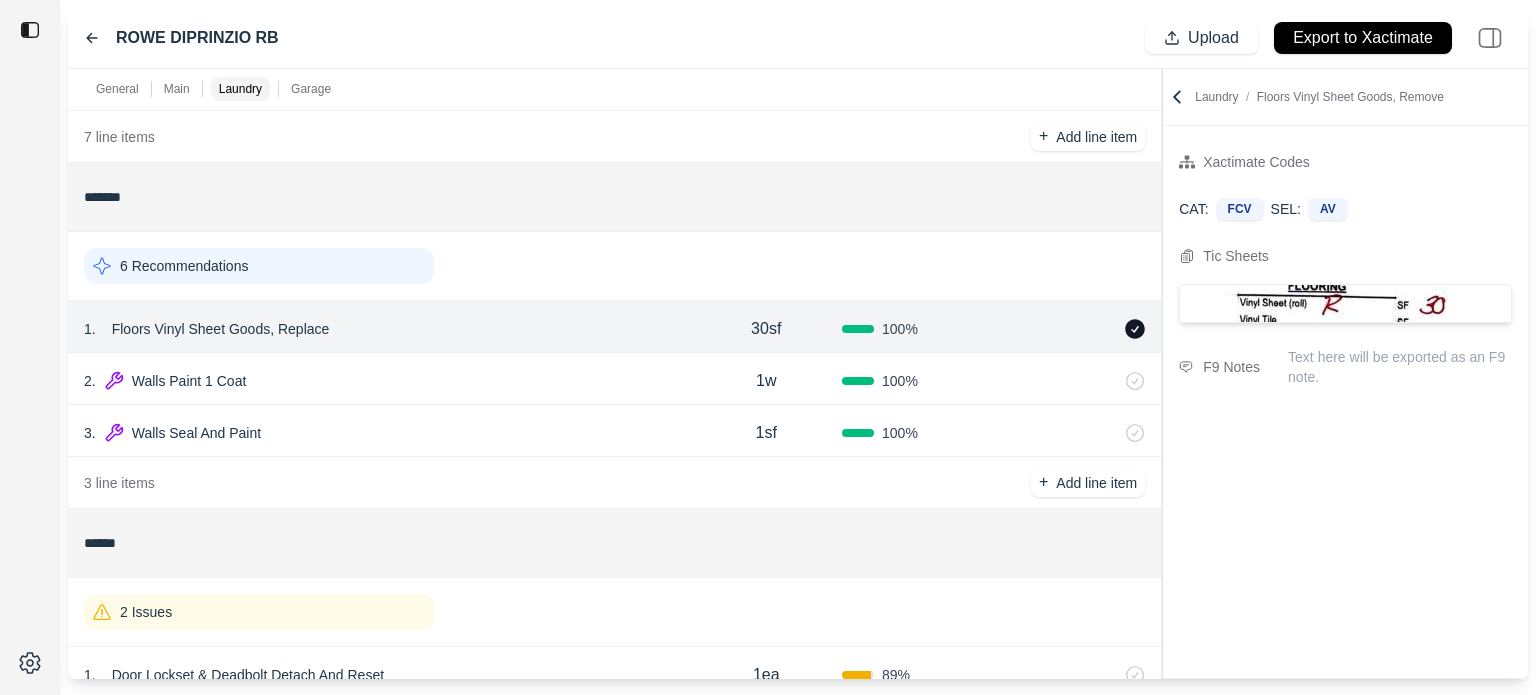 click on "2 . Walls Paint 1 Coat" at bounding box center [387, 381] 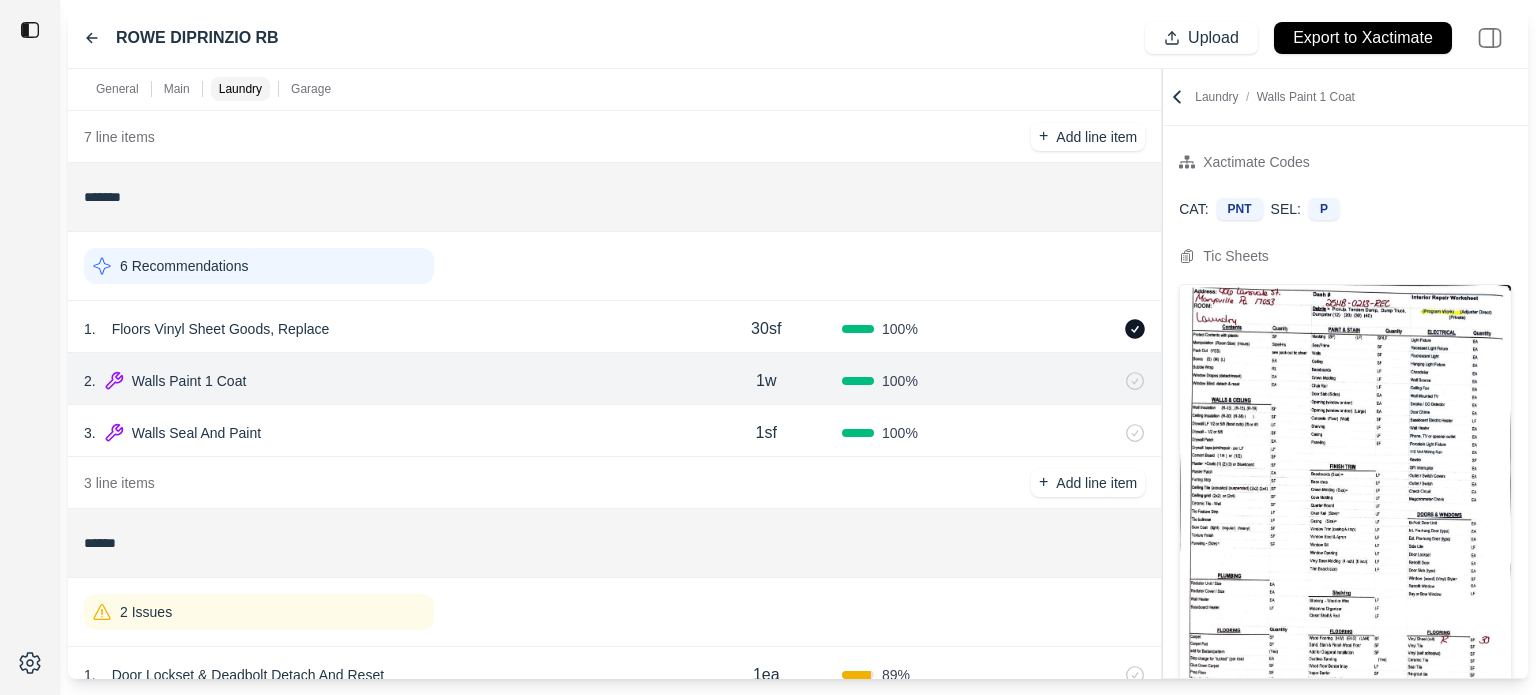 click 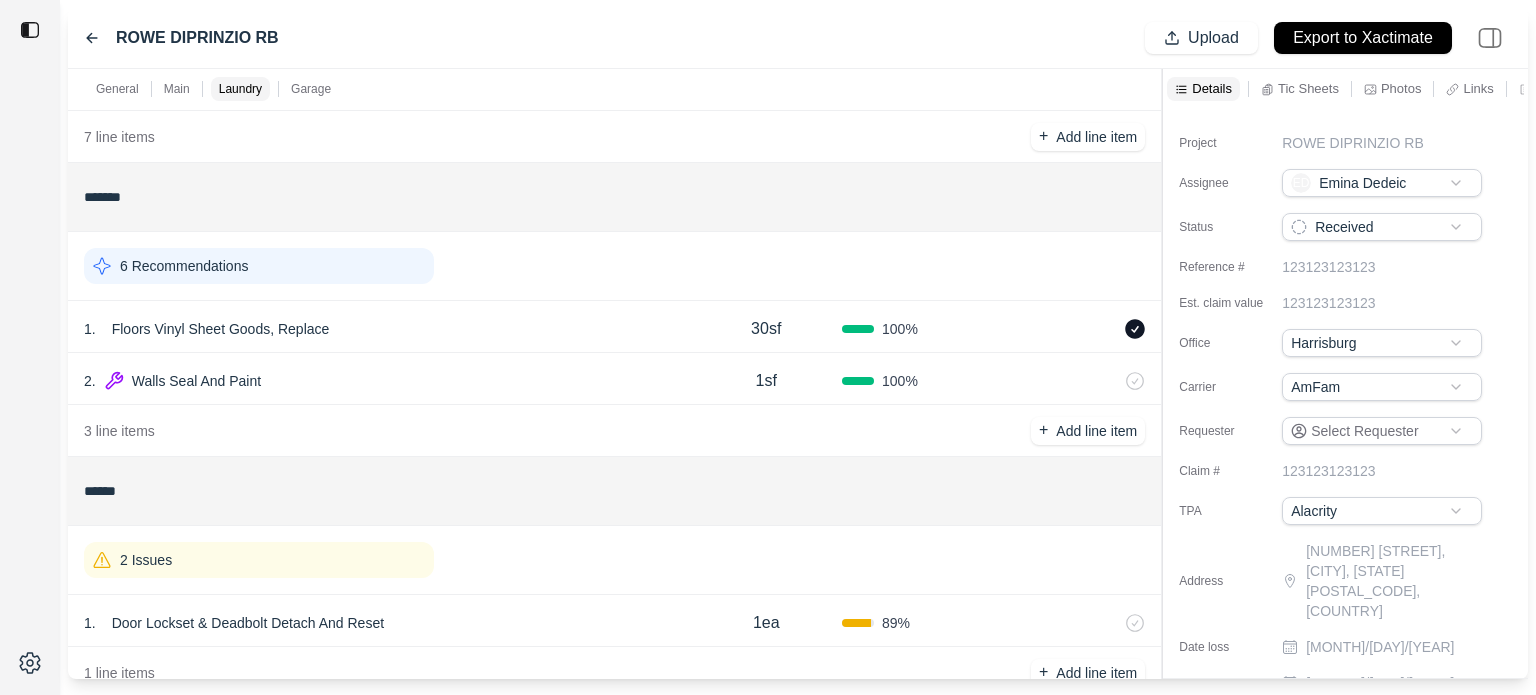 click 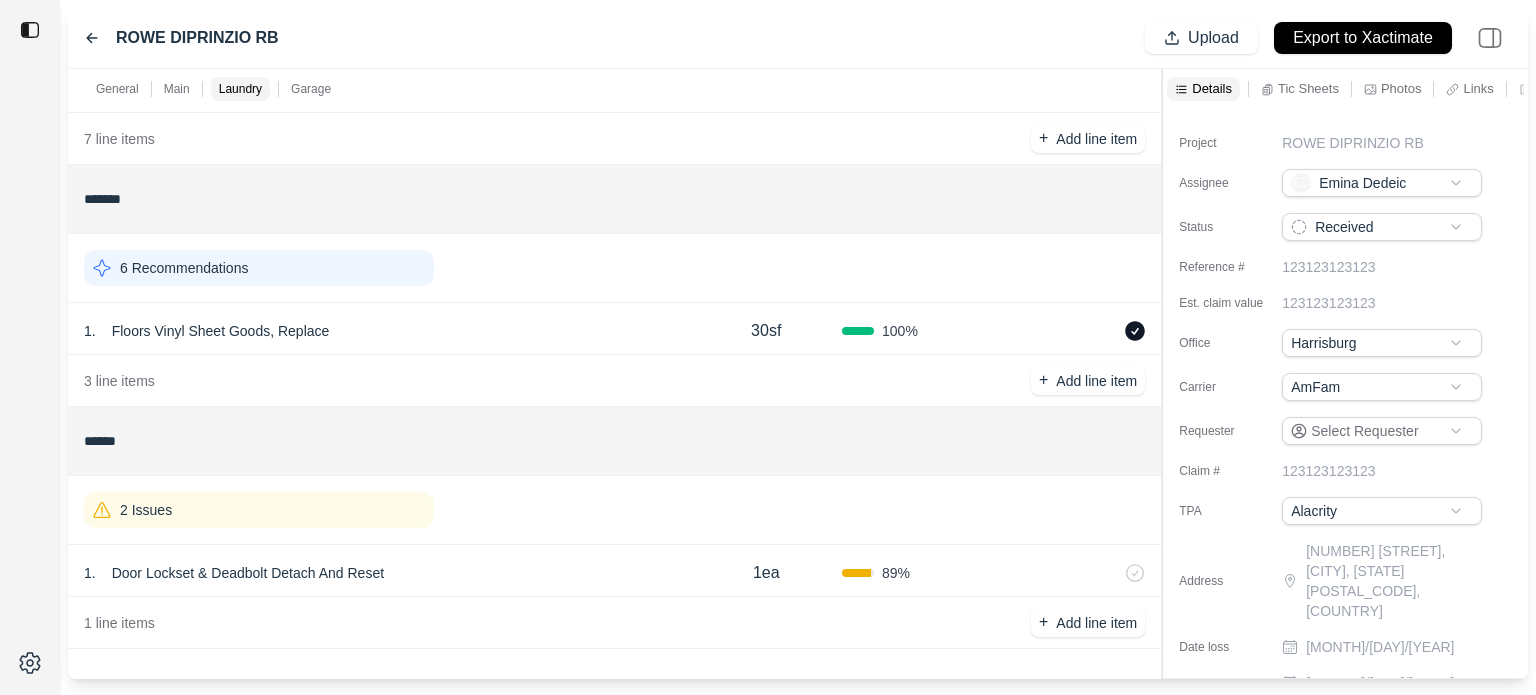 click on "6   Recommendations" at bounding box center [259, 268] 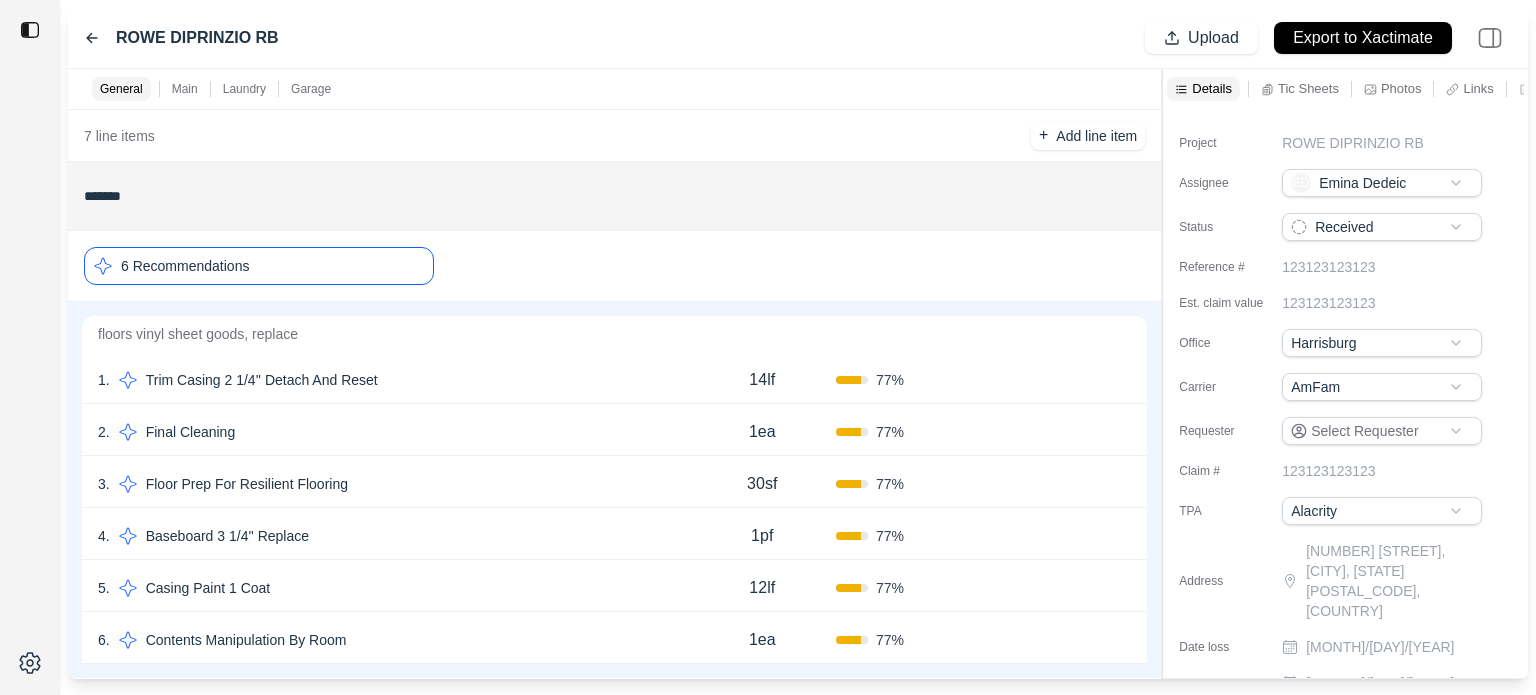 scroll, scrollTop: 600, scrollLeft: 0, axis: vertical 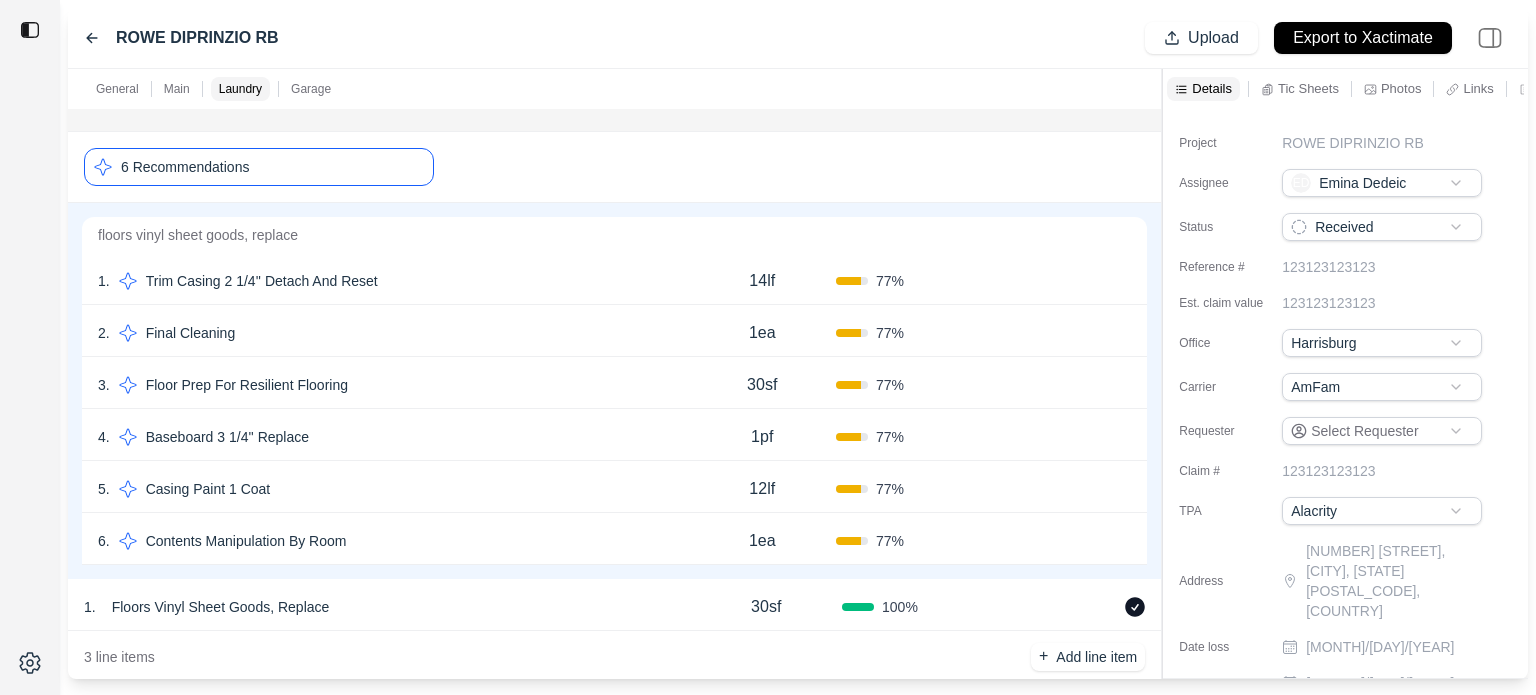 click 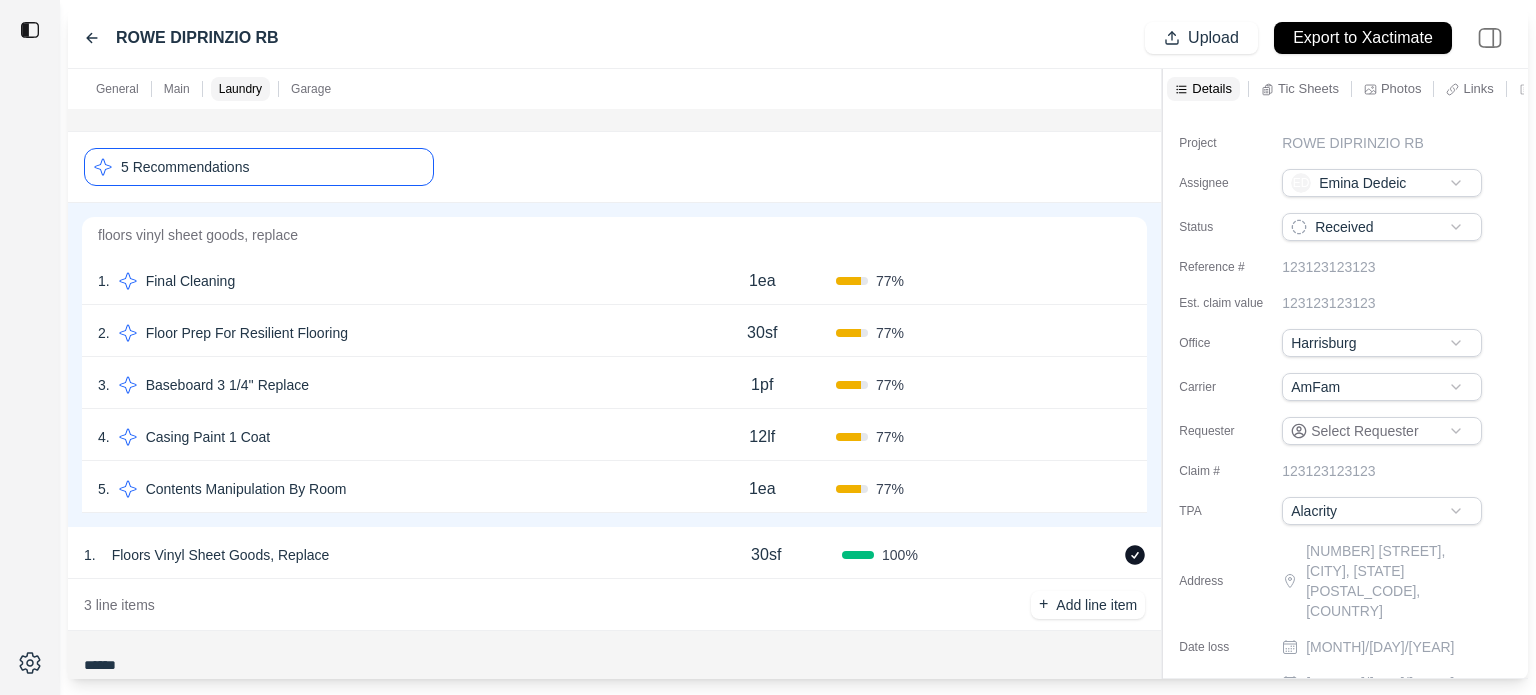 click on "Confirm" at bounding box center (1074, 281) 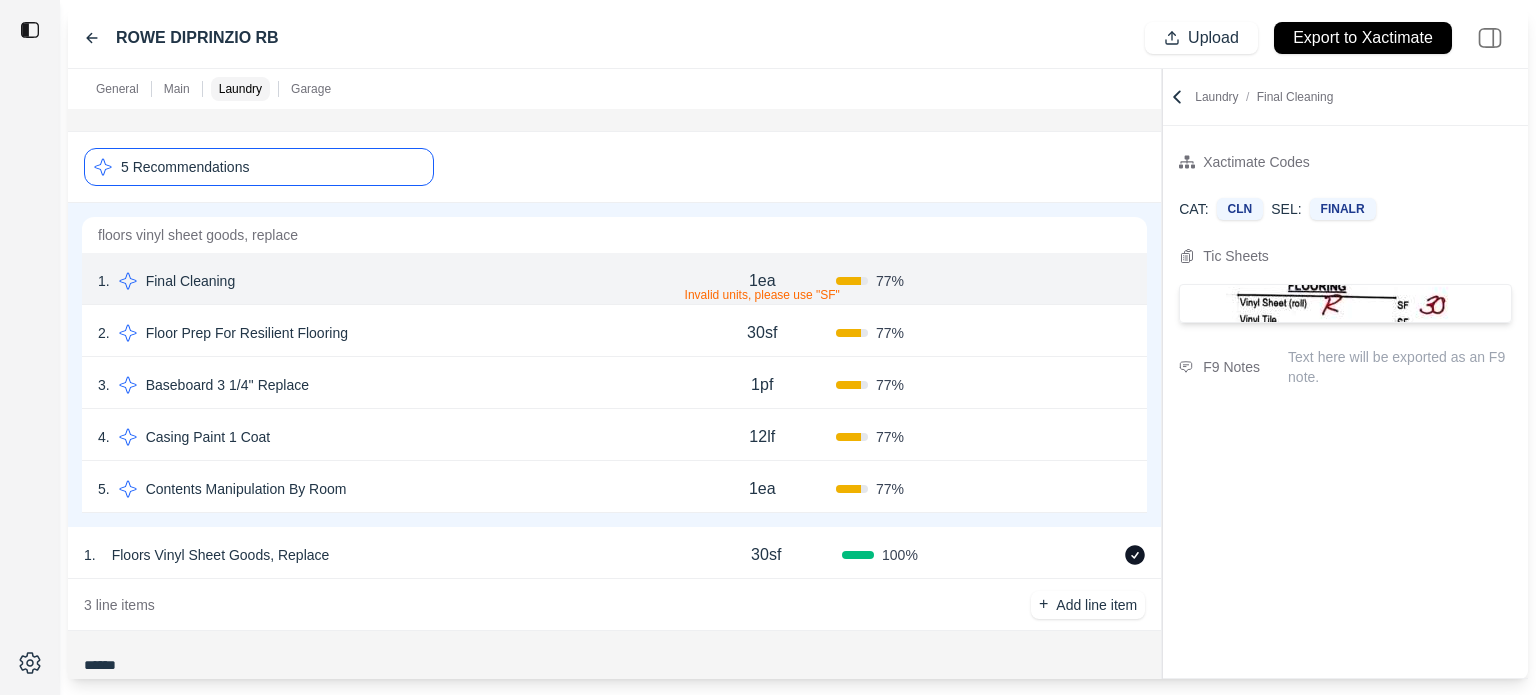 click on "1ea" at bounding box center (762, 281) 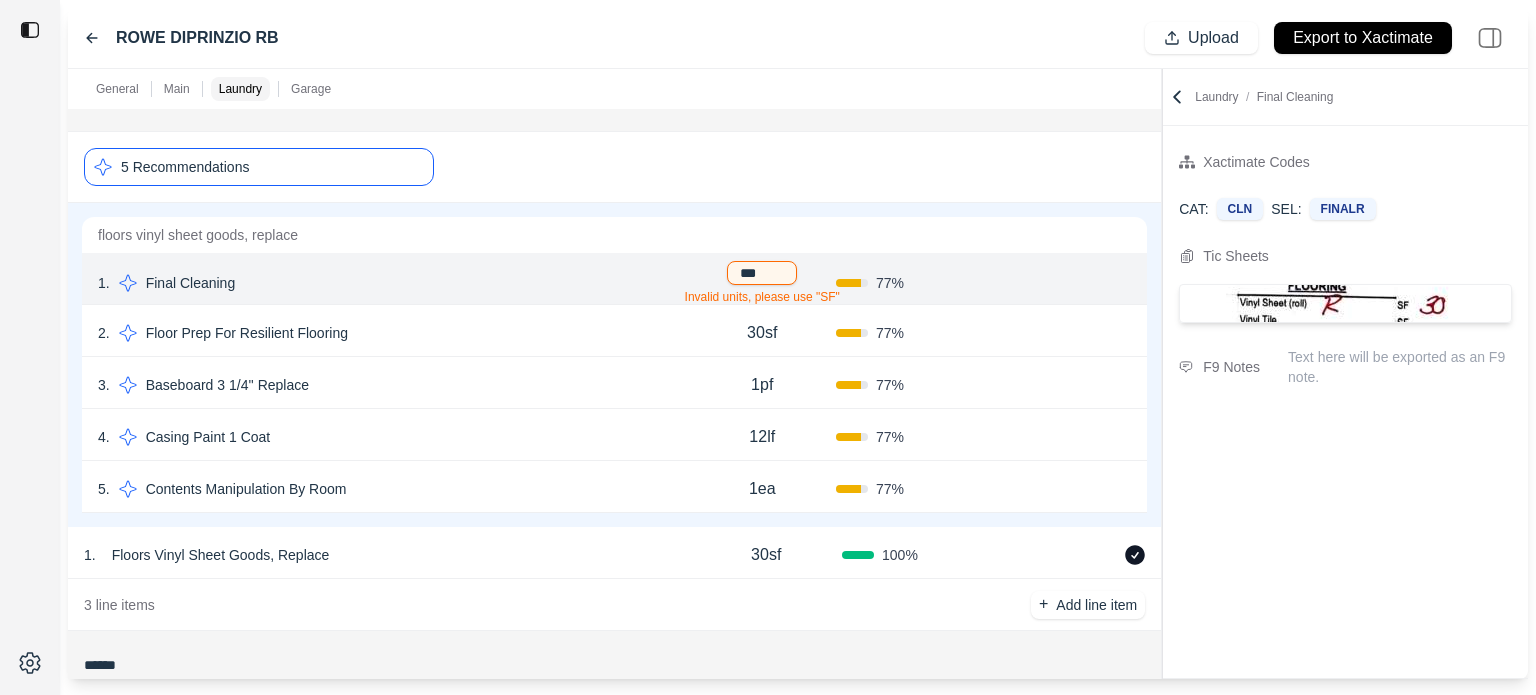 drag, startPoint x: 775, startPoint y: 281, endPoint x: 692, endPoint y: 281, distance: 83 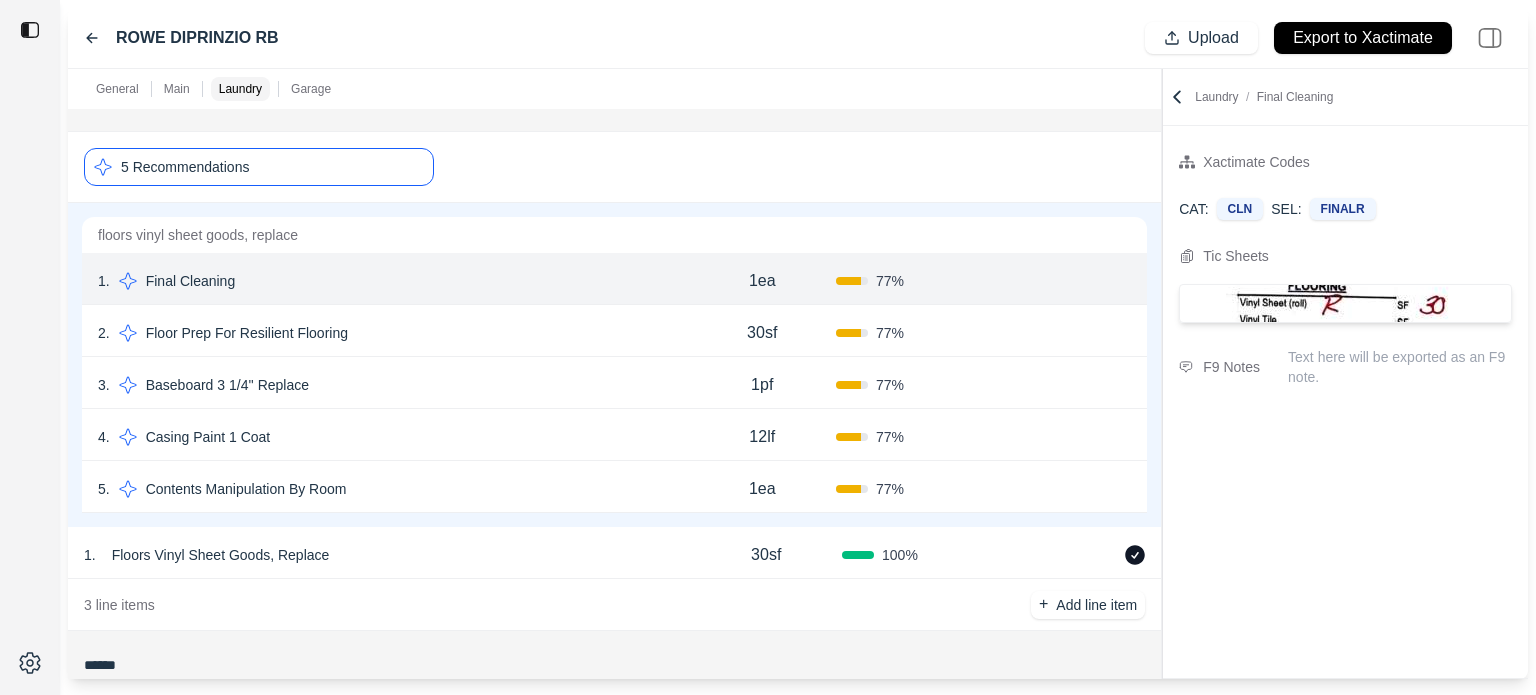 click on "1 . Final Cleaning 1ea 77 % Confirm 2 . Floor Prep For Resilient Flooring 30sf 77 % Confirm 3 . Baseboard 3 1/4'' Replace 1pf 77 % Confirm 4 . Casing Paint 1 Coat 12lf 77 % Confirm 5 . Contents Manipulation By Room 1ea 77 % Confirm" at bounding box center [614, 365] 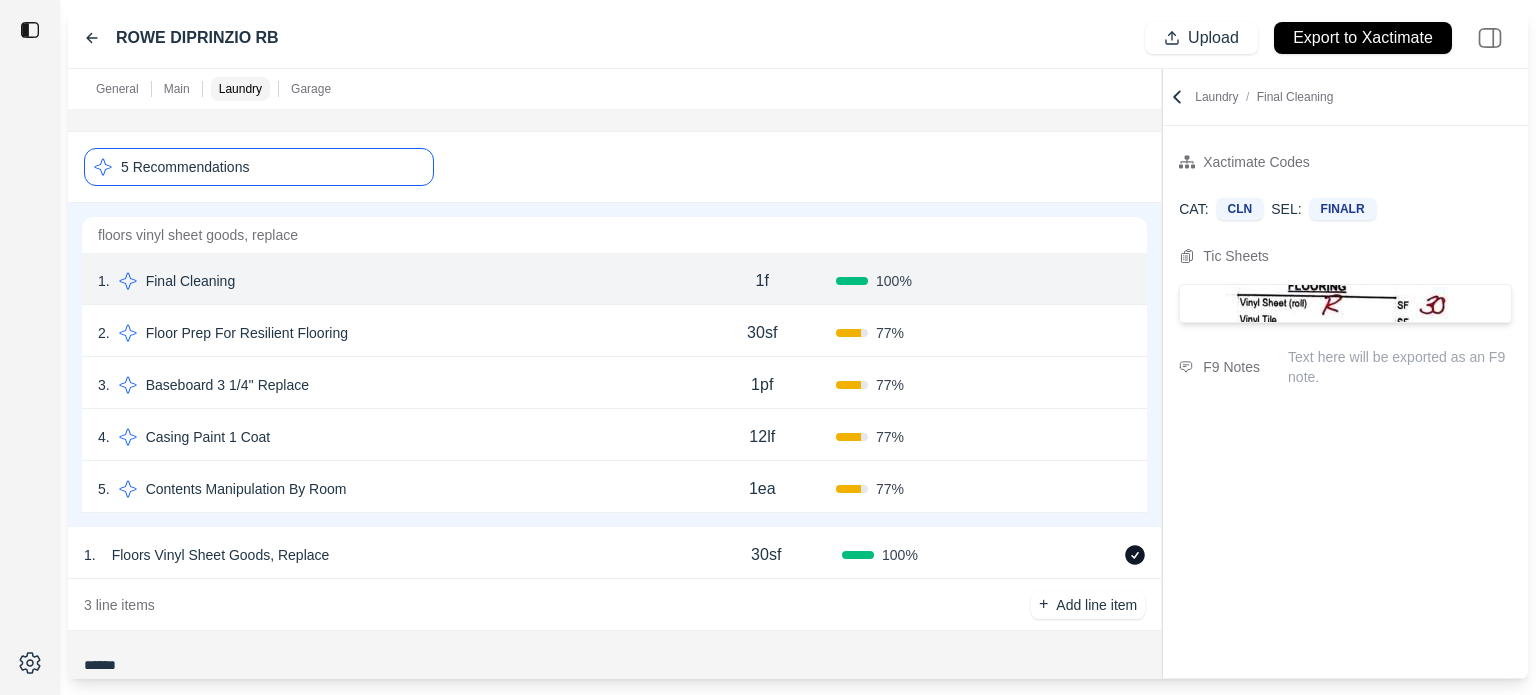 click on "Confirm" at bounding box center [1074, 281] 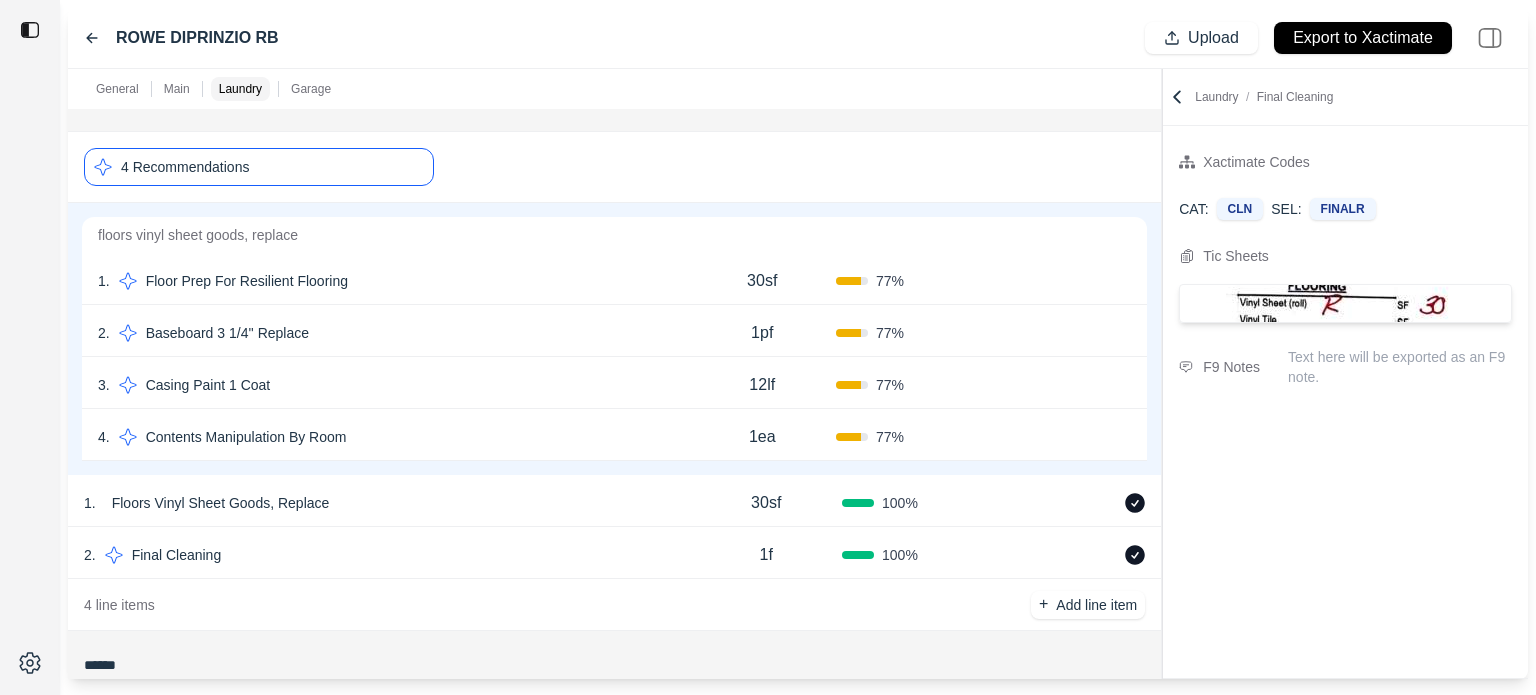 click on "Confirm" at bounding box center (1074, 281) 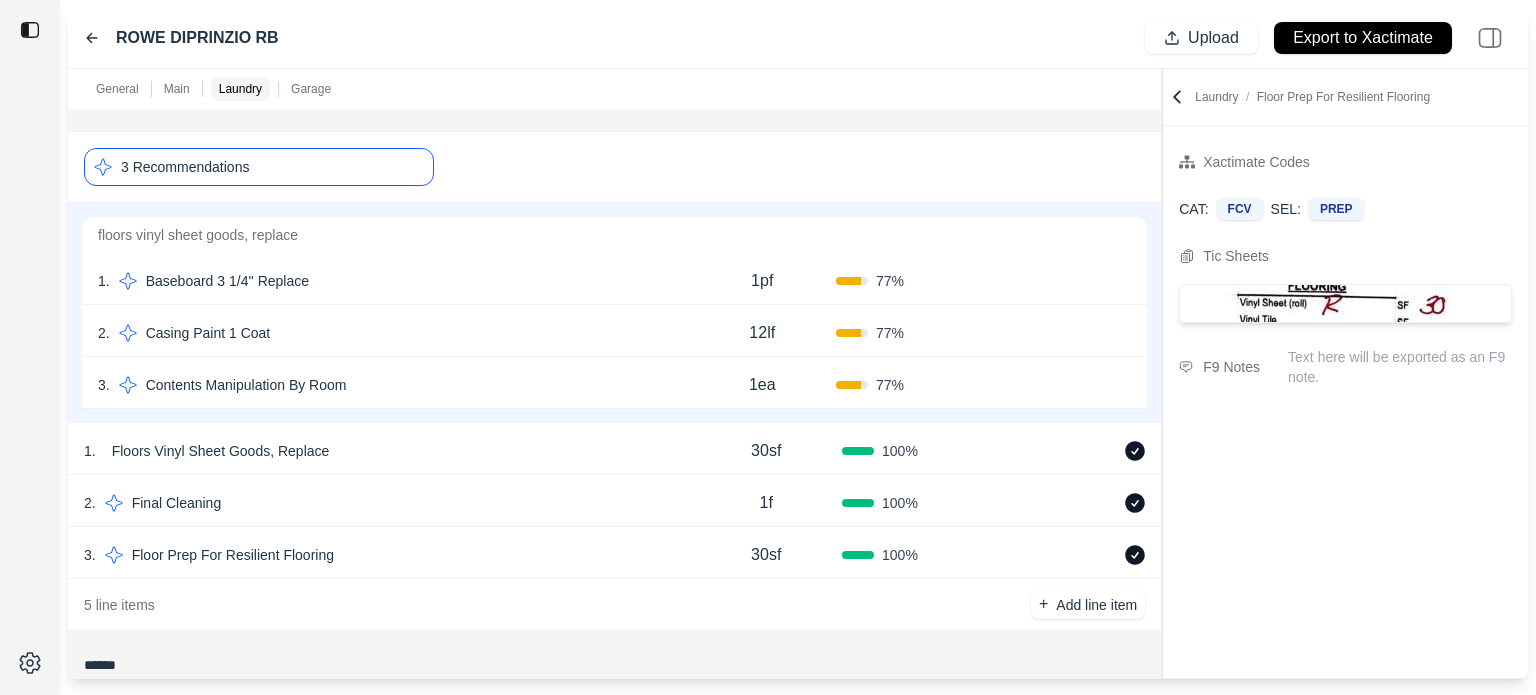 click 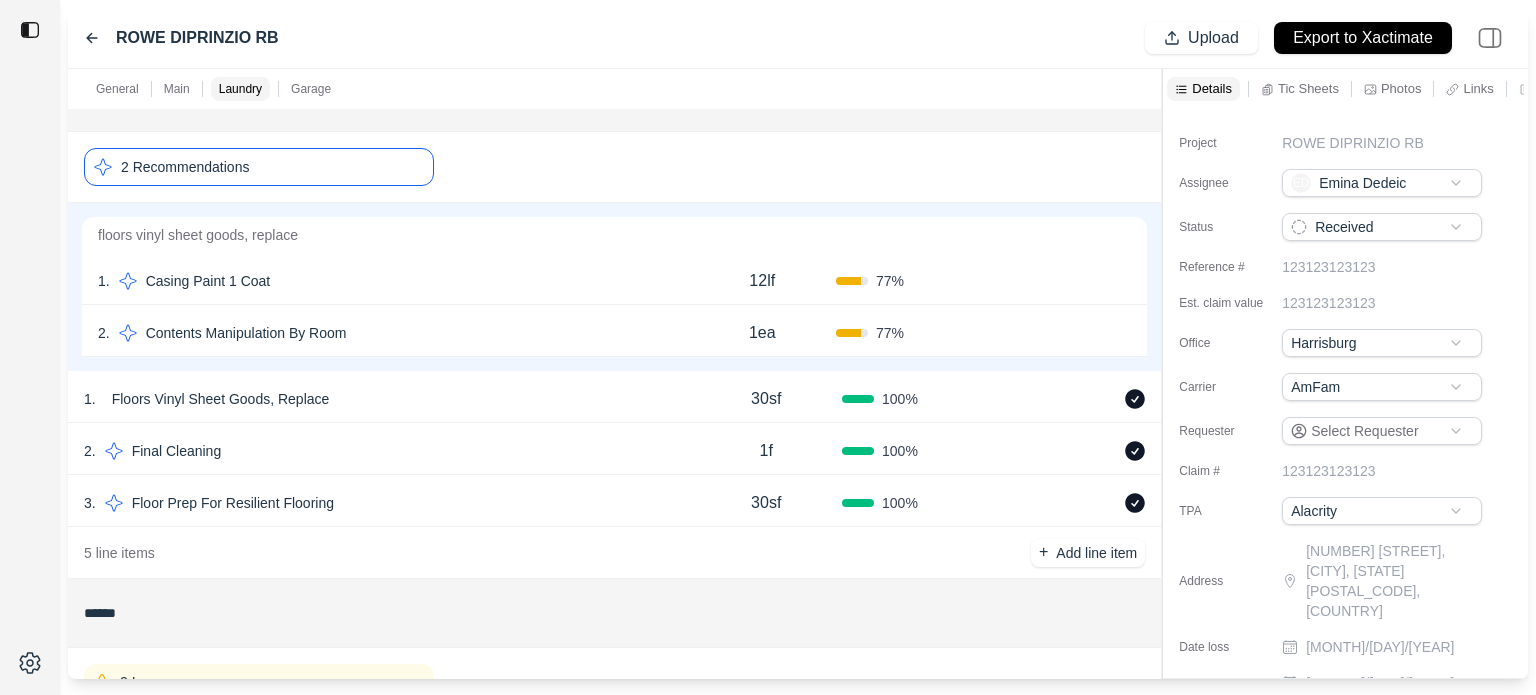 click 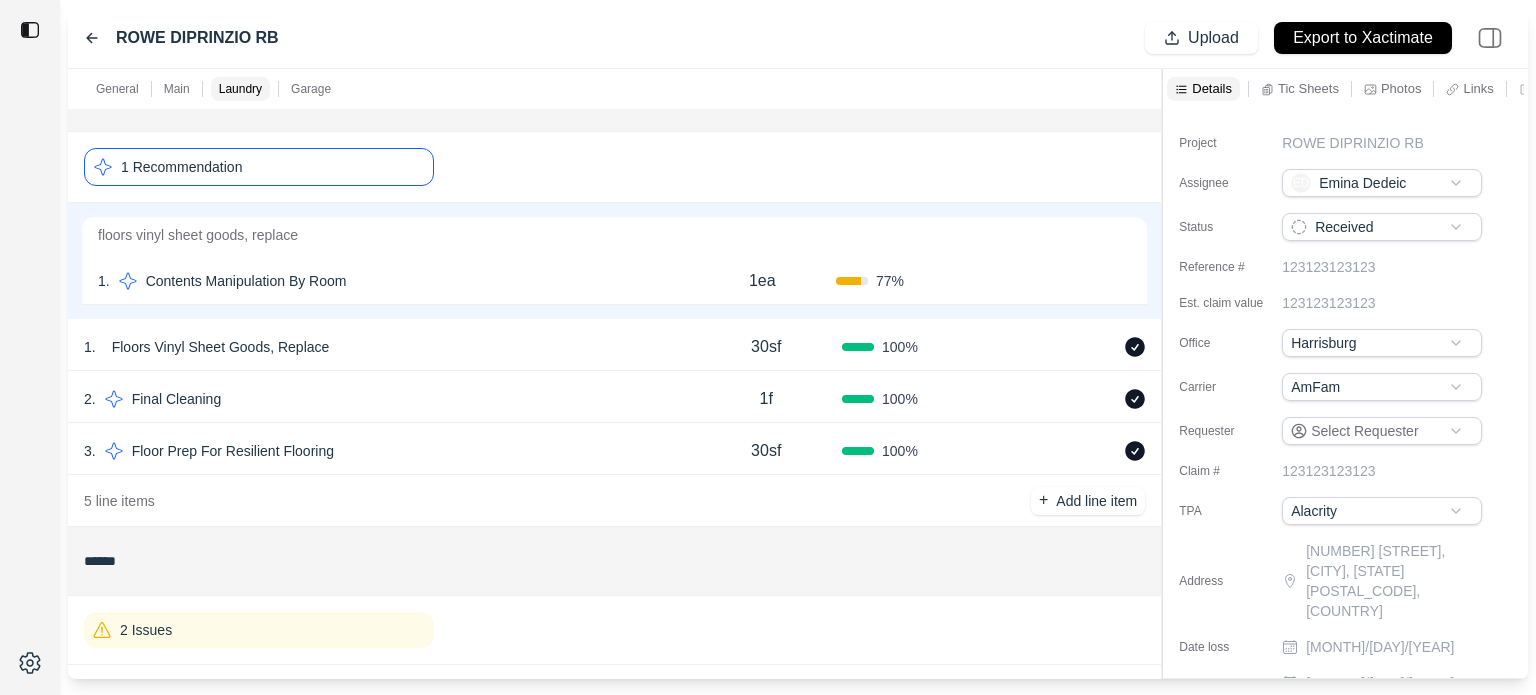 click 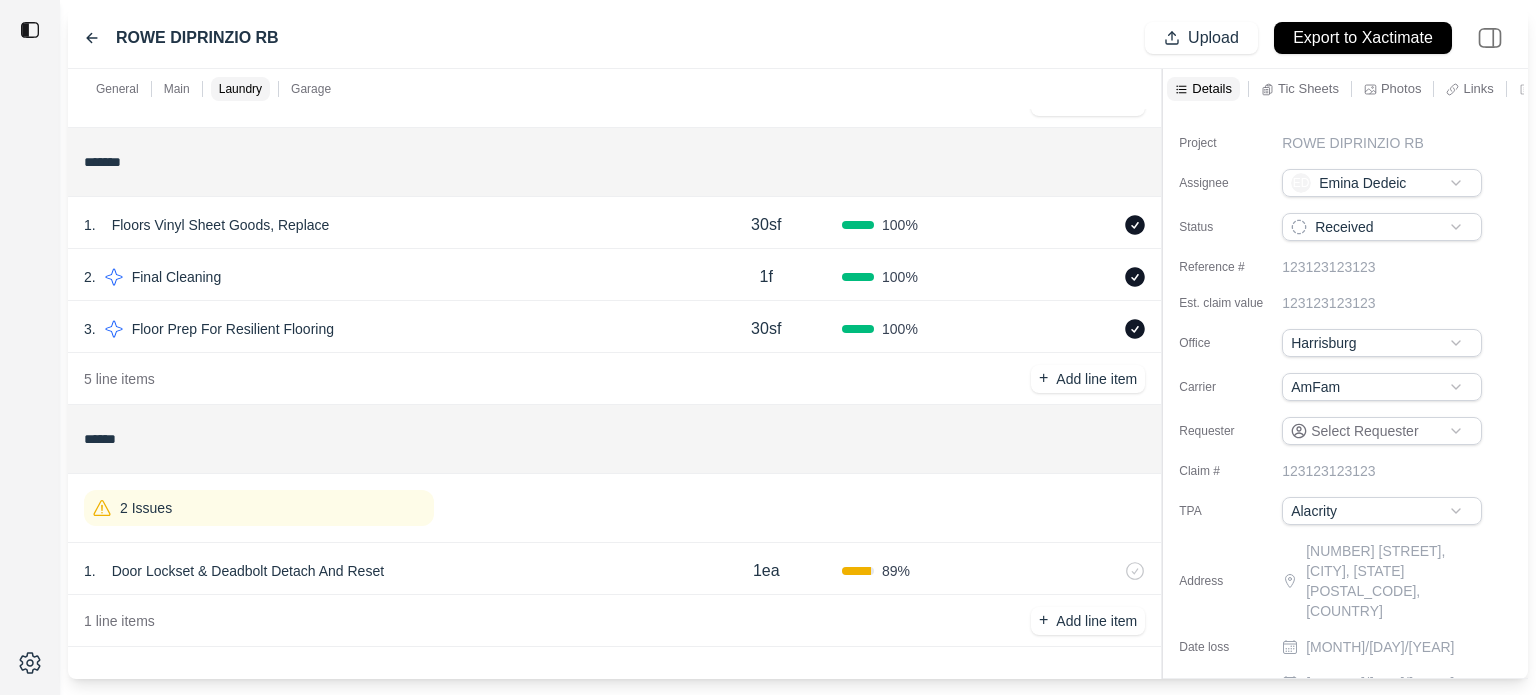 scroll, scrollTop: 533, scrollLeft: 0, axis: vertical 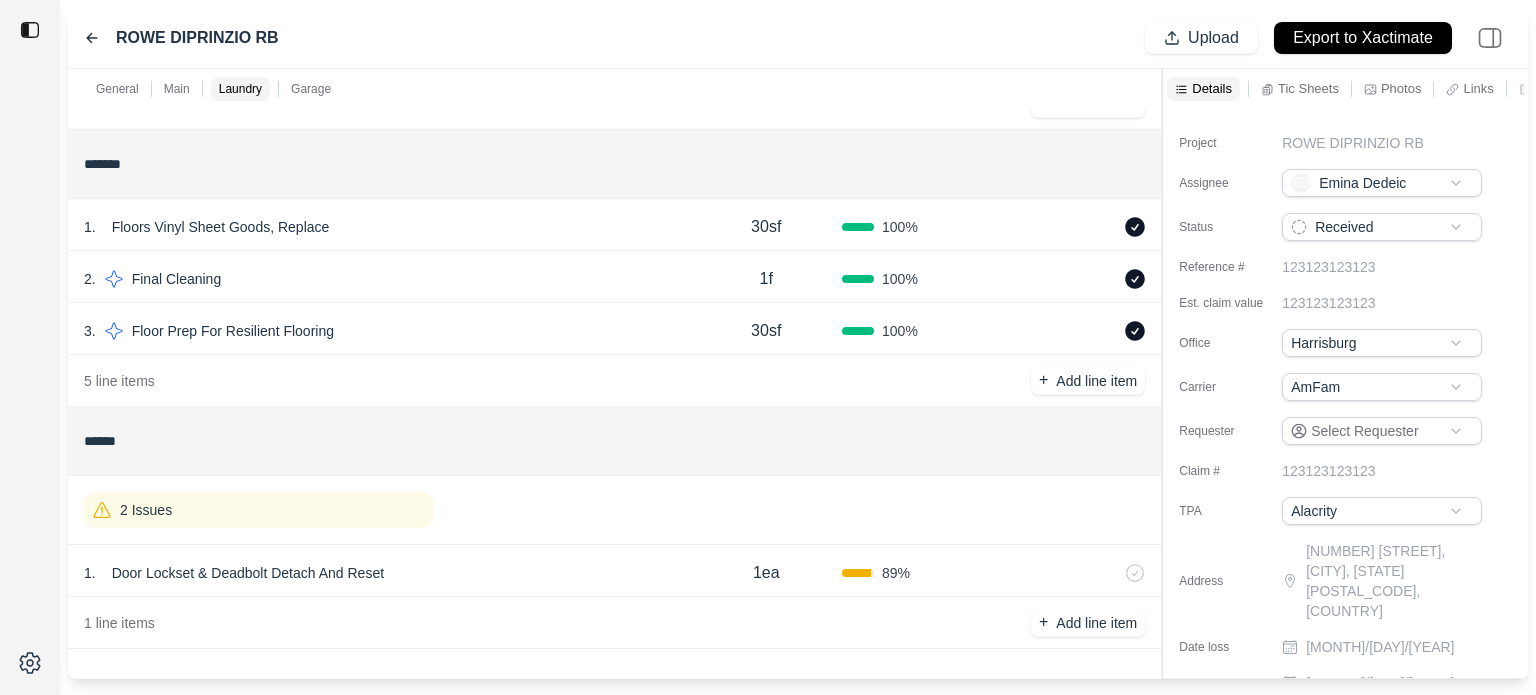 click on "Door Lockset & Deadbolt Detach And Reset" at bounding box center (248, 573) 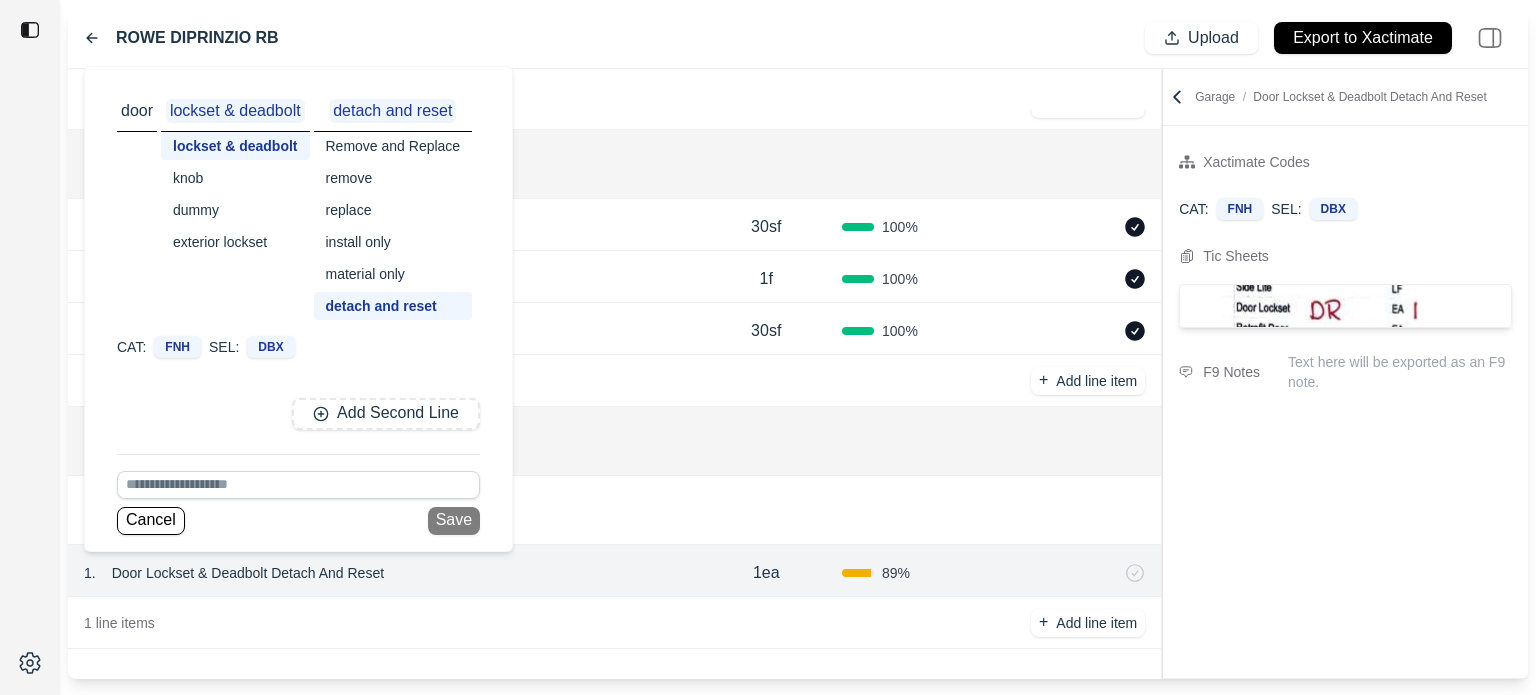 click on "knob" at bounding box center [235, 178] 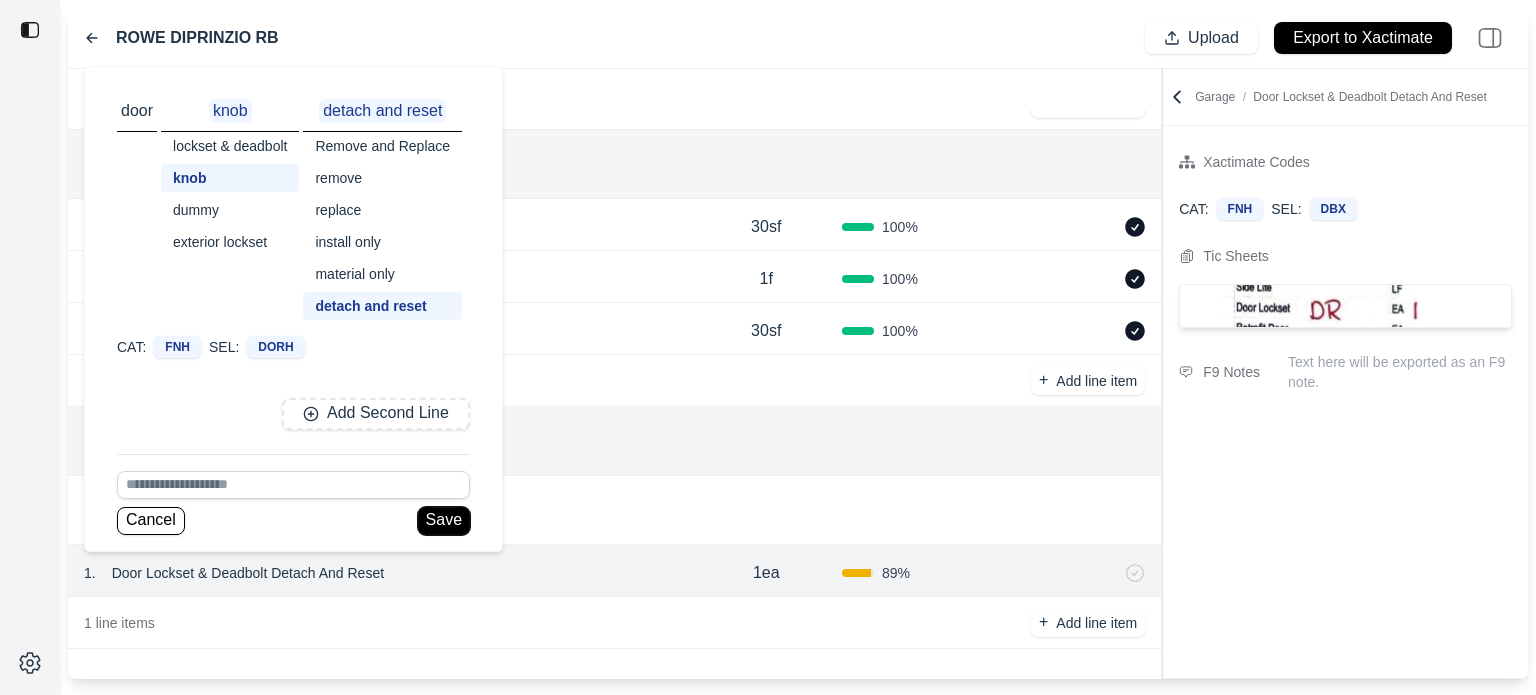 click on "Save" at bounding box center [444, 521] 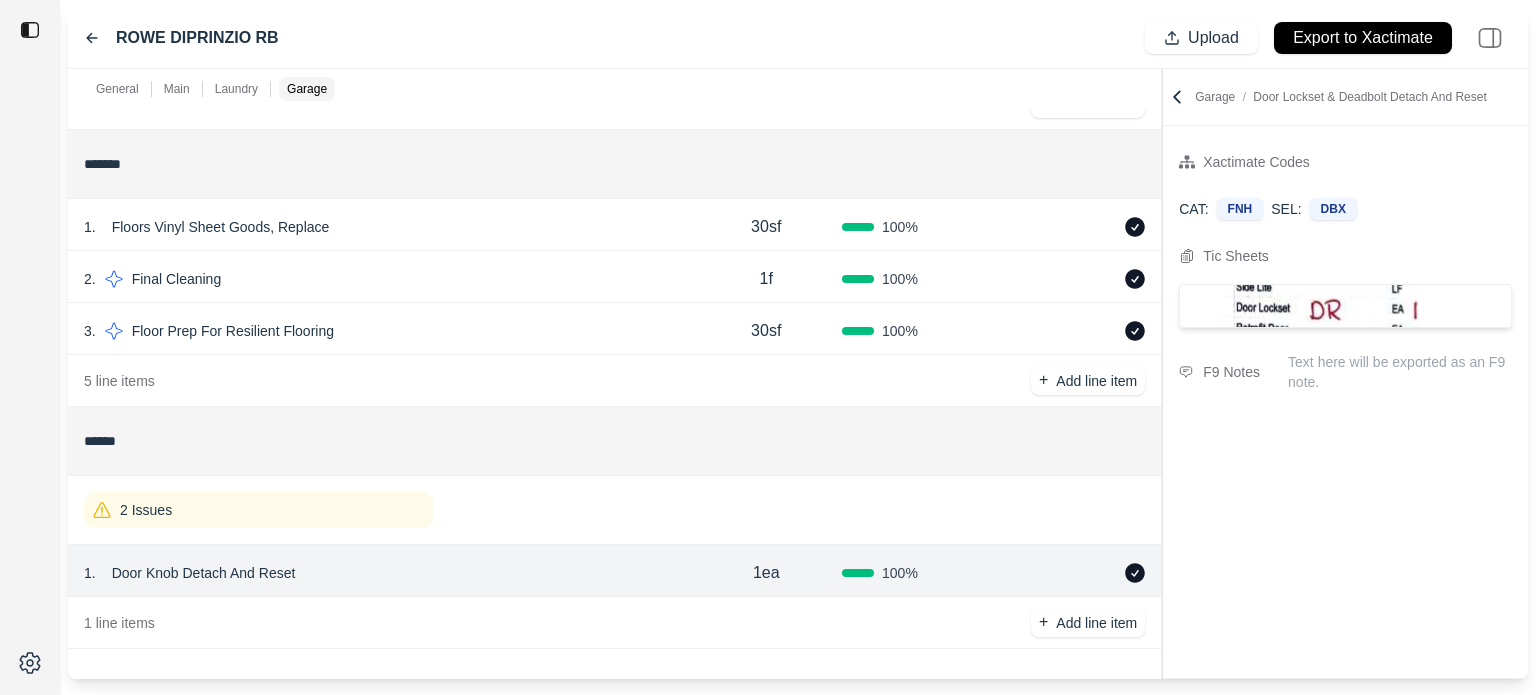 click on "2   Issues" at bounding box center (259, 510) 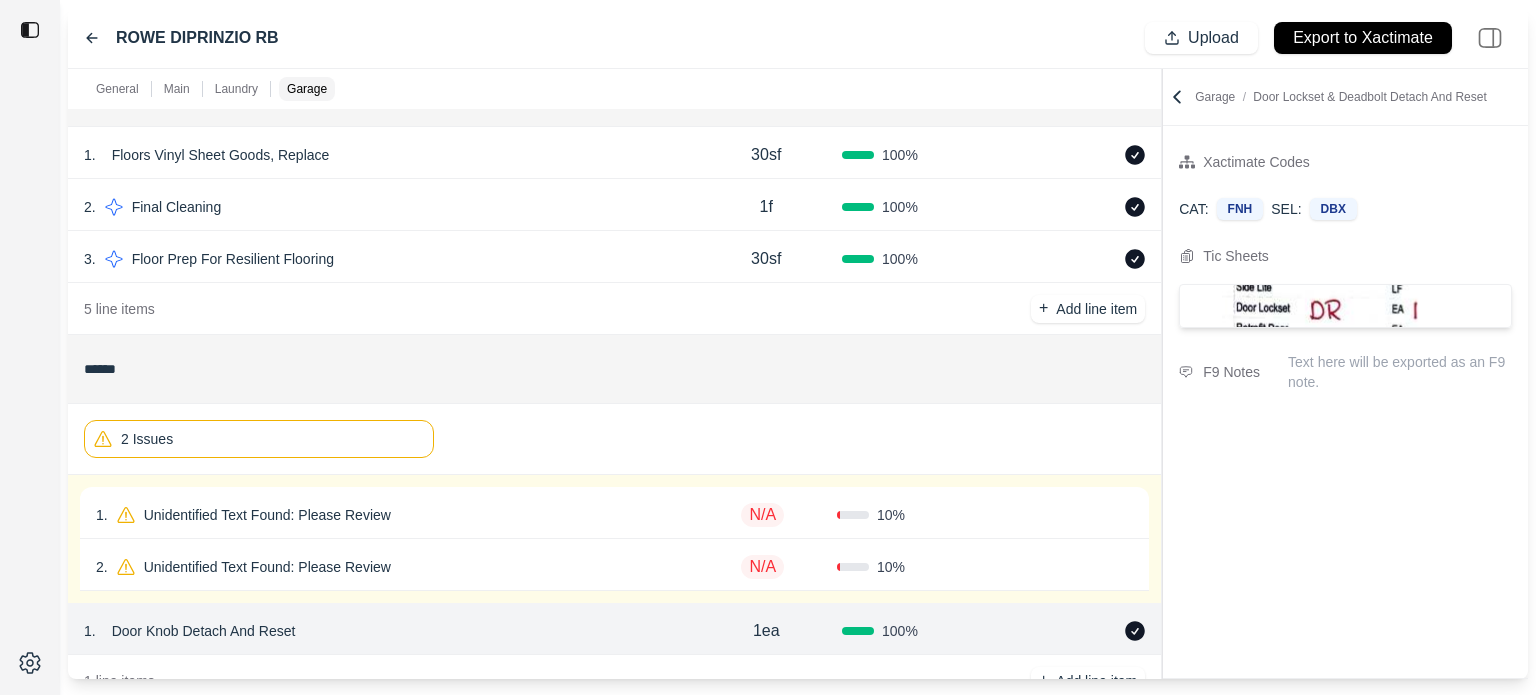 scroll, scrollTop: 663, scrollLeft: 0, axis: vertical 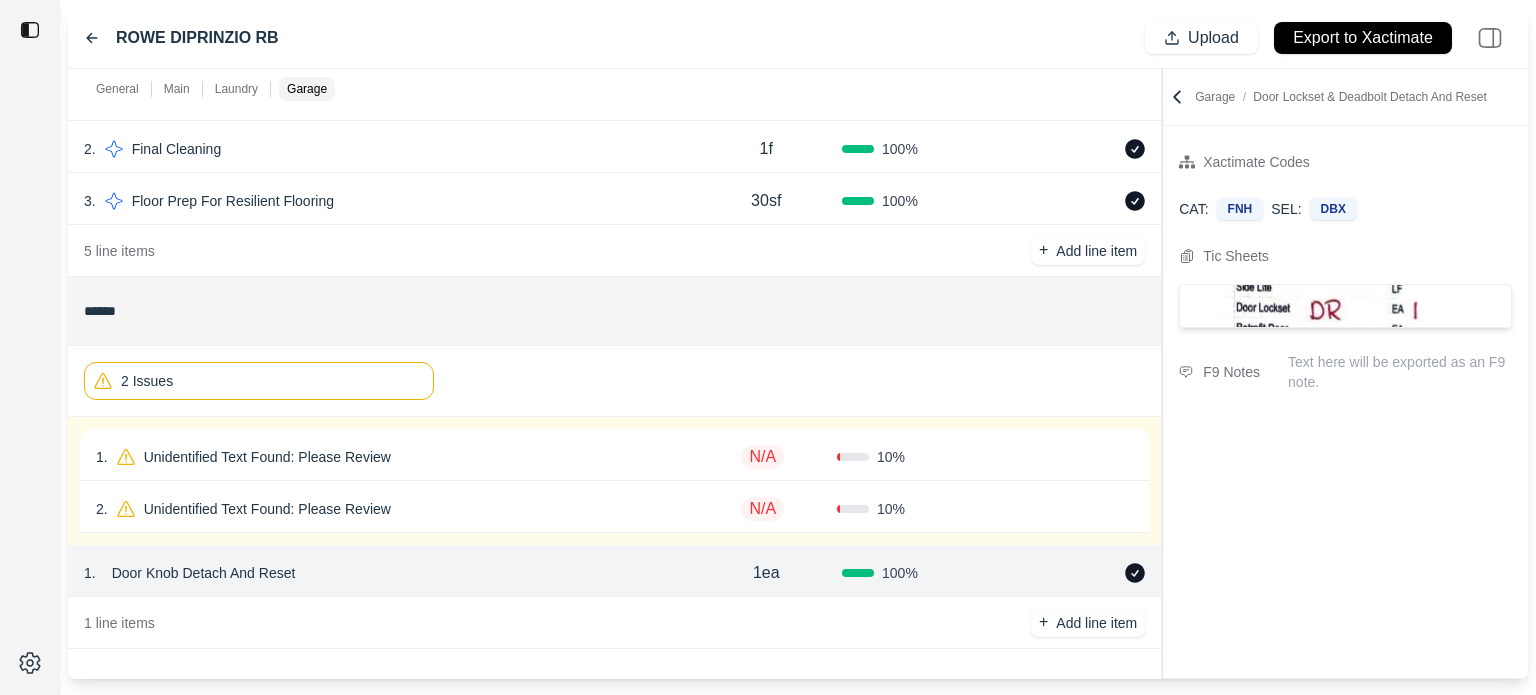 click on "1 . Unidentified Text Found: Please Review" at bounding box center [392, 457] 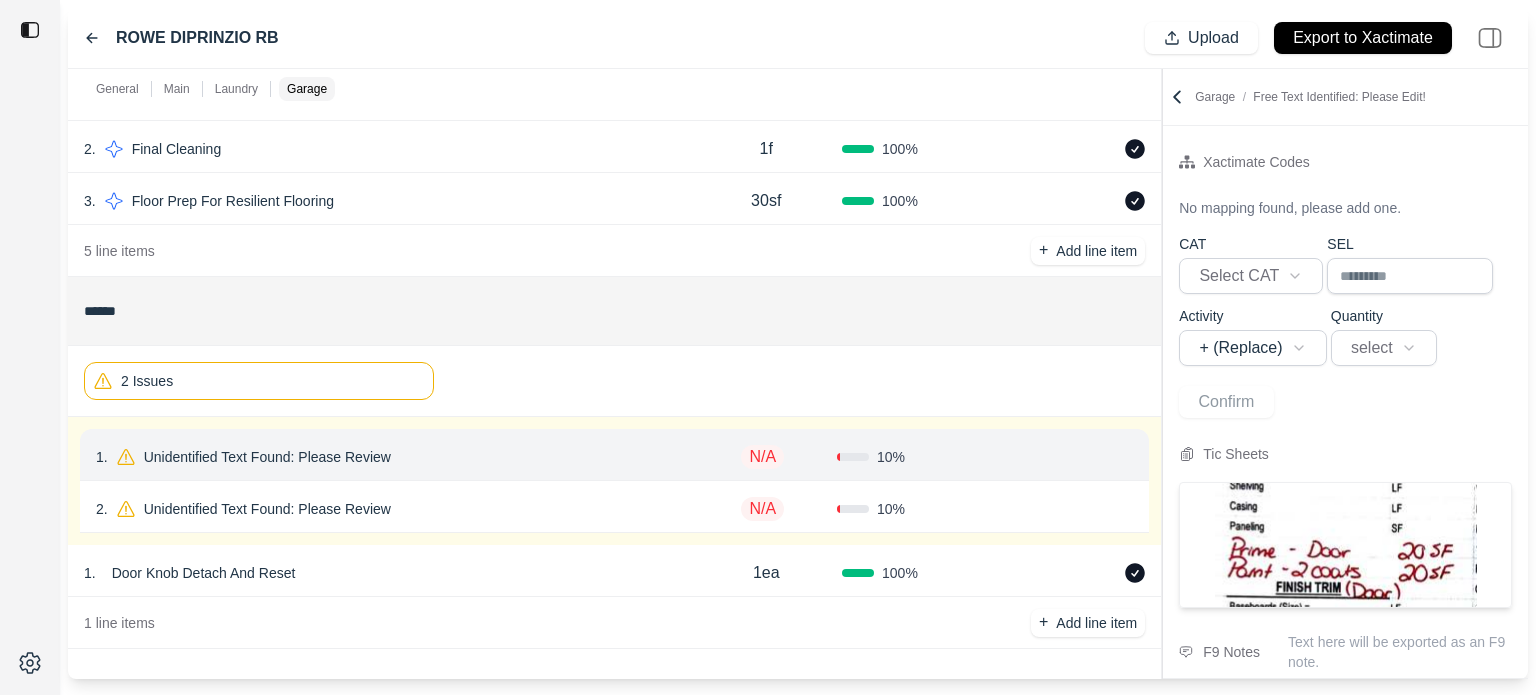 click on "Unidentified Text Found: Please Review" at bounding box center [267, 457] 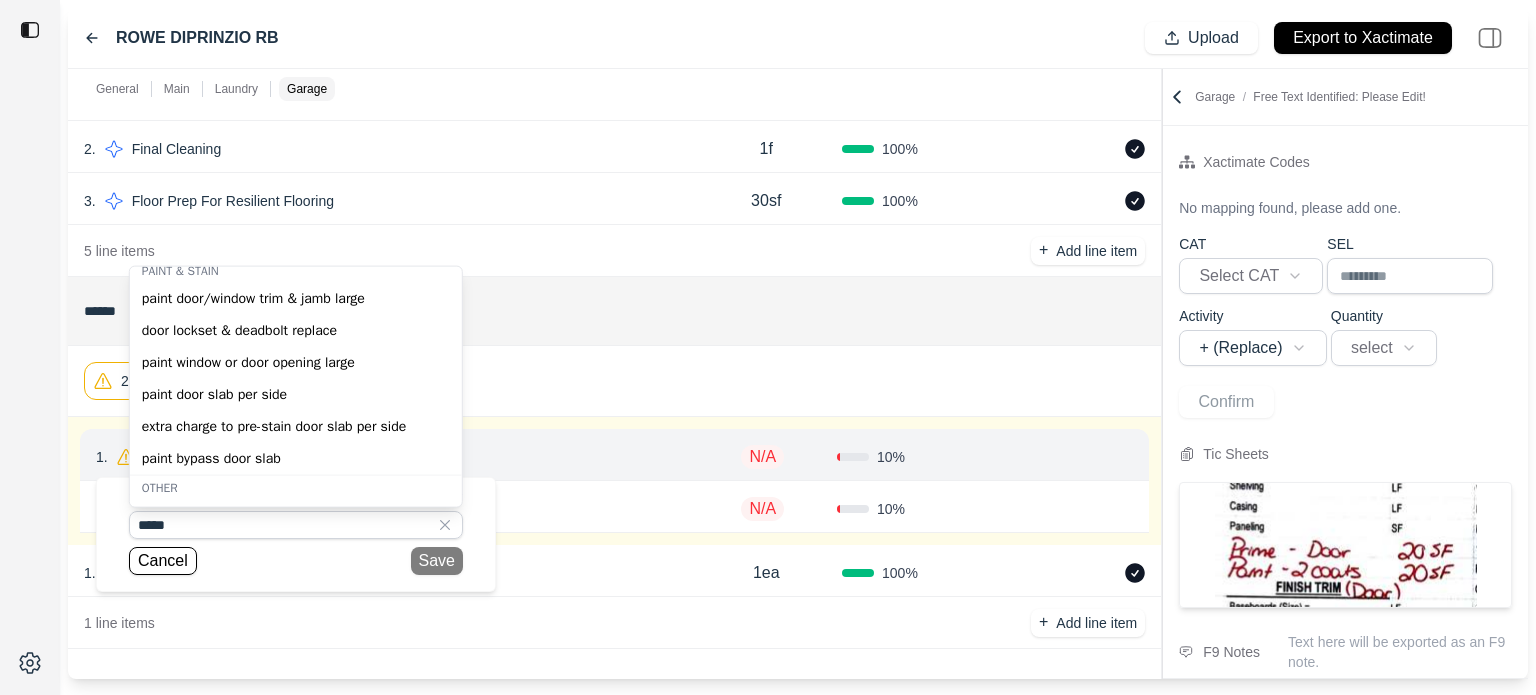 scroll, scrollTop: 100, scrollLeft: 0, axis: vertical 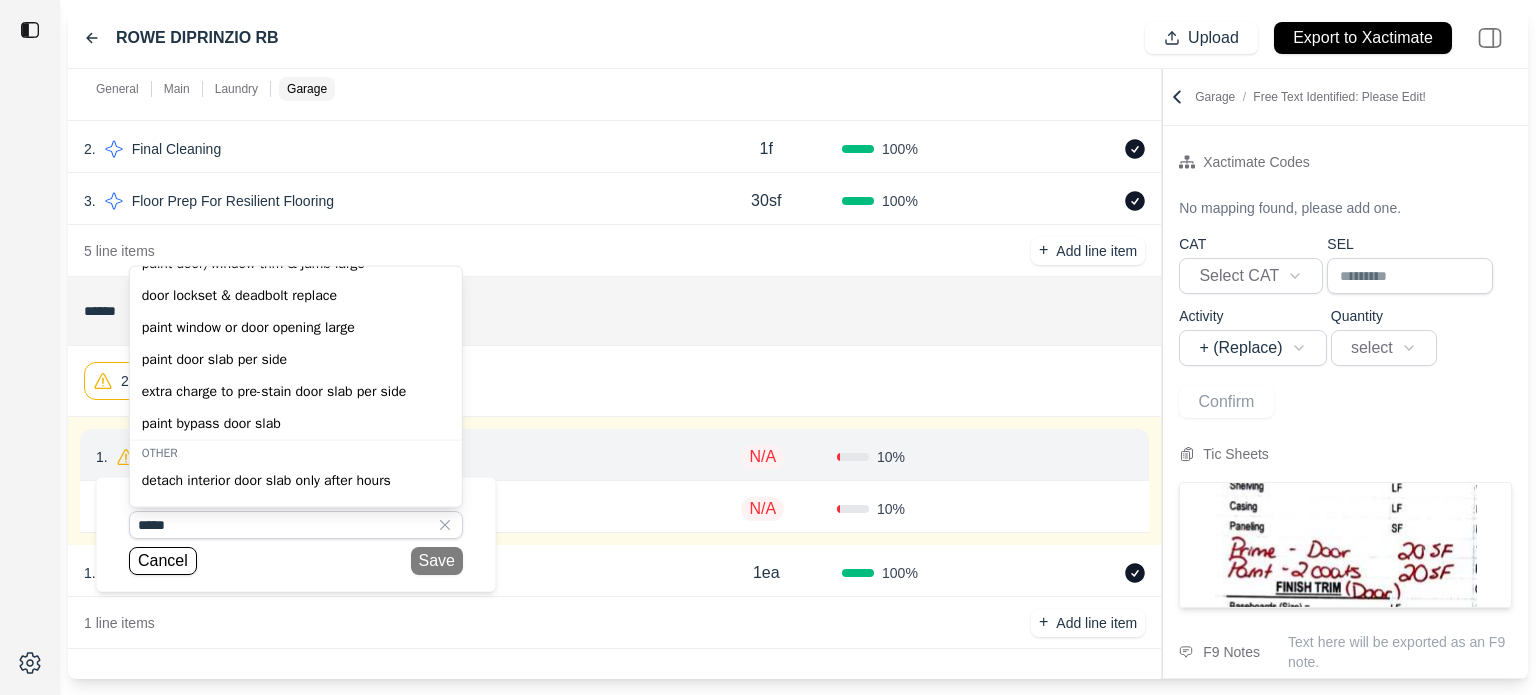 click on "paint door slab per side" at bounding box center (296, 360) 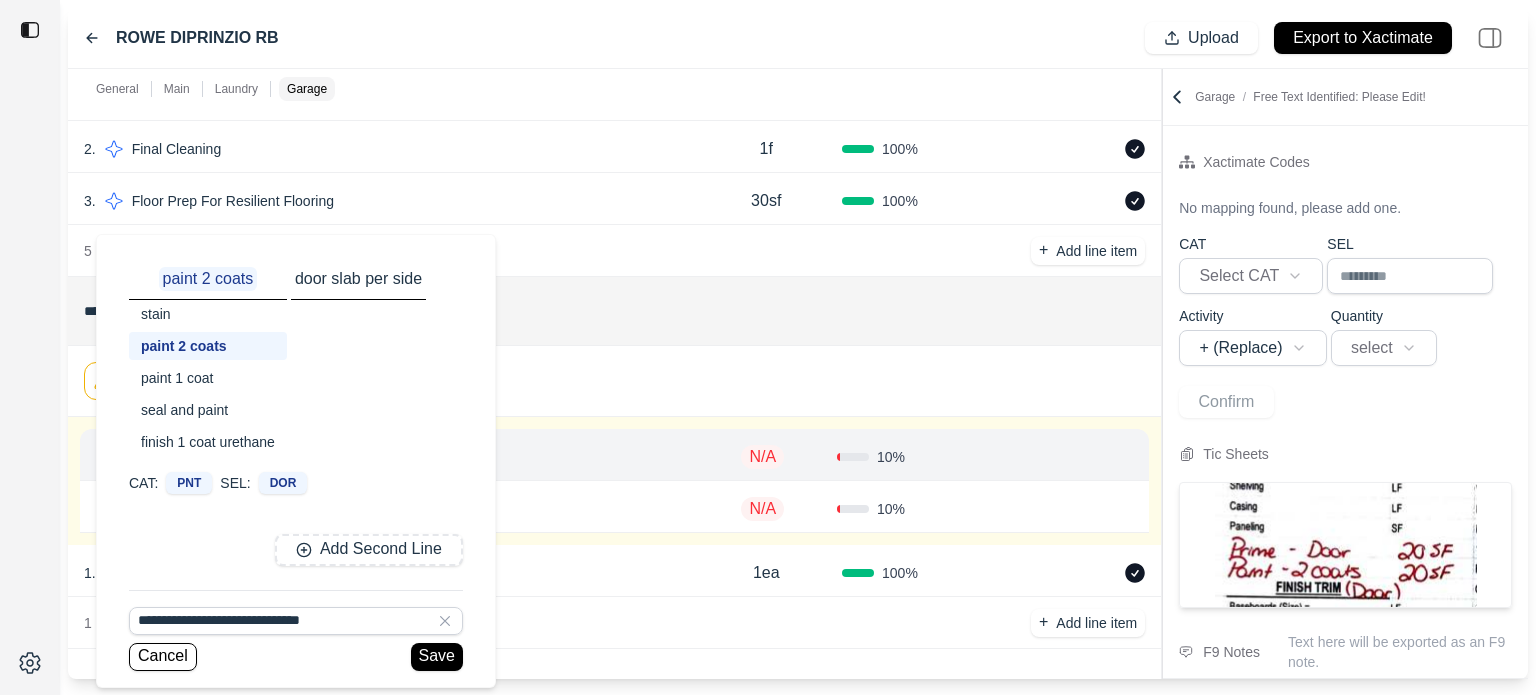 click on "seal and paint" at bounding box center [208, 410] 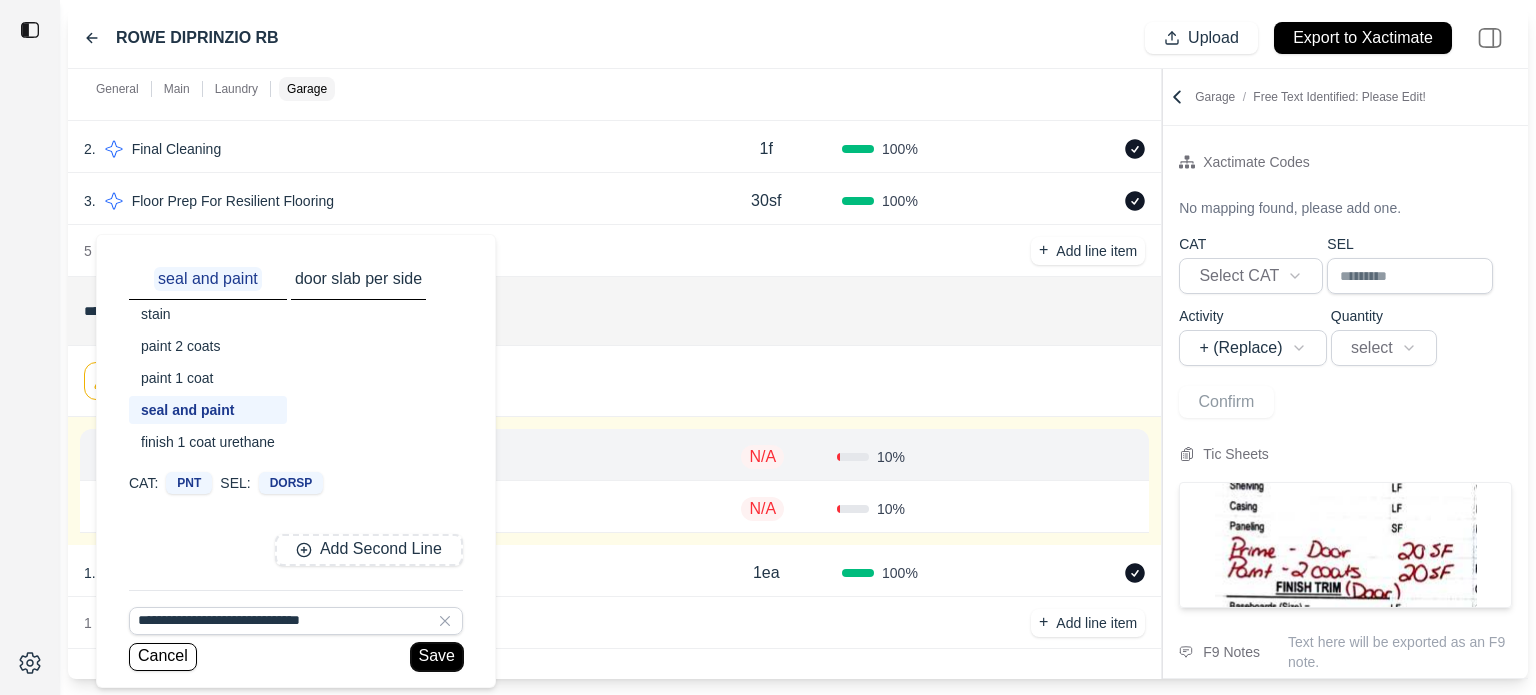 click on "Save" at bounding box center [437, 657] 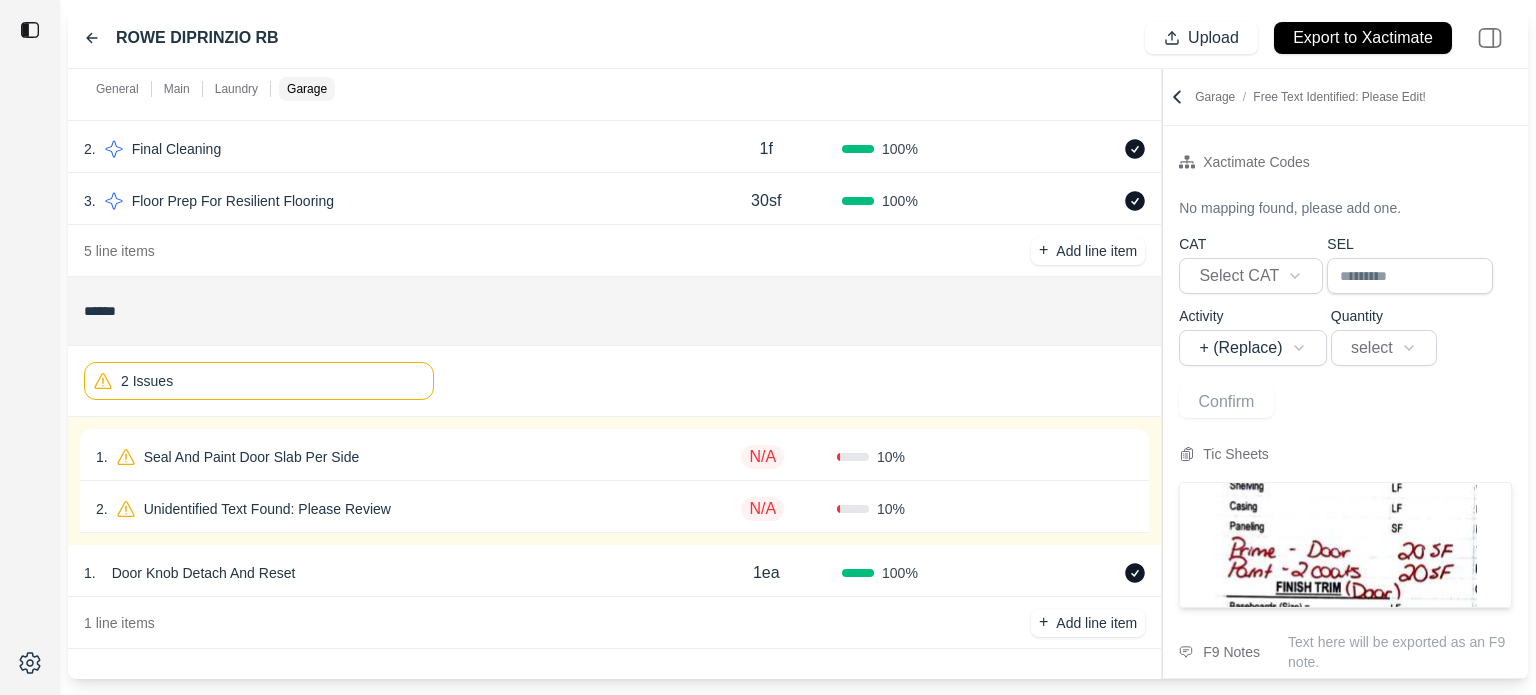 click on "N/A" at bounding box center [762, 457] 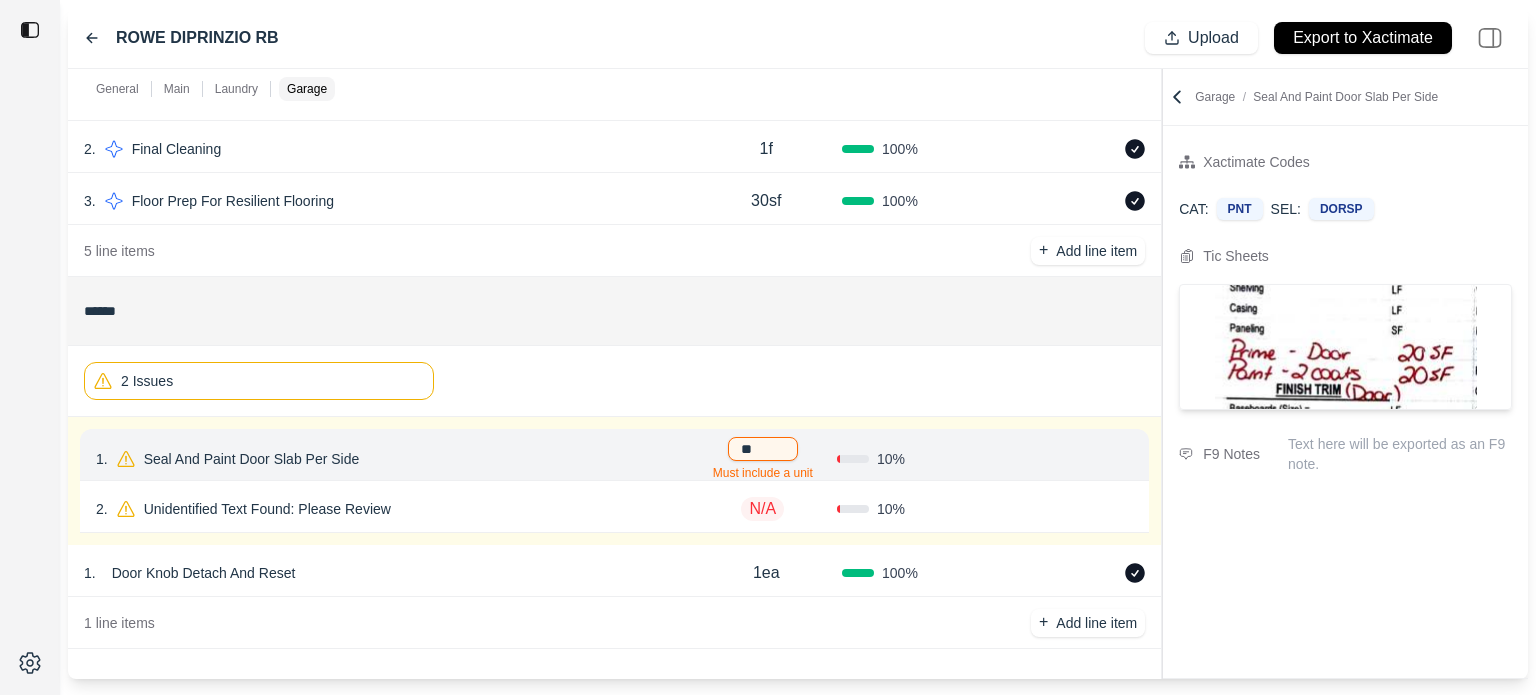 type on "***" 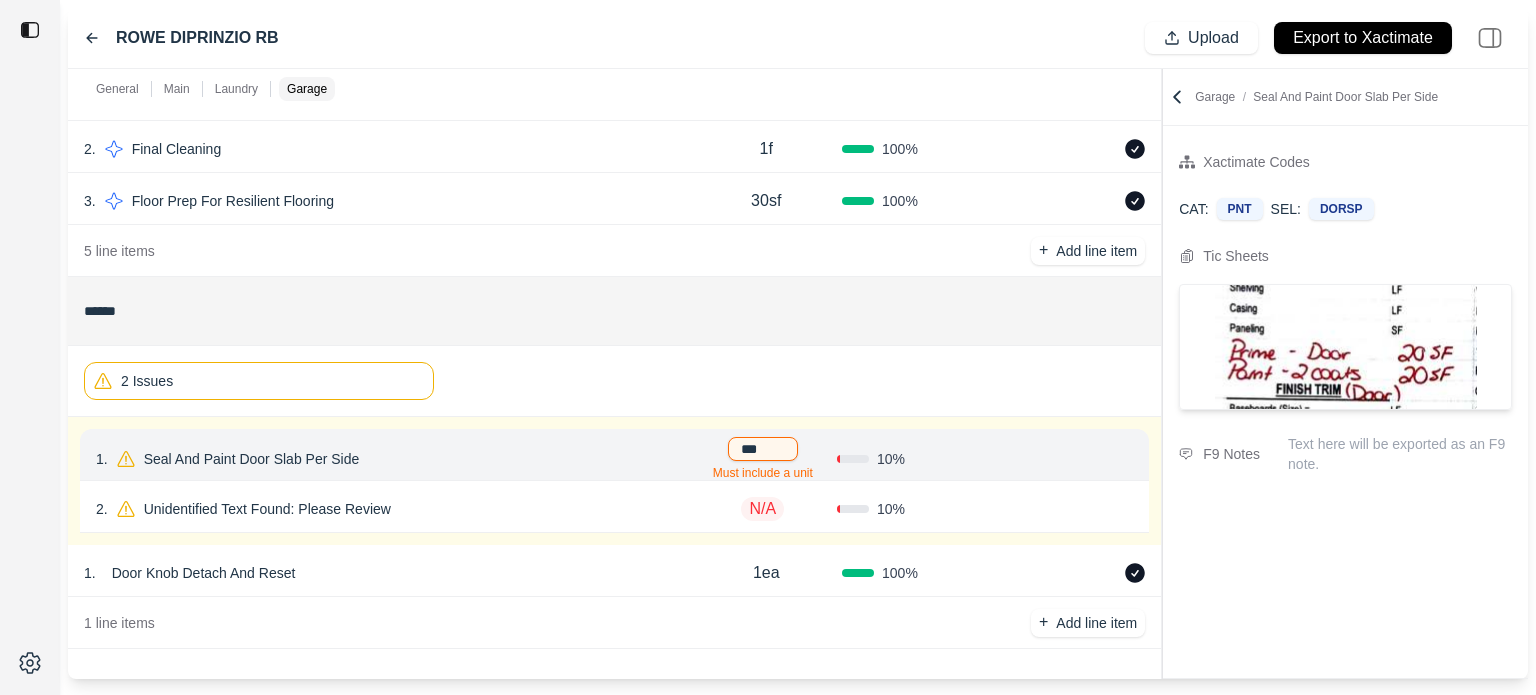 click on "2   Issues" at bounding box center [614, 381] 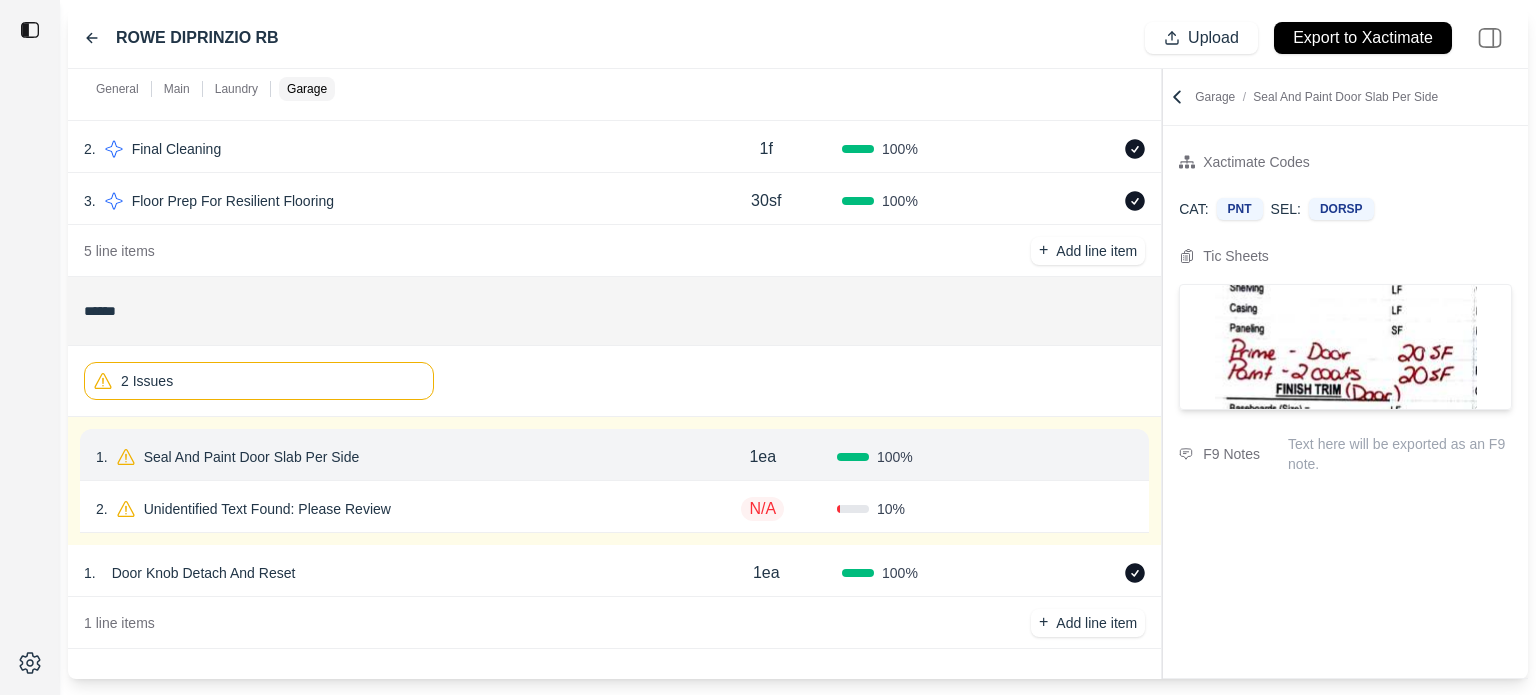 click on "Confirm" at bounding box center (1076, 457) 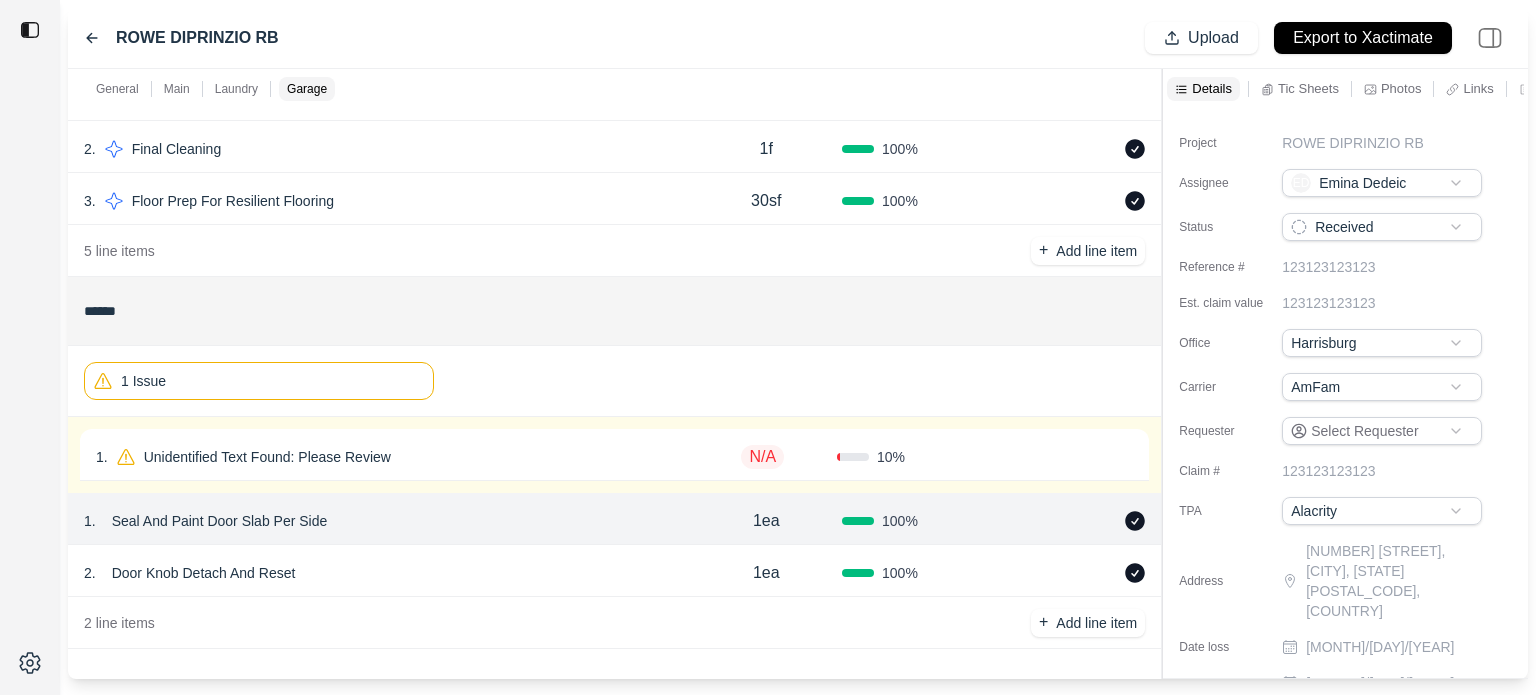 click on "1 . Unidentified Text Found: Please Review" at bounding box center [392, 457] 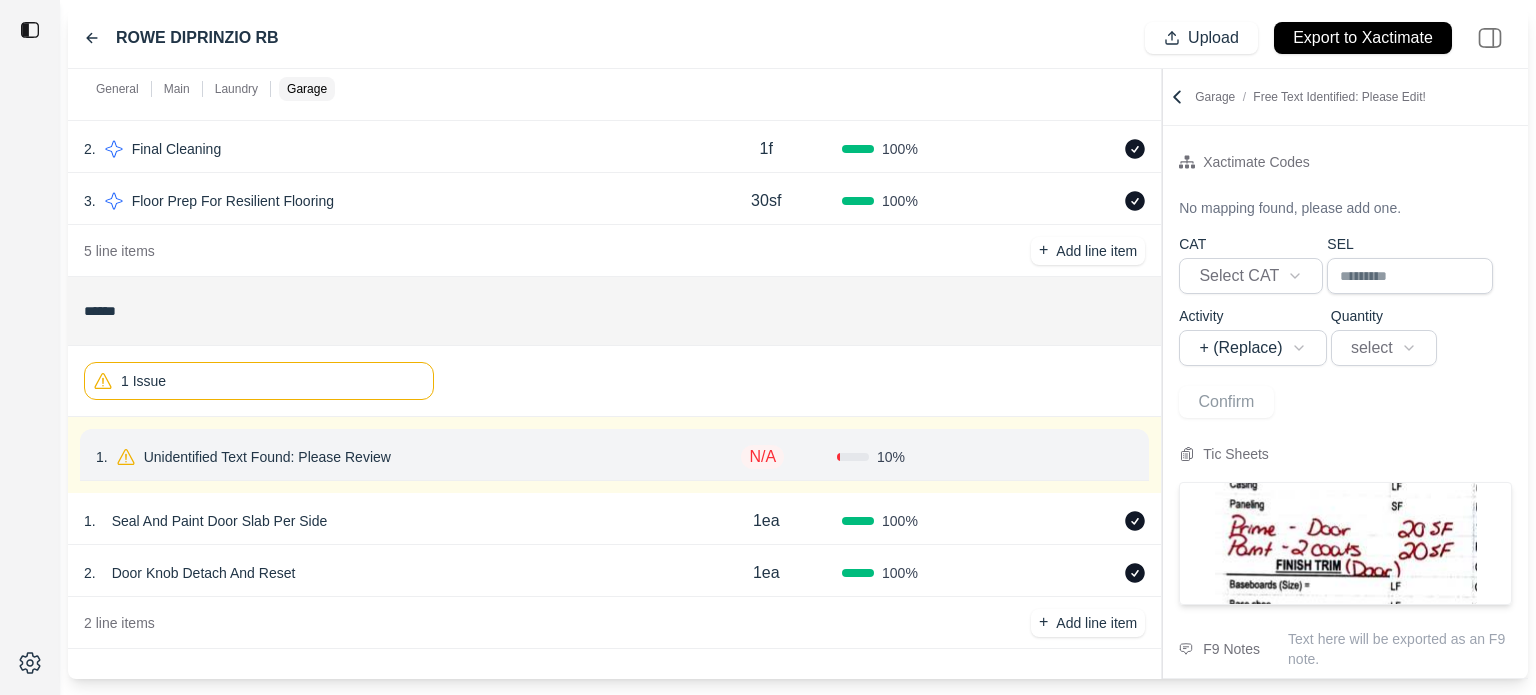 click 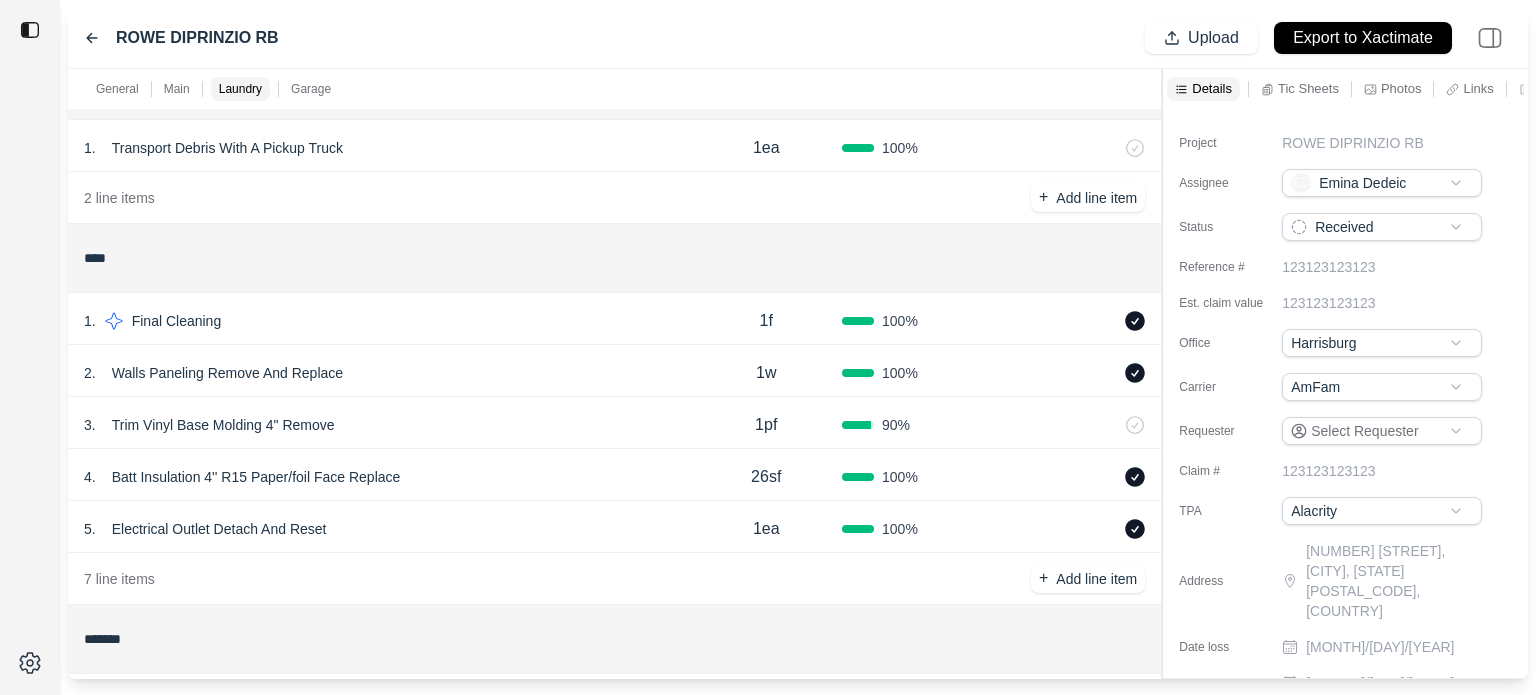 scroll, scrollTop: 0, scrollLeft: 0, axis: both 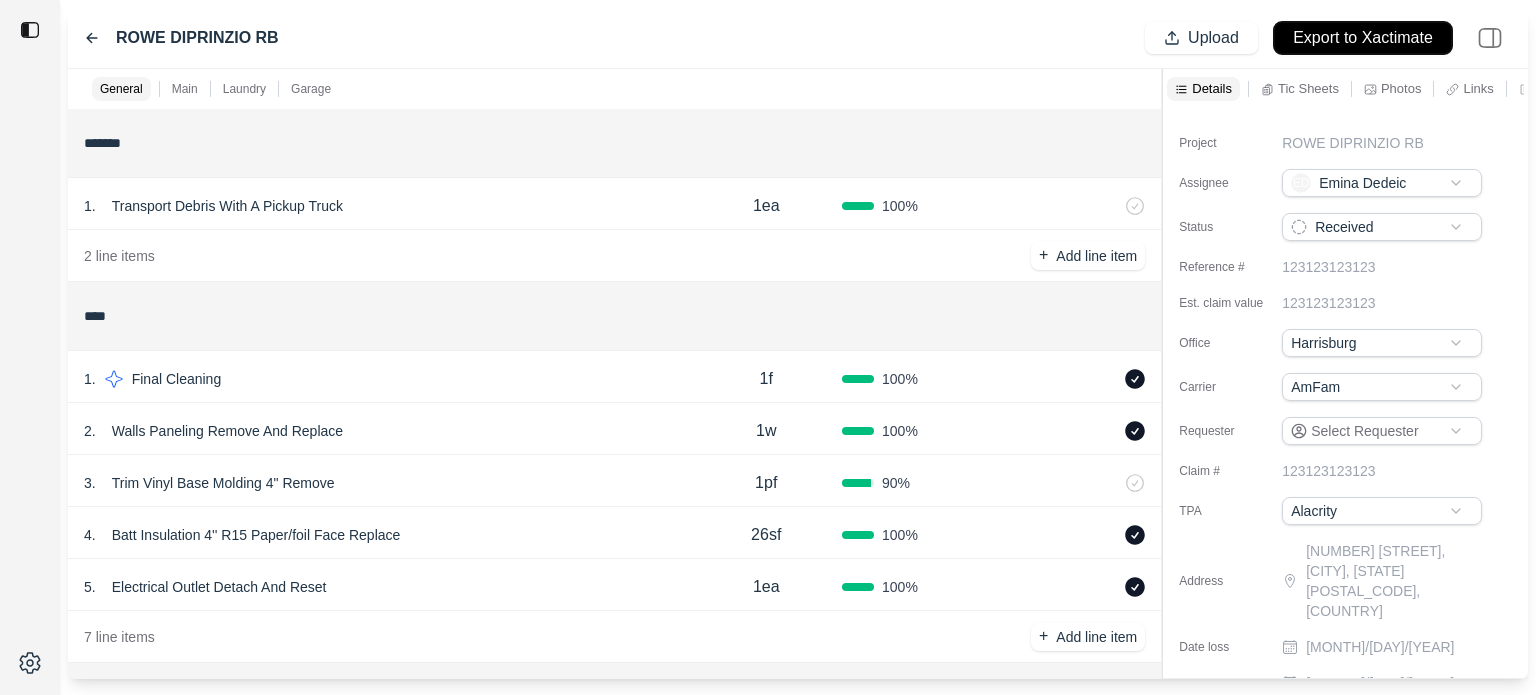 click on "Export to Xactimate" at bounding box center [1363, 38] 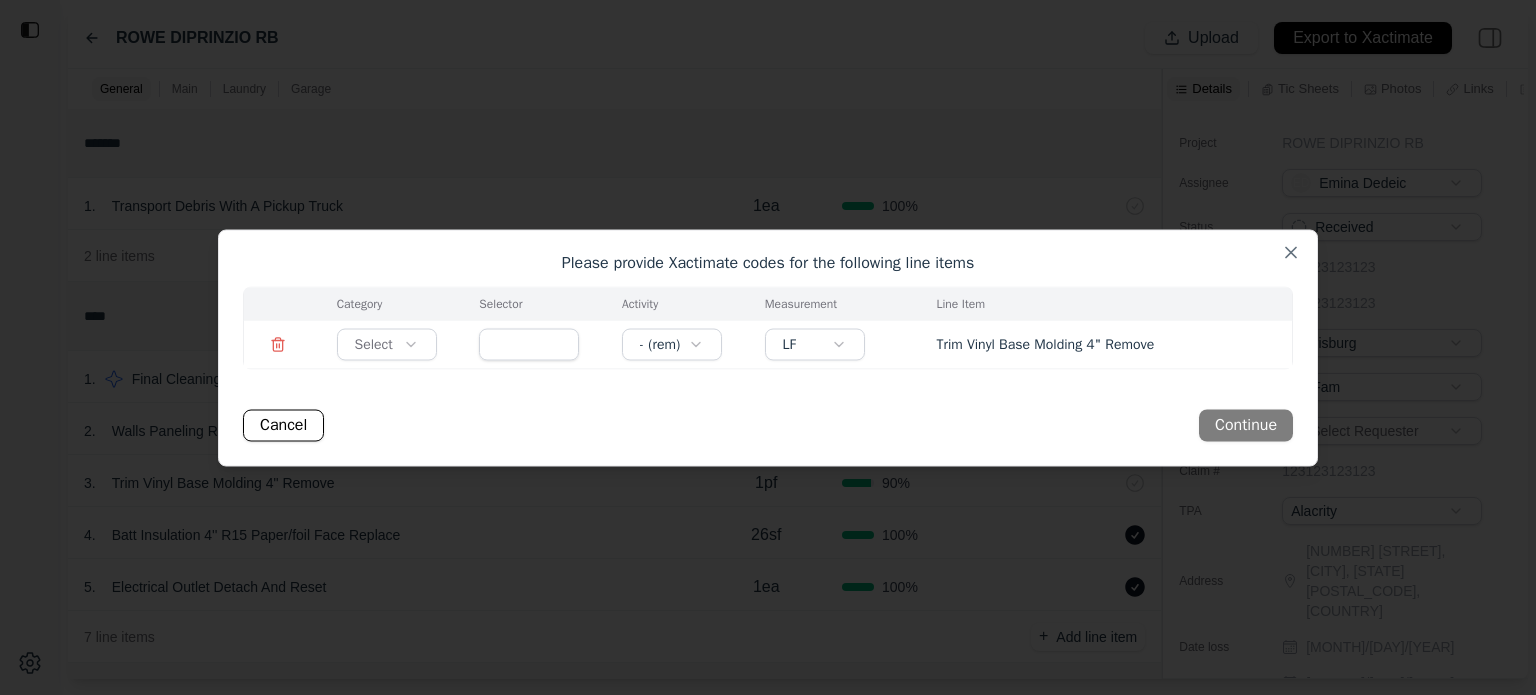 drag, startPoint x: 275, startPoint y: 343, endPoint x: 289, endPoint y: 347, distance: 14.56022 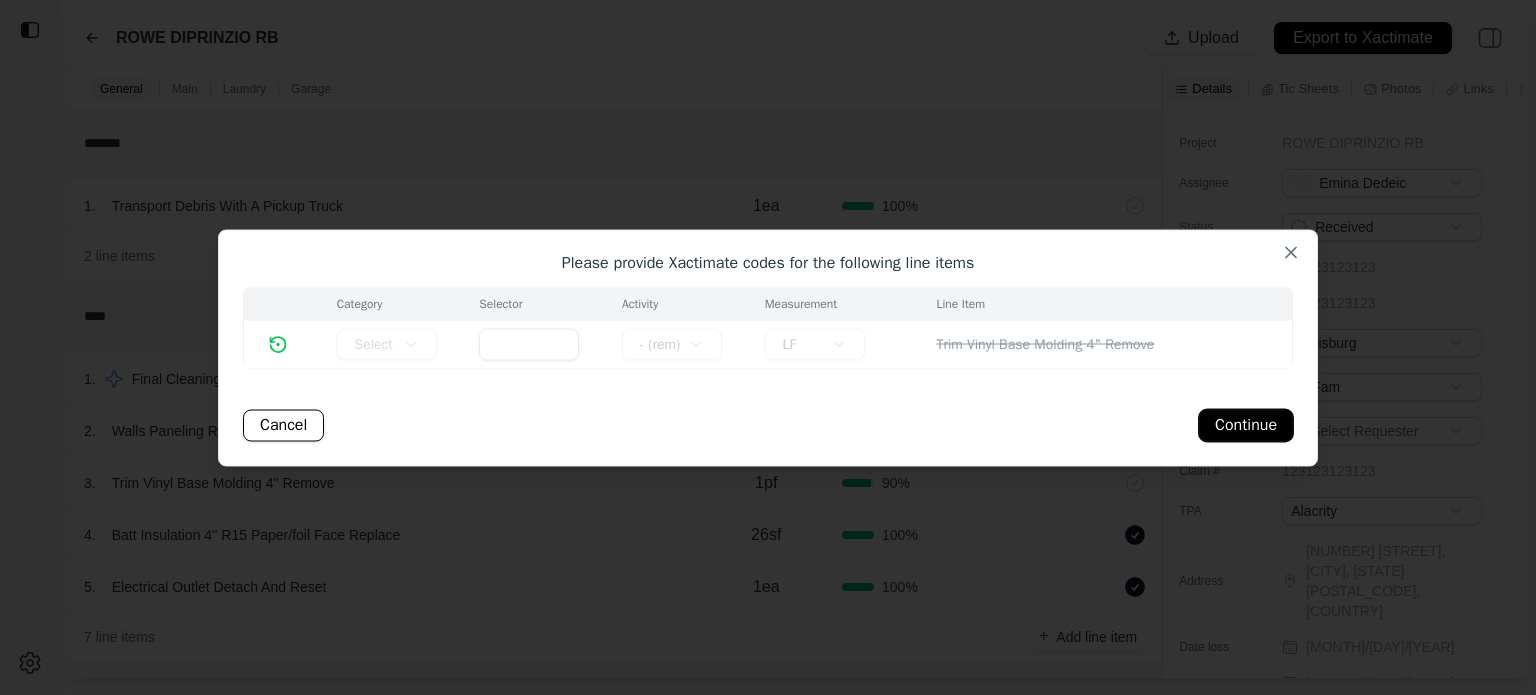 click on "Continue" at bounding box center (1246, 425) 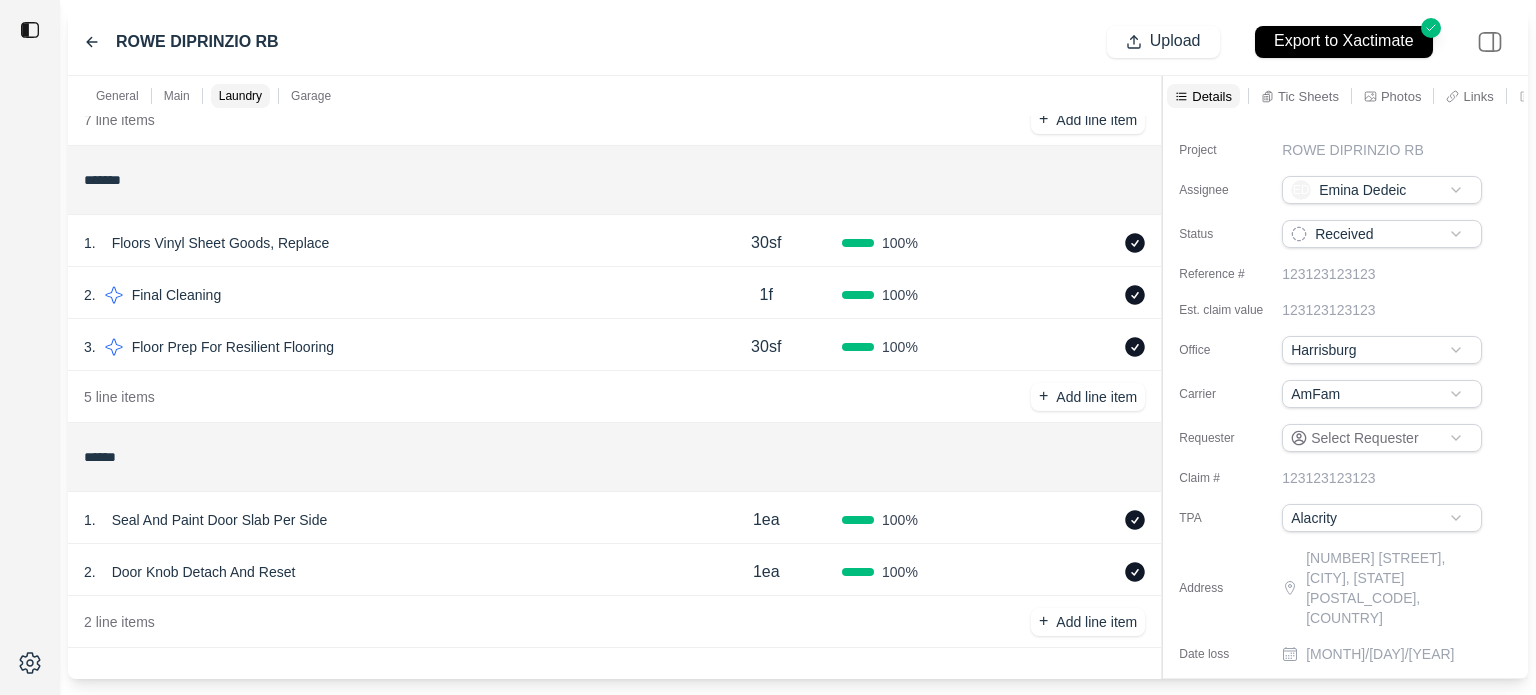scroll, scrollTop: 0, scrollLeft: 0, axis: both 